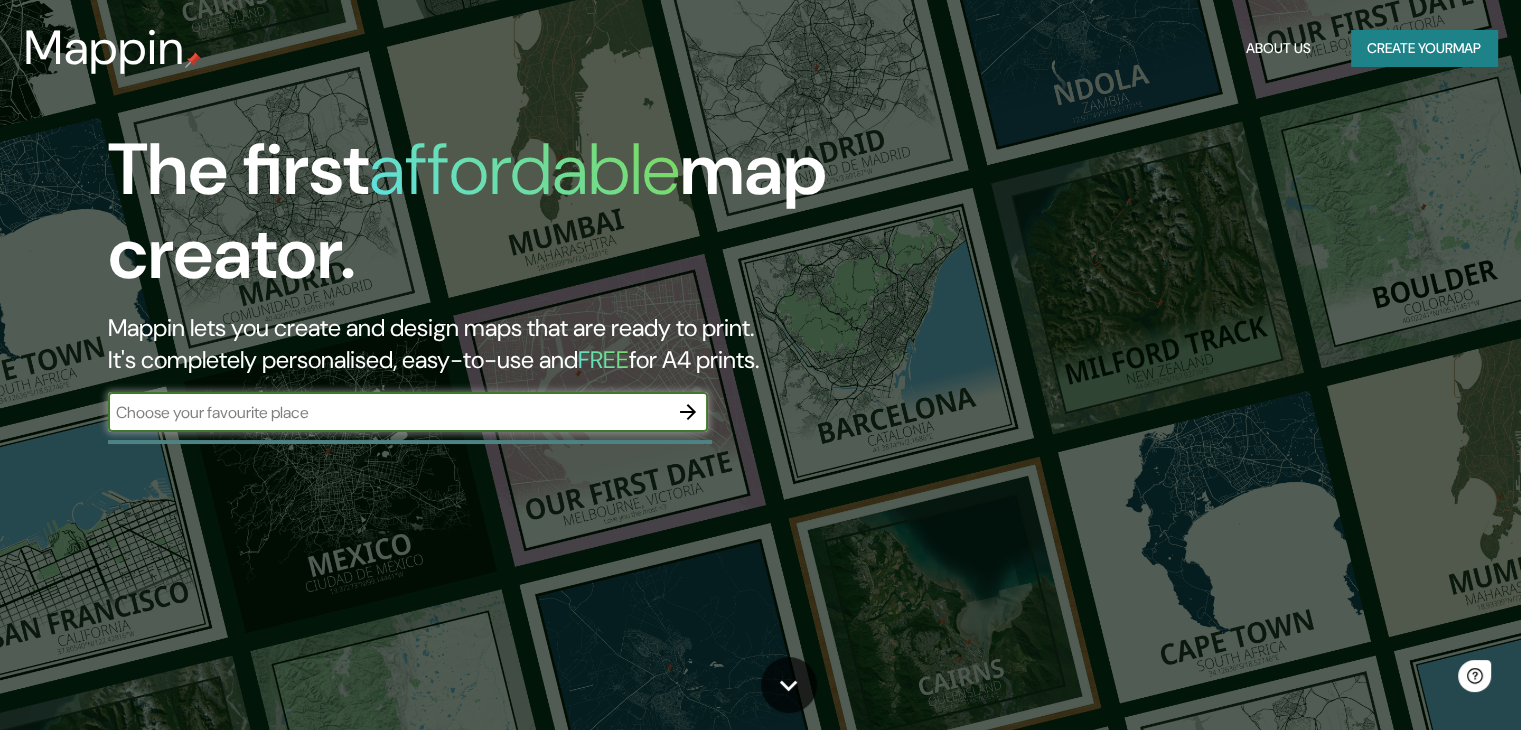 scroll, scrollTop: 0, scrollLeft: 0, axis: both 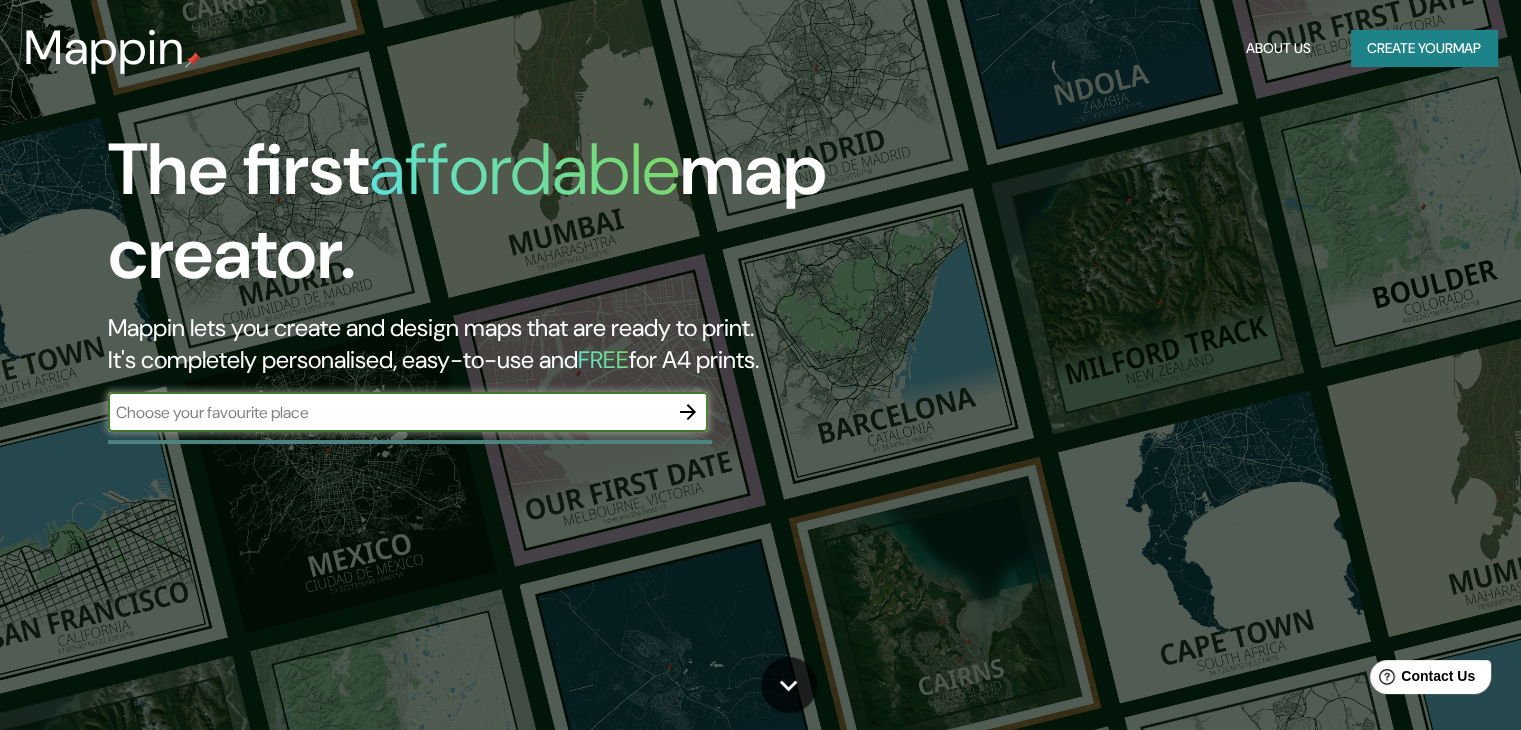 click on "​" at bounding box center (408, 412) 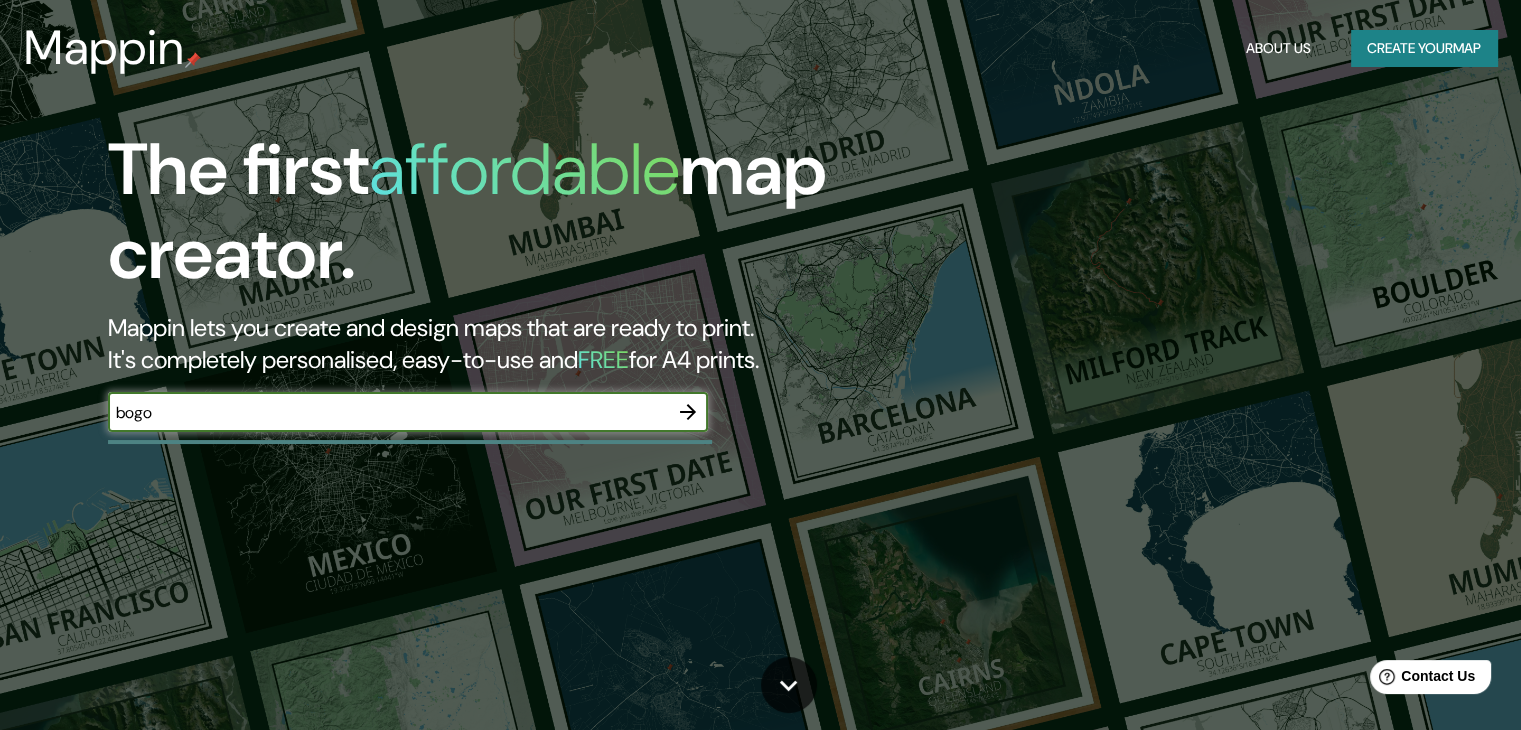 type on "[CITY]" 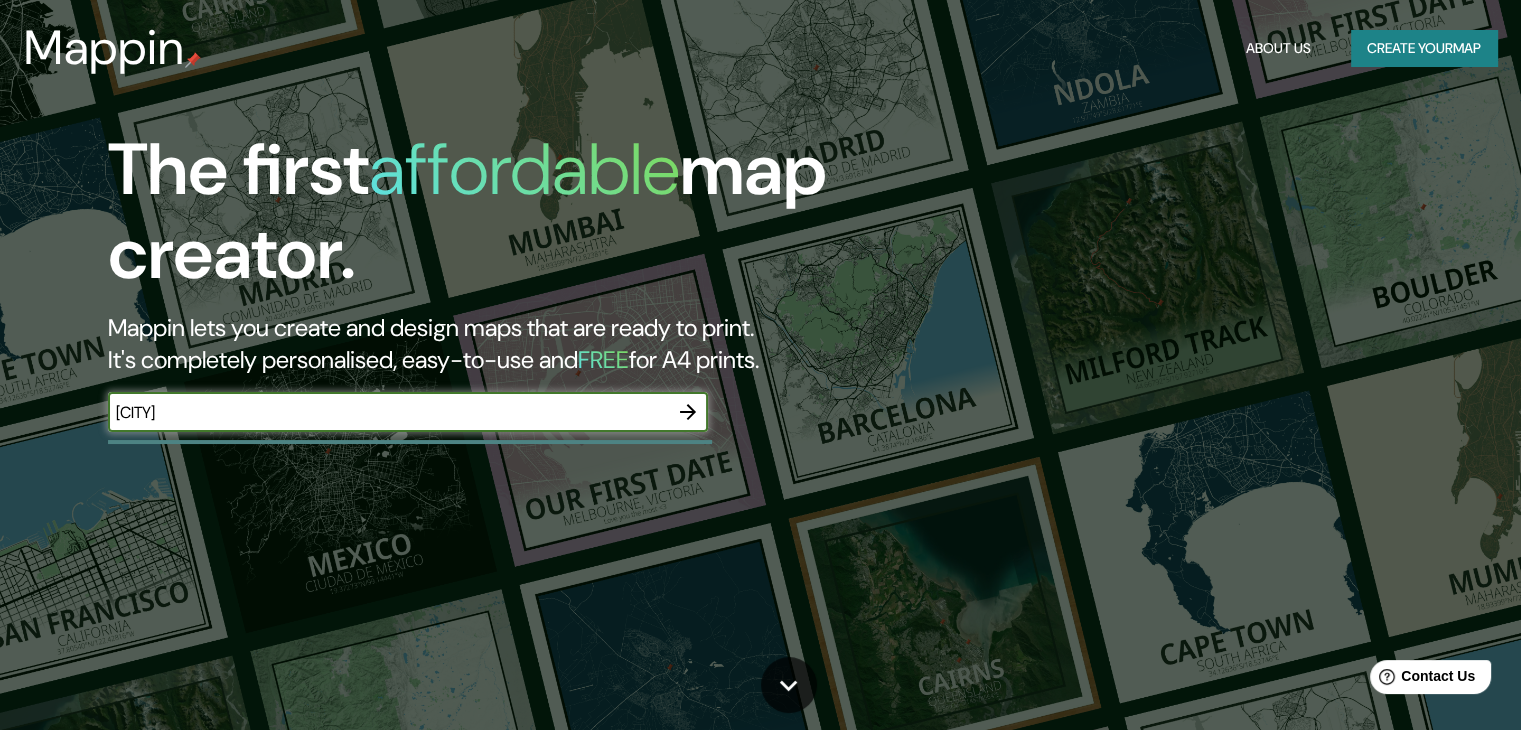 drag, startPoint x: 822, startPoint y: 421, endPoint x: 816, endPoint y: 395, distance: 26.683329 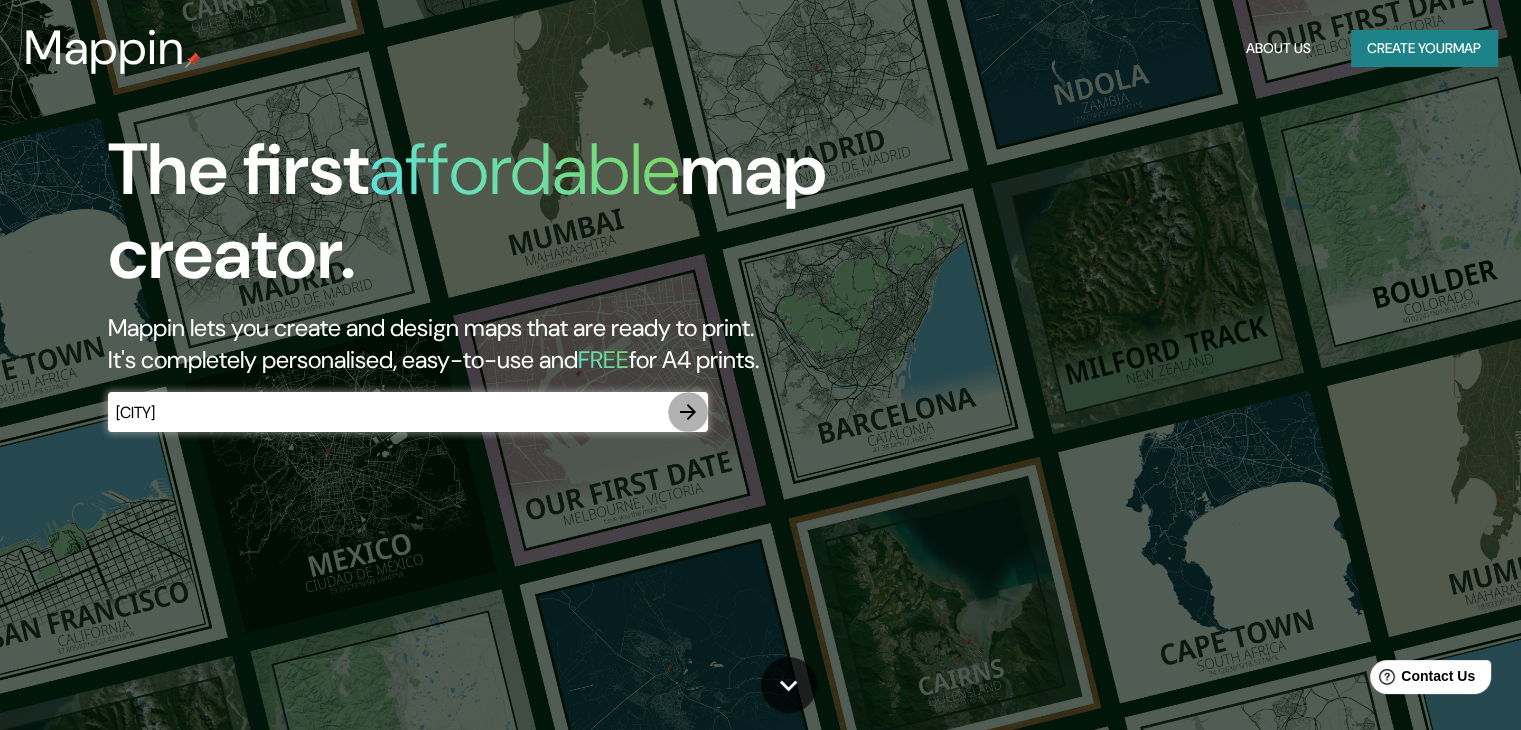 click 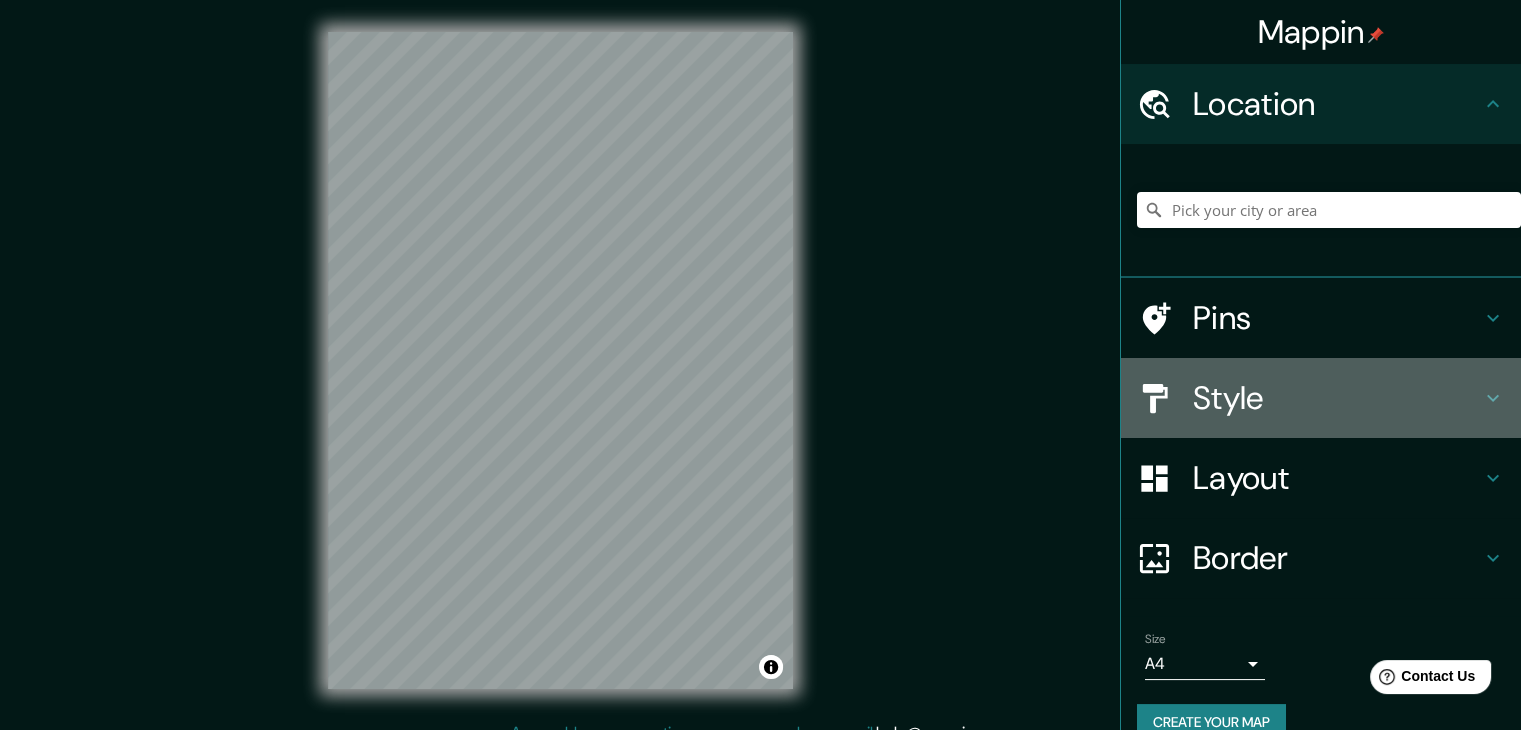 click on "Style" at bounding box center (1321, 398) 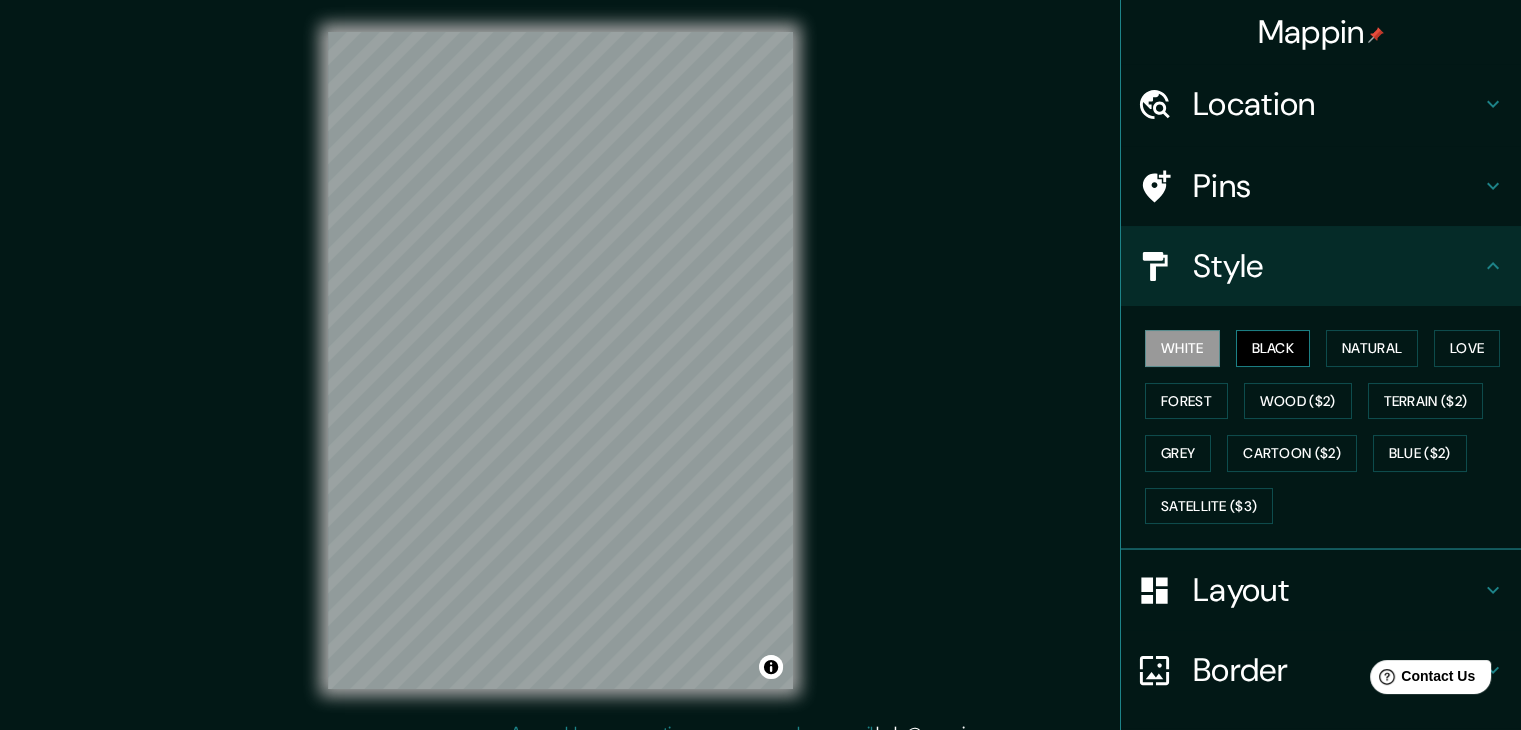 click on "Black" at bounding box center [1273, 348] 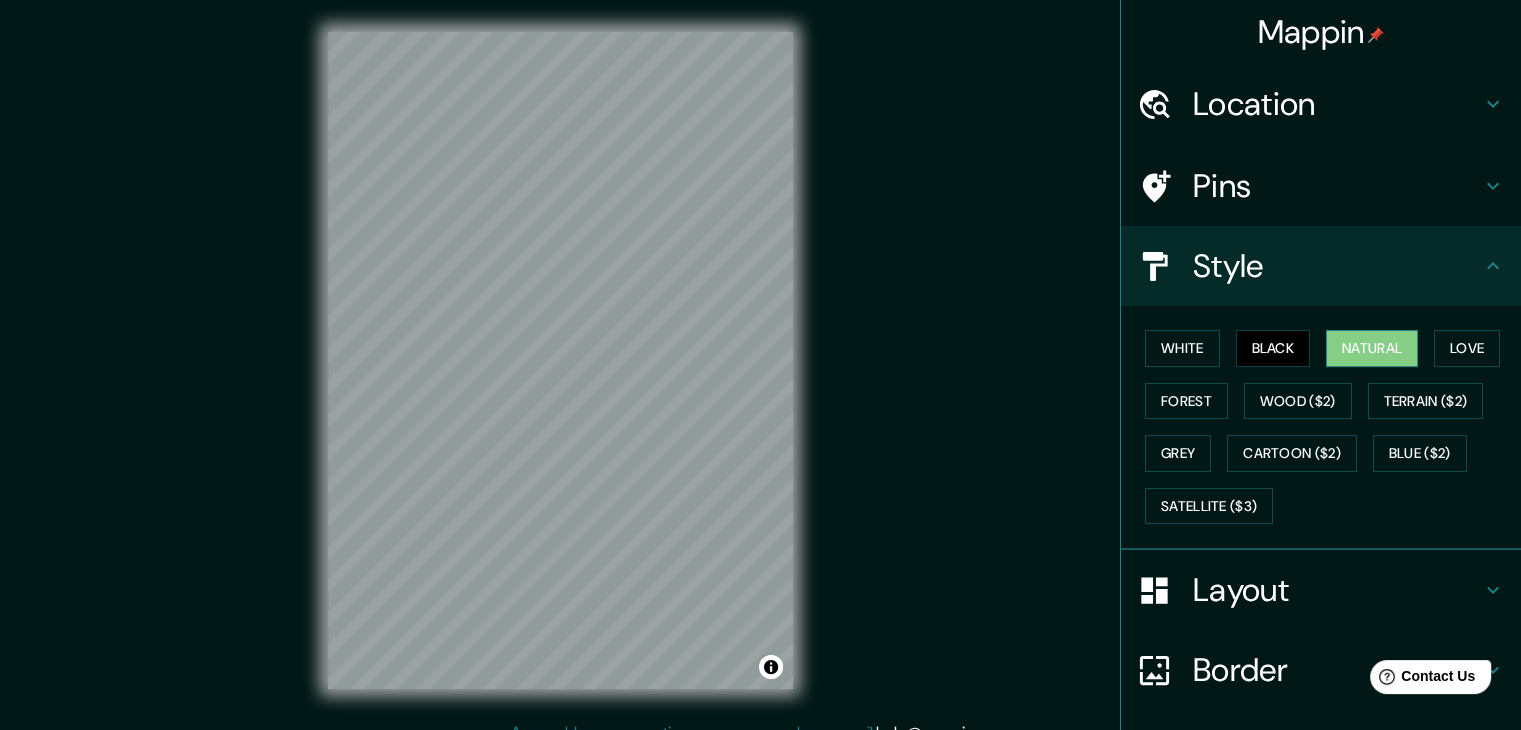 click on "Natural" at bounding box center [1372, 348] 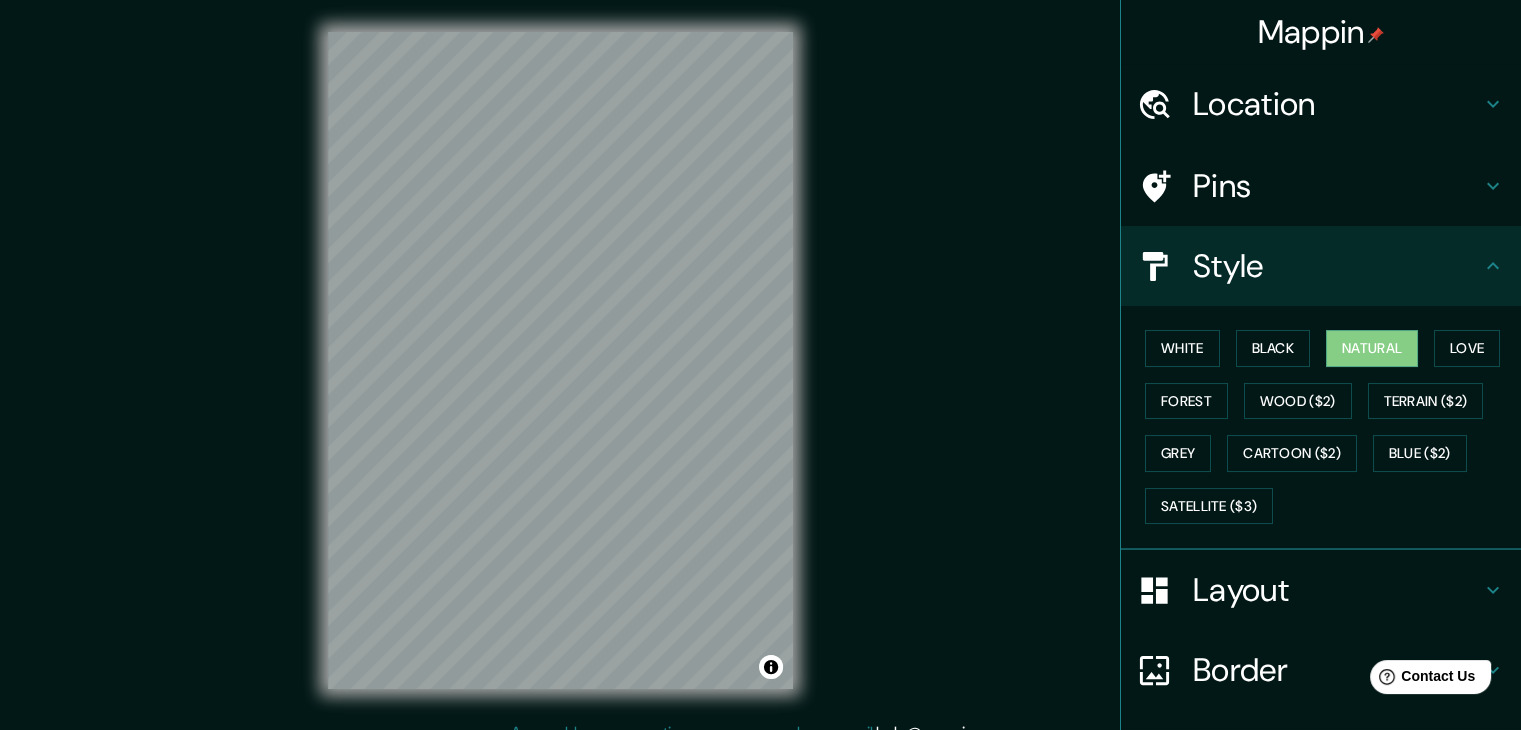 click 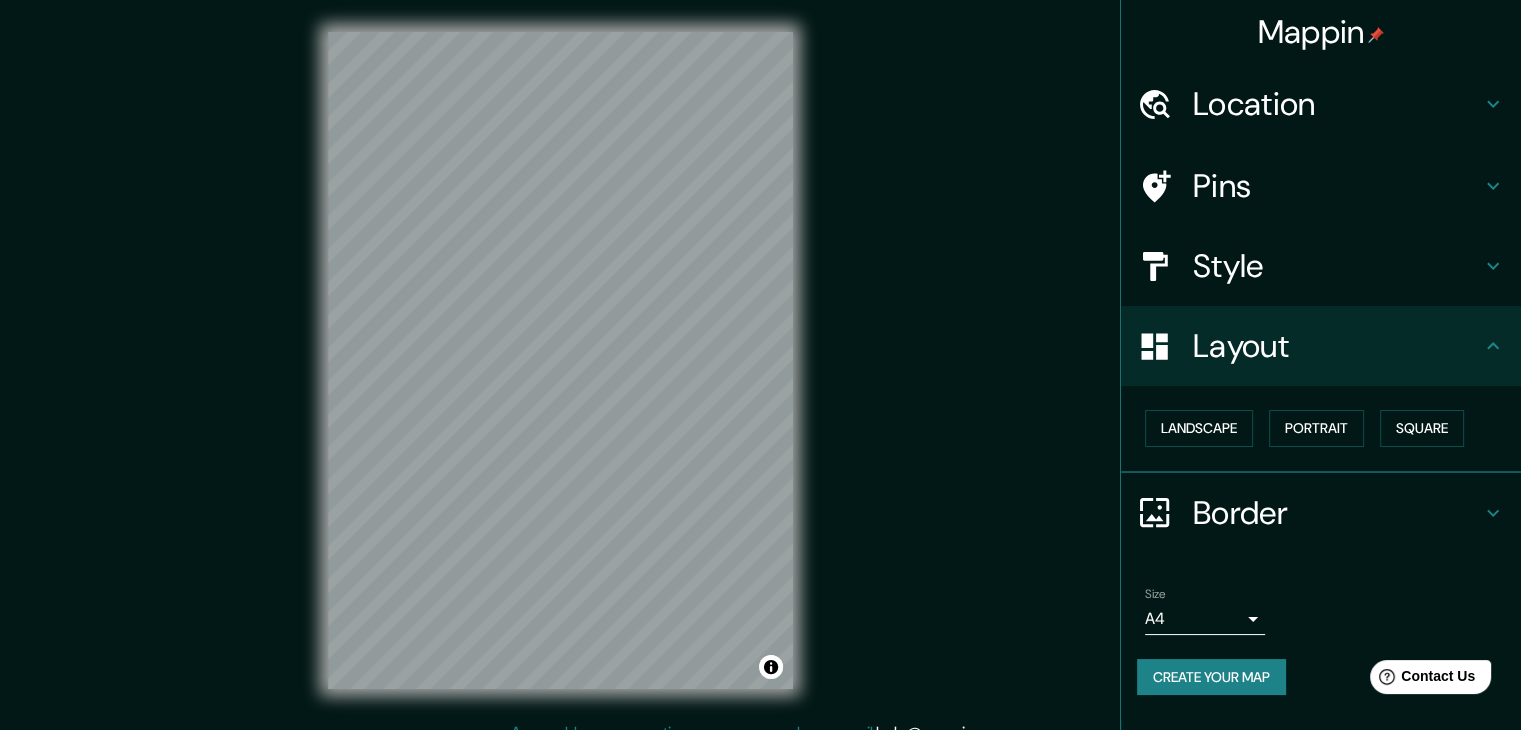 click 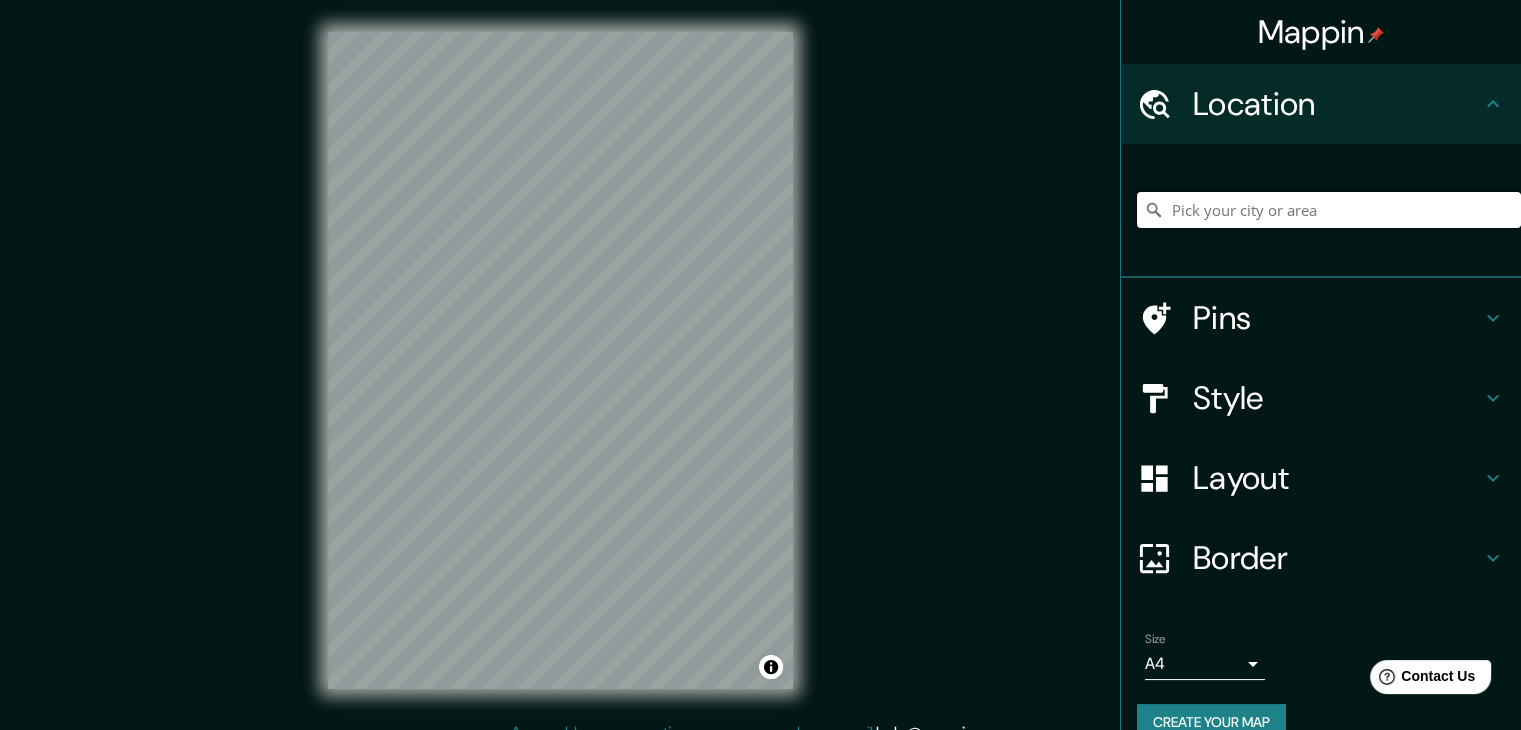 click at bounding box center (1329, 210) 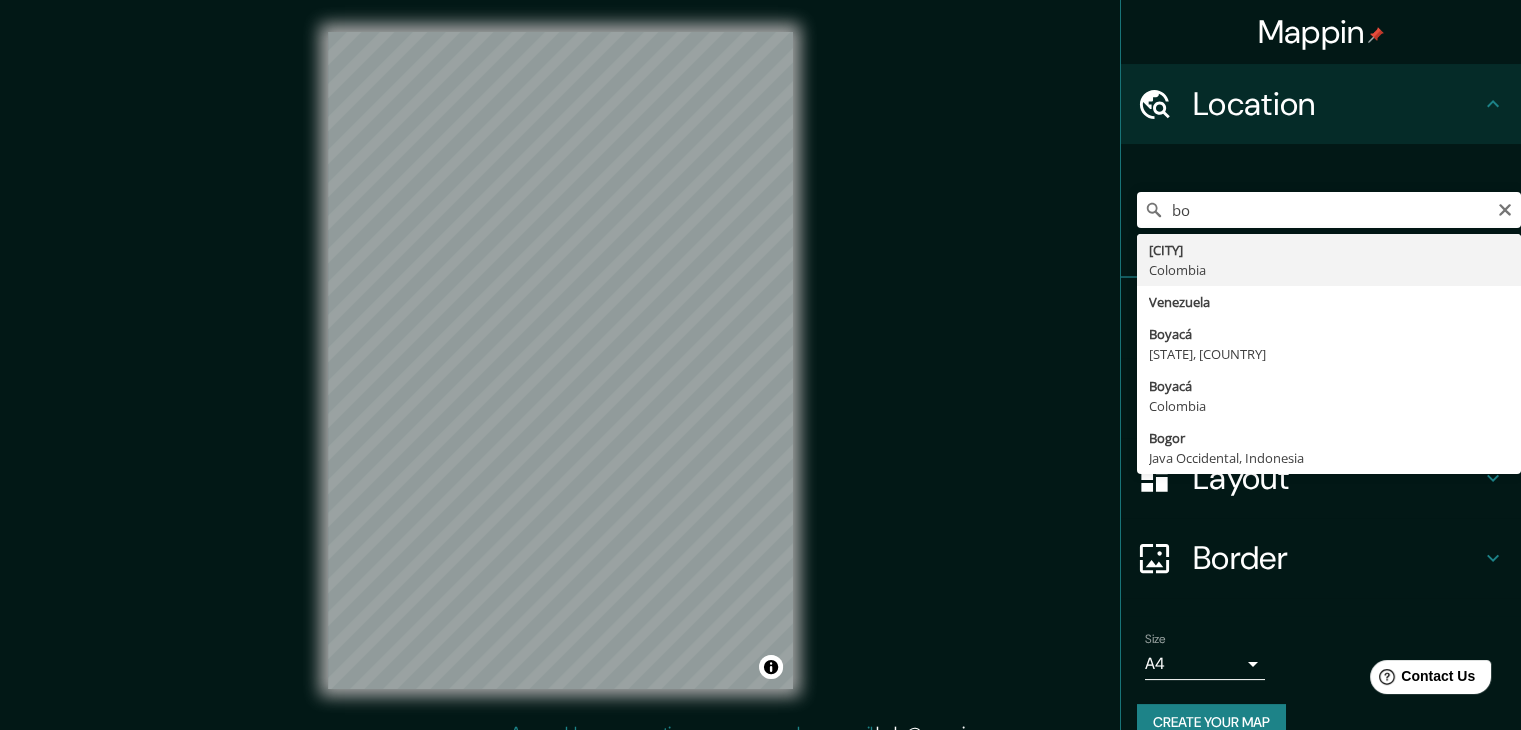 type on "[CITY], [COUNTRY]" 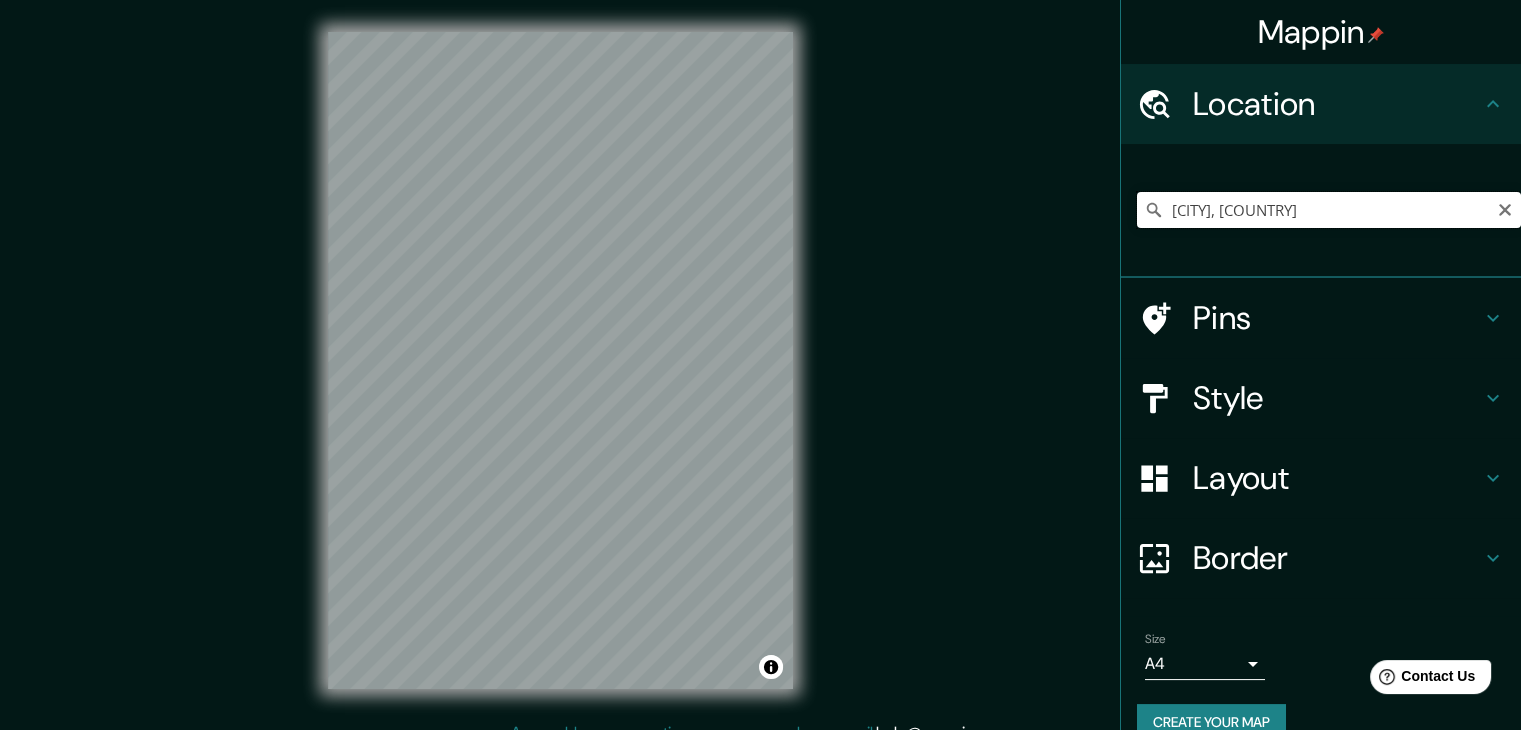 click on "[CITY], [COUNTRY]" at bounding box center [1329, 210] 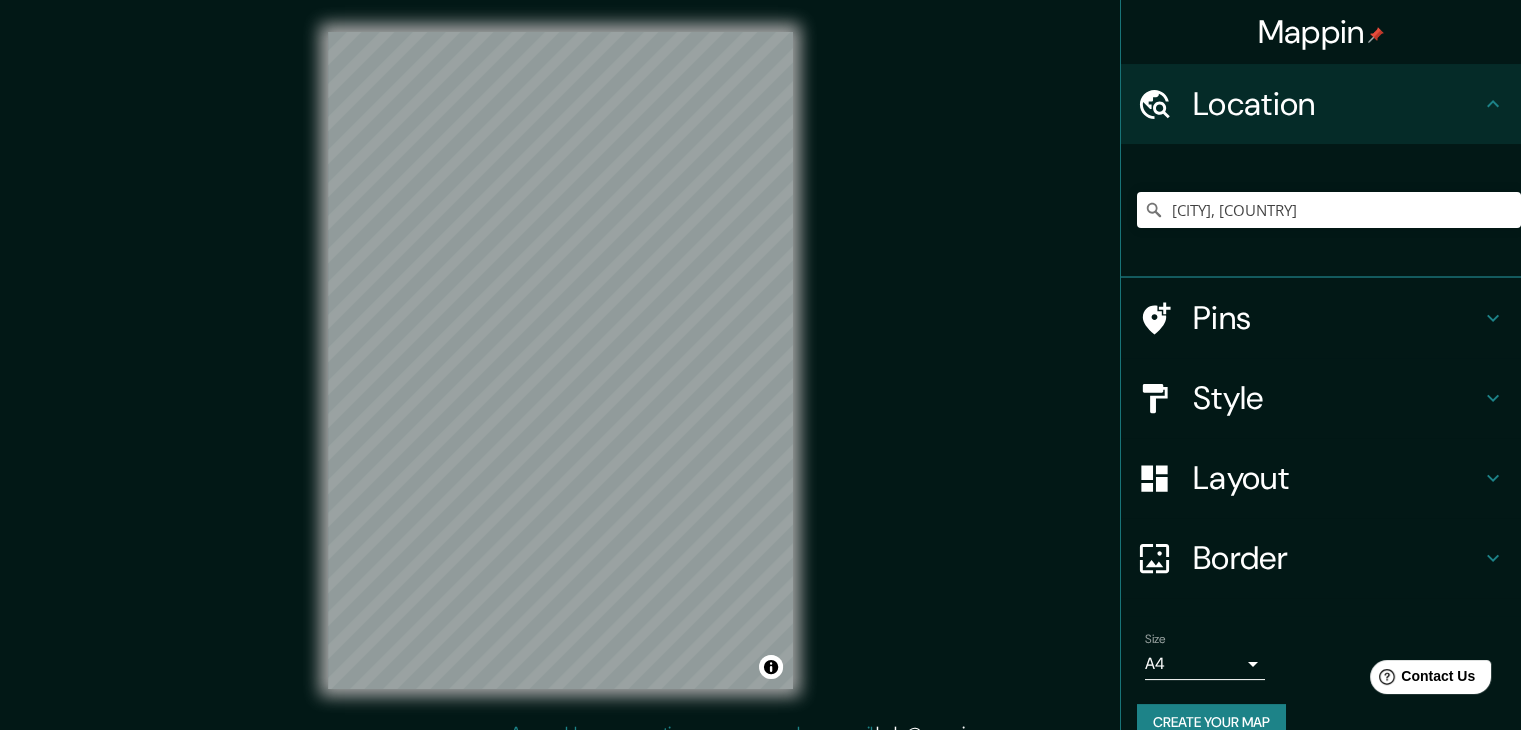 click on "Style" at bounding box center (1321, 398) 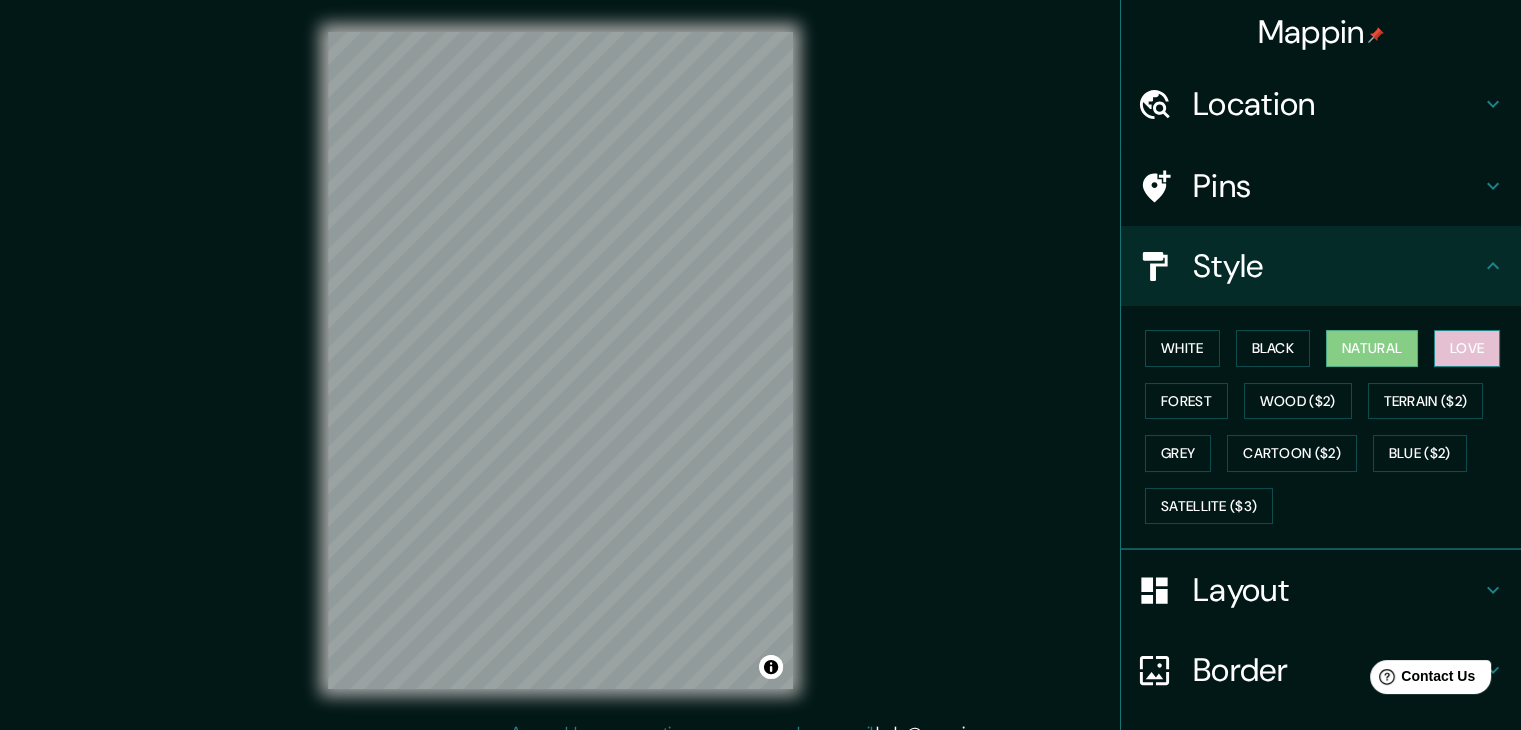 click on "Love" at bounding box center (1467, 348) 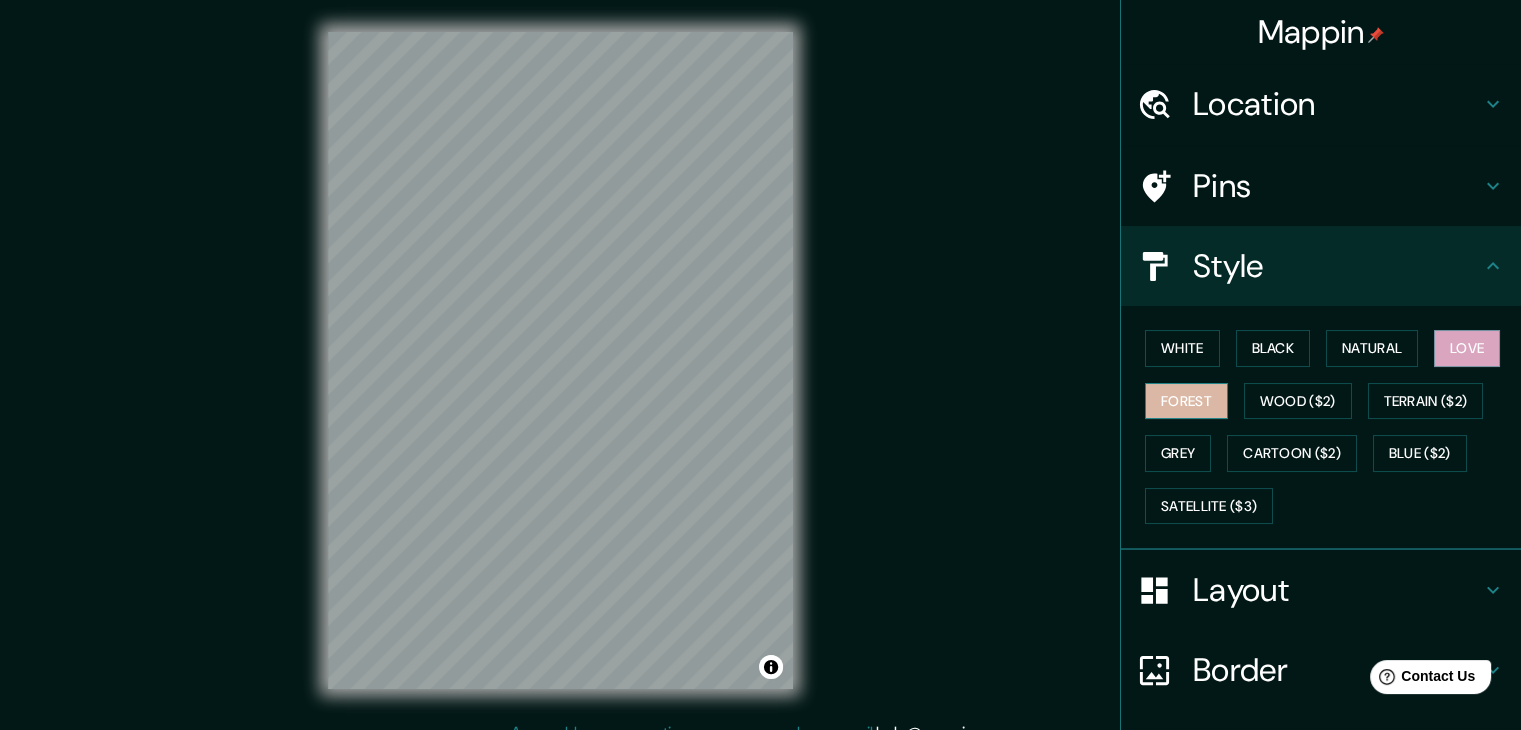click on "Forest" at bounding box center [1186, 401] 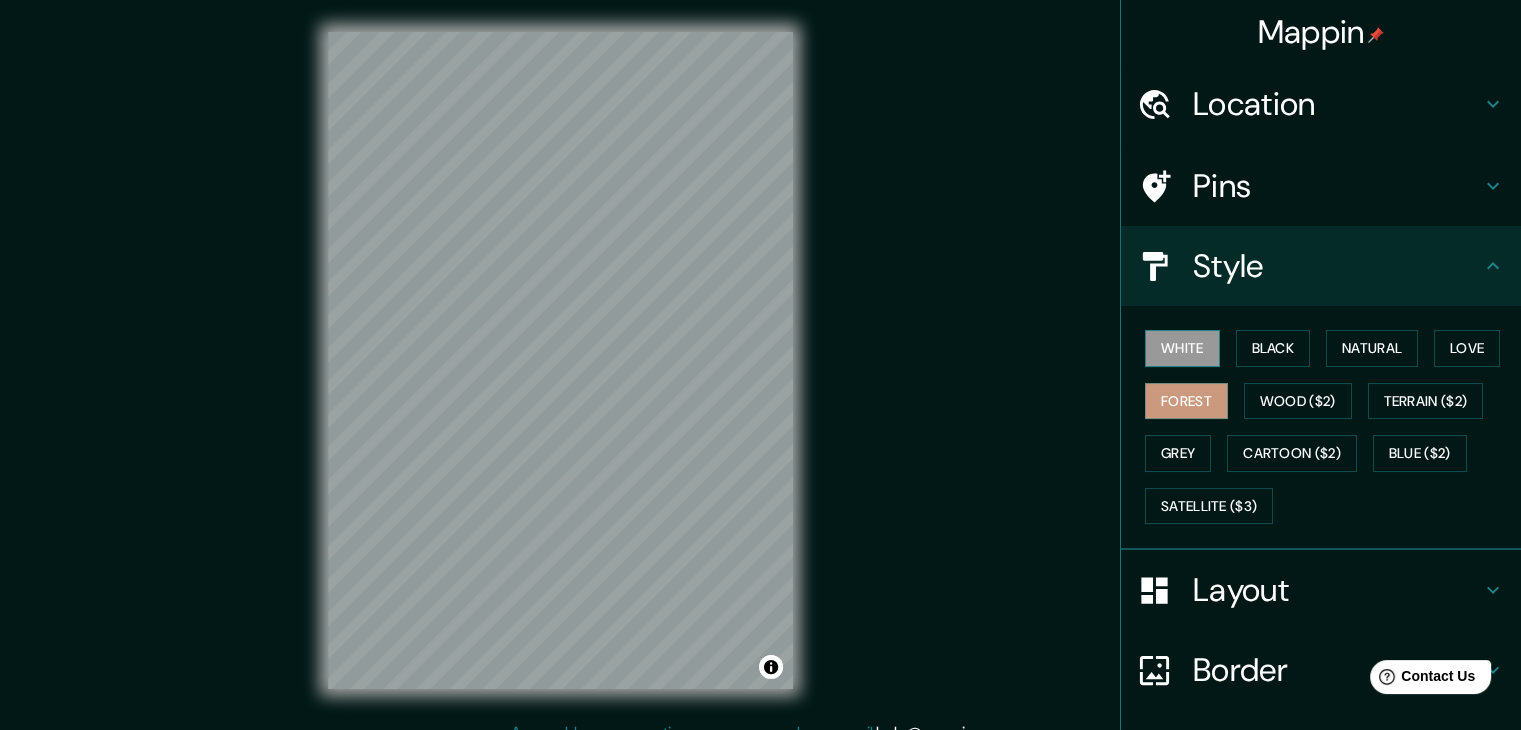 click on "White" at bounding box center (1182, 348) 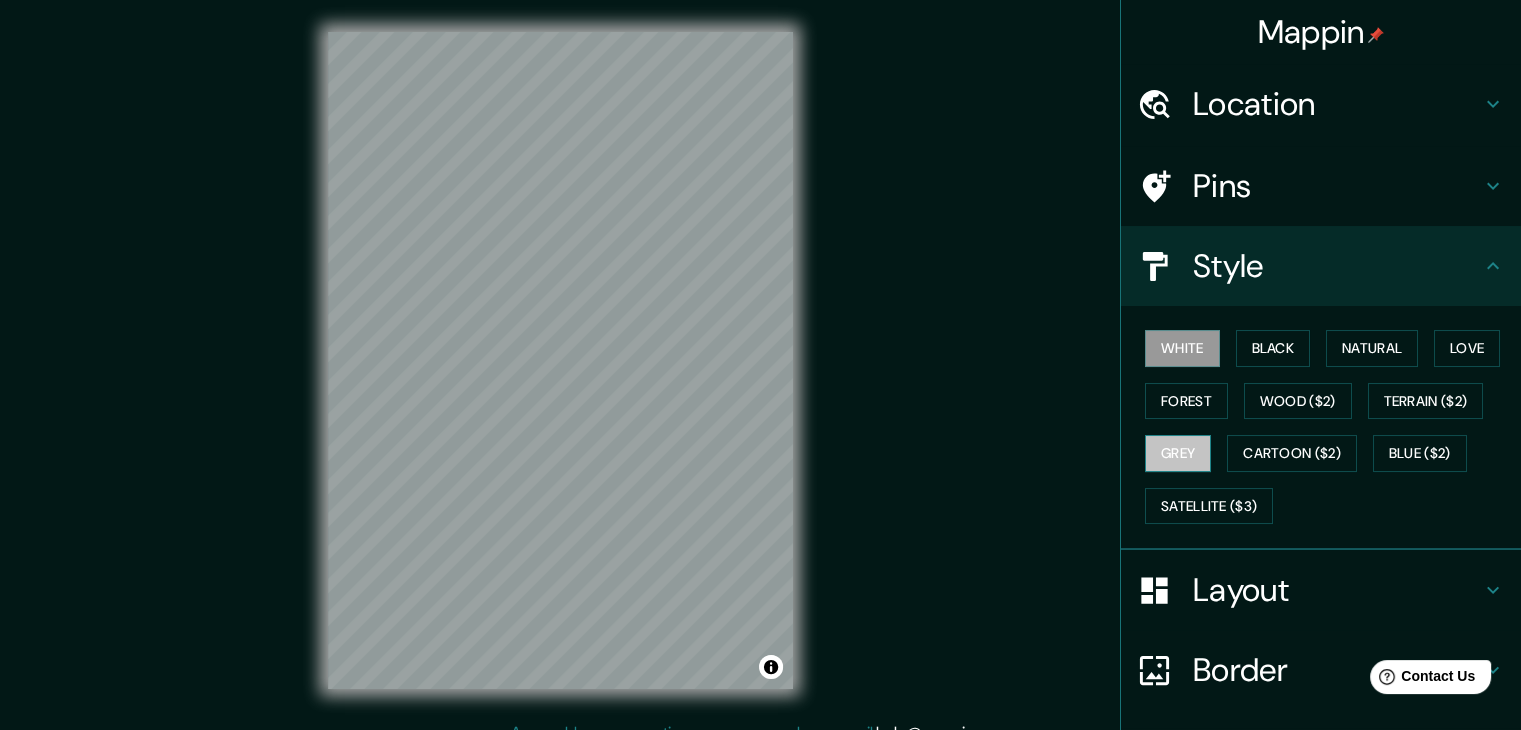 click on "Grey" at bounding box center [1178, 453] 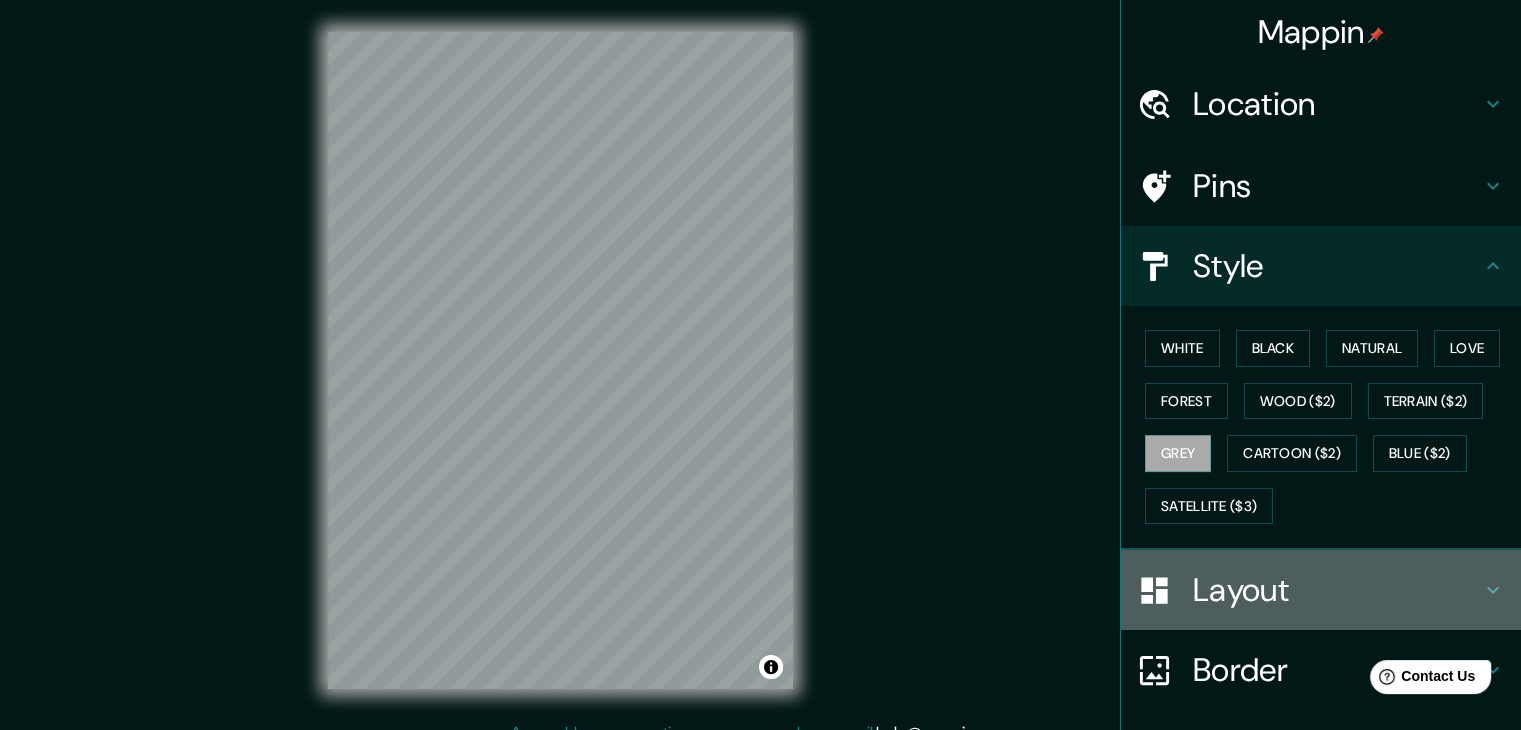 click 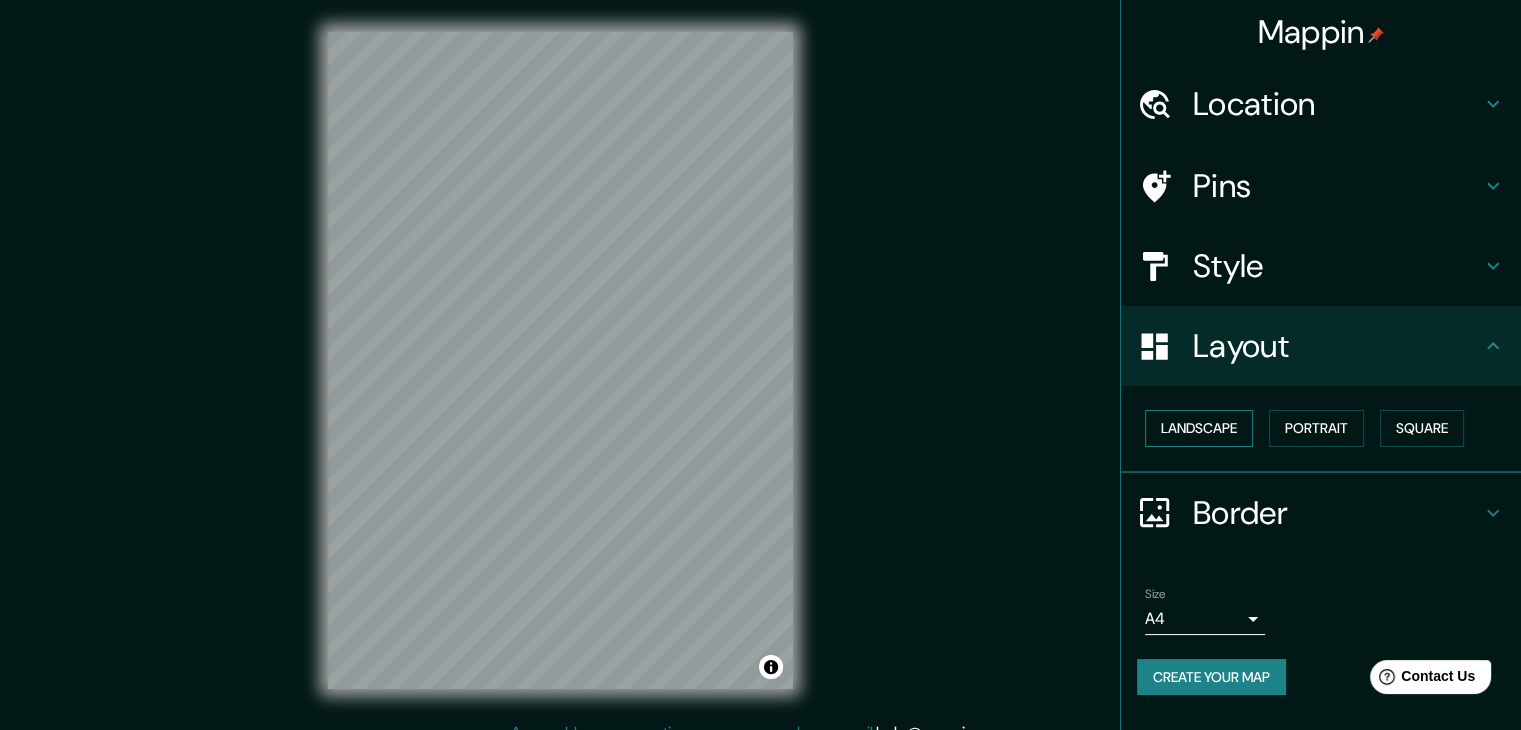 click on "Landscape" at bounding box center (1199, 428) 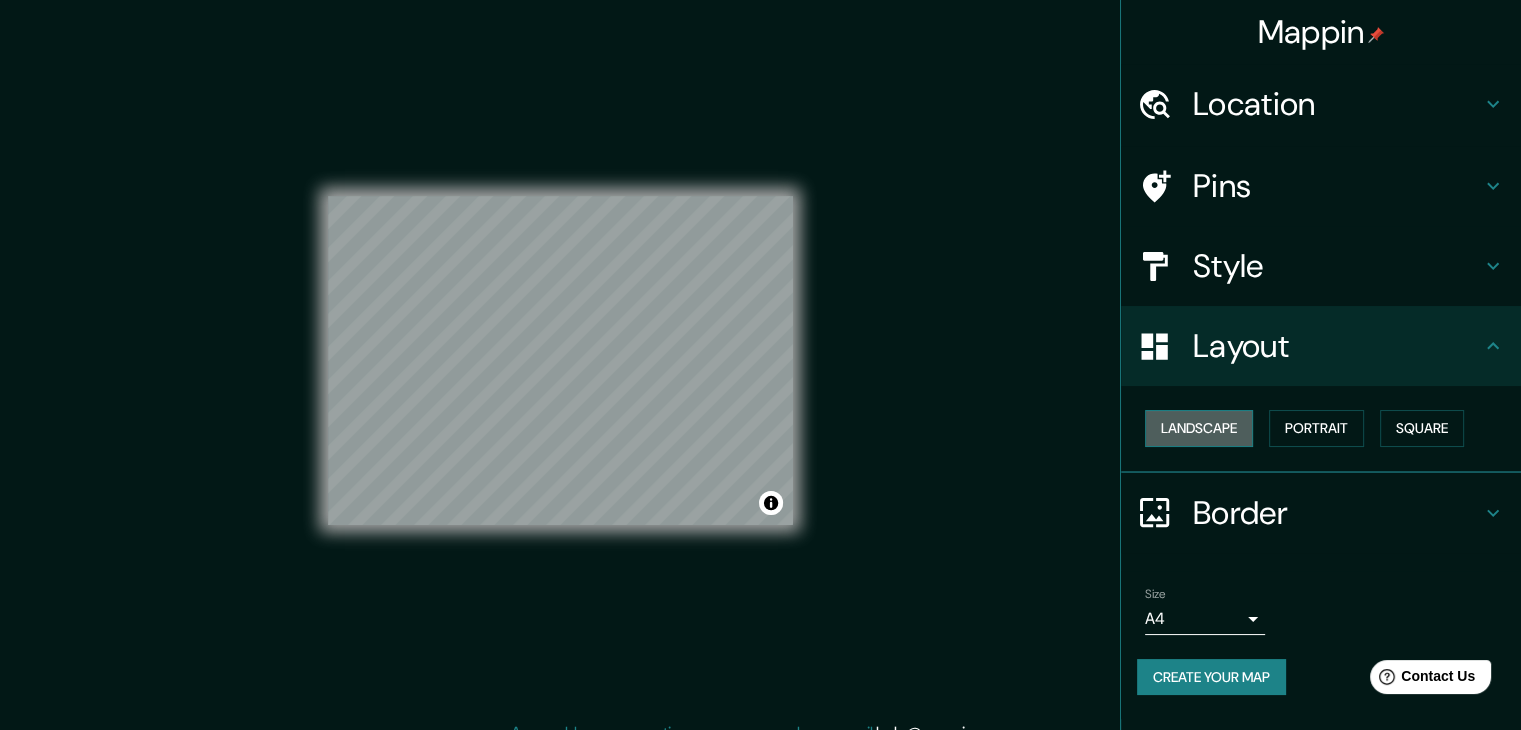 click on "Landscape" at bounding box center [1199, 428] 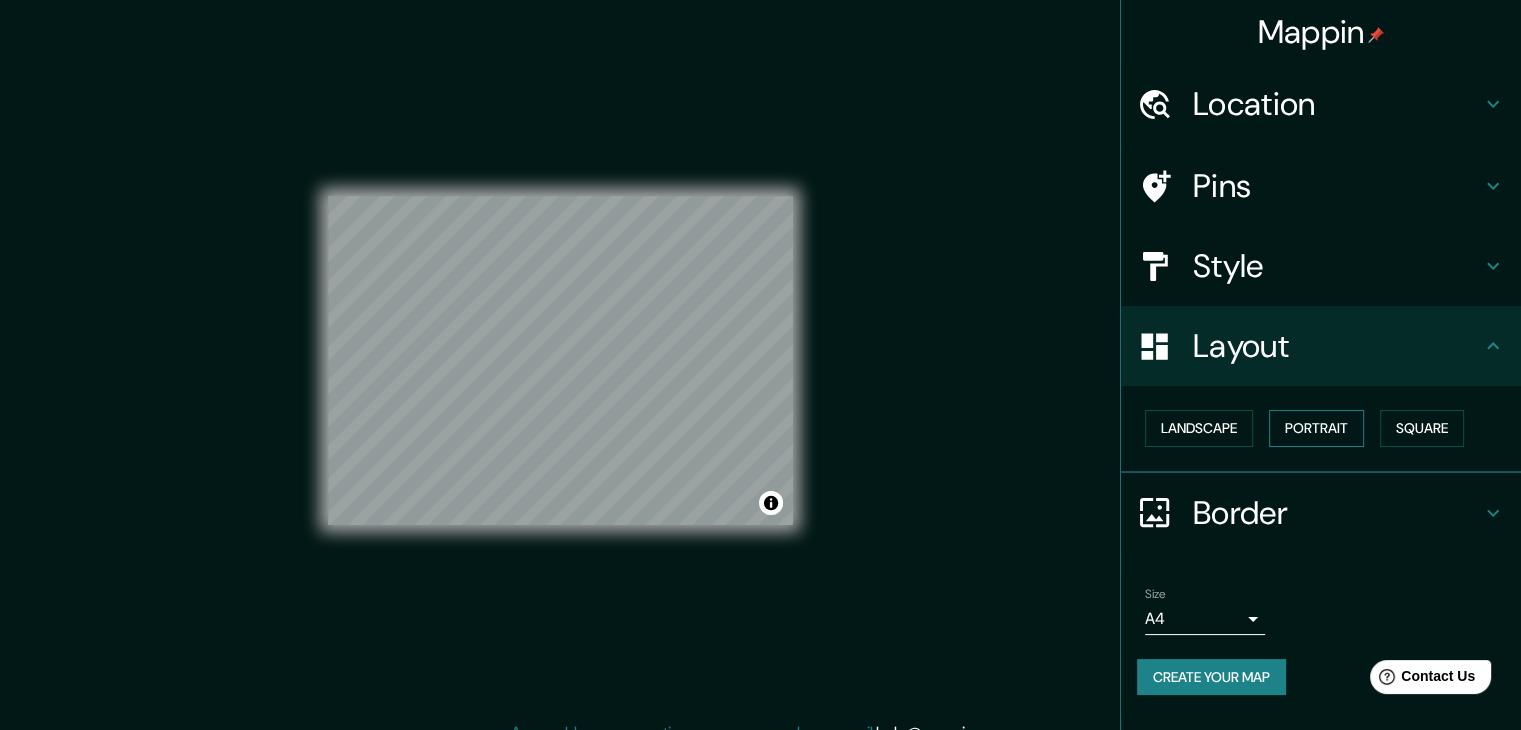 click on "Portrait" at bounding box center (1316, 428) 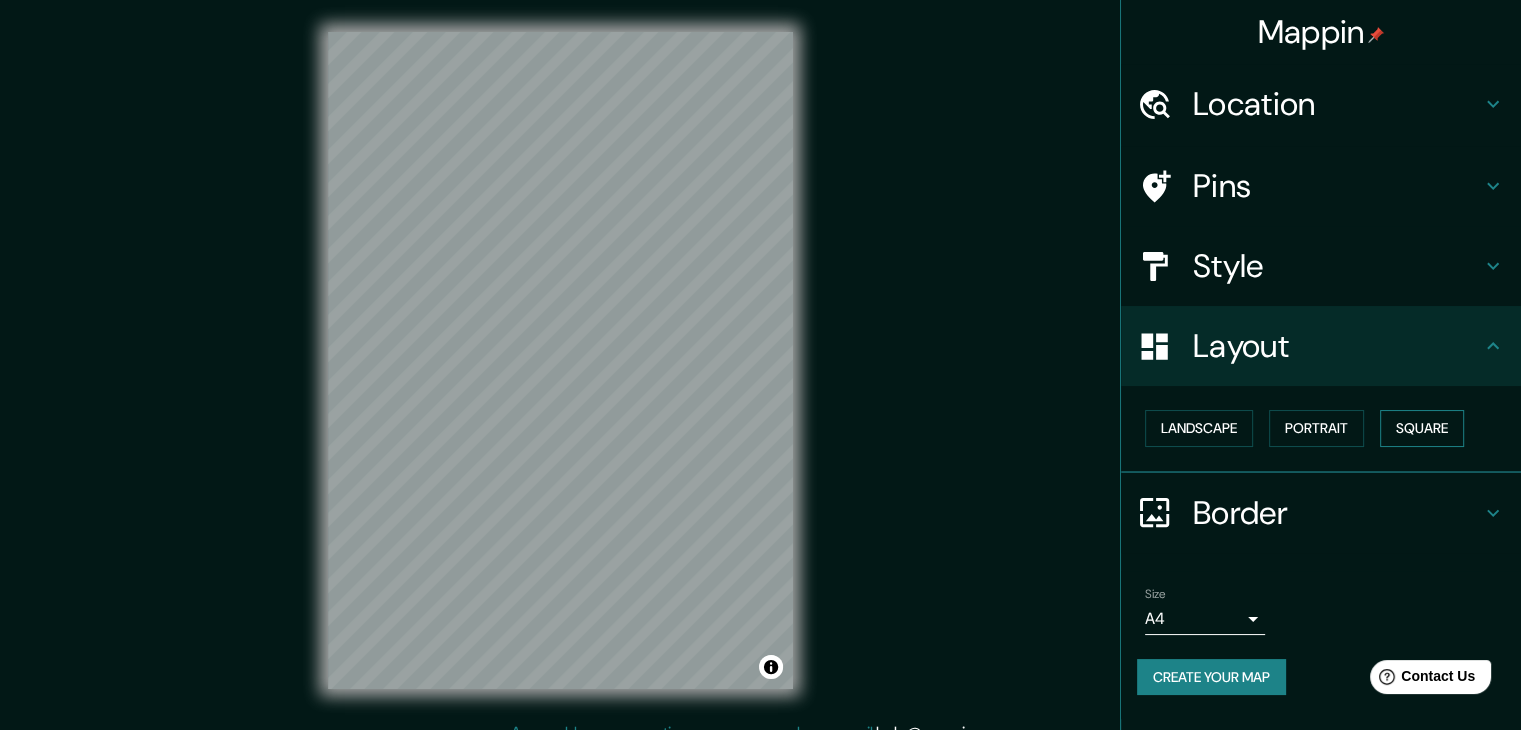 click on "Square" at bounding box center [1422, 428] 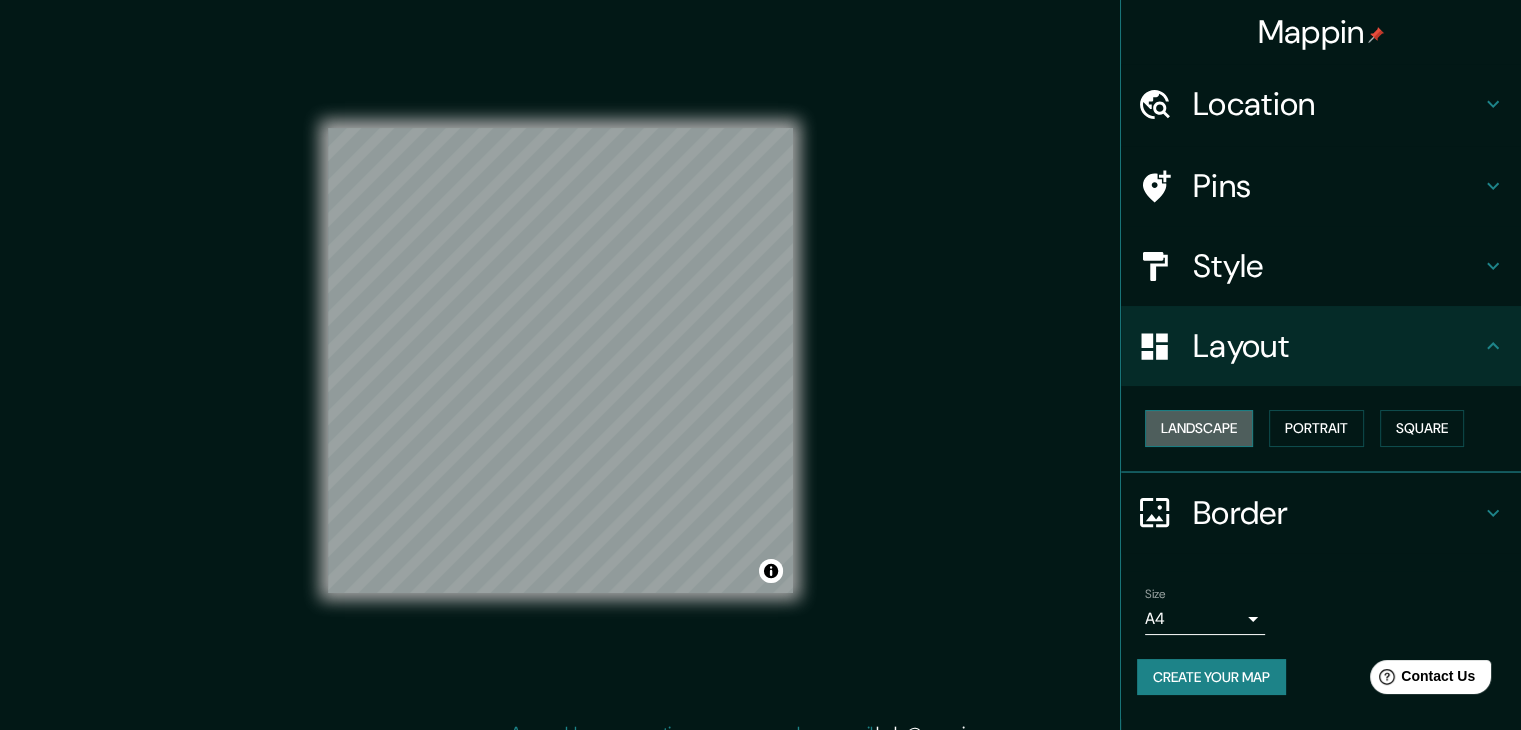 click on "Landscape" at bounding box center (1199, 428) 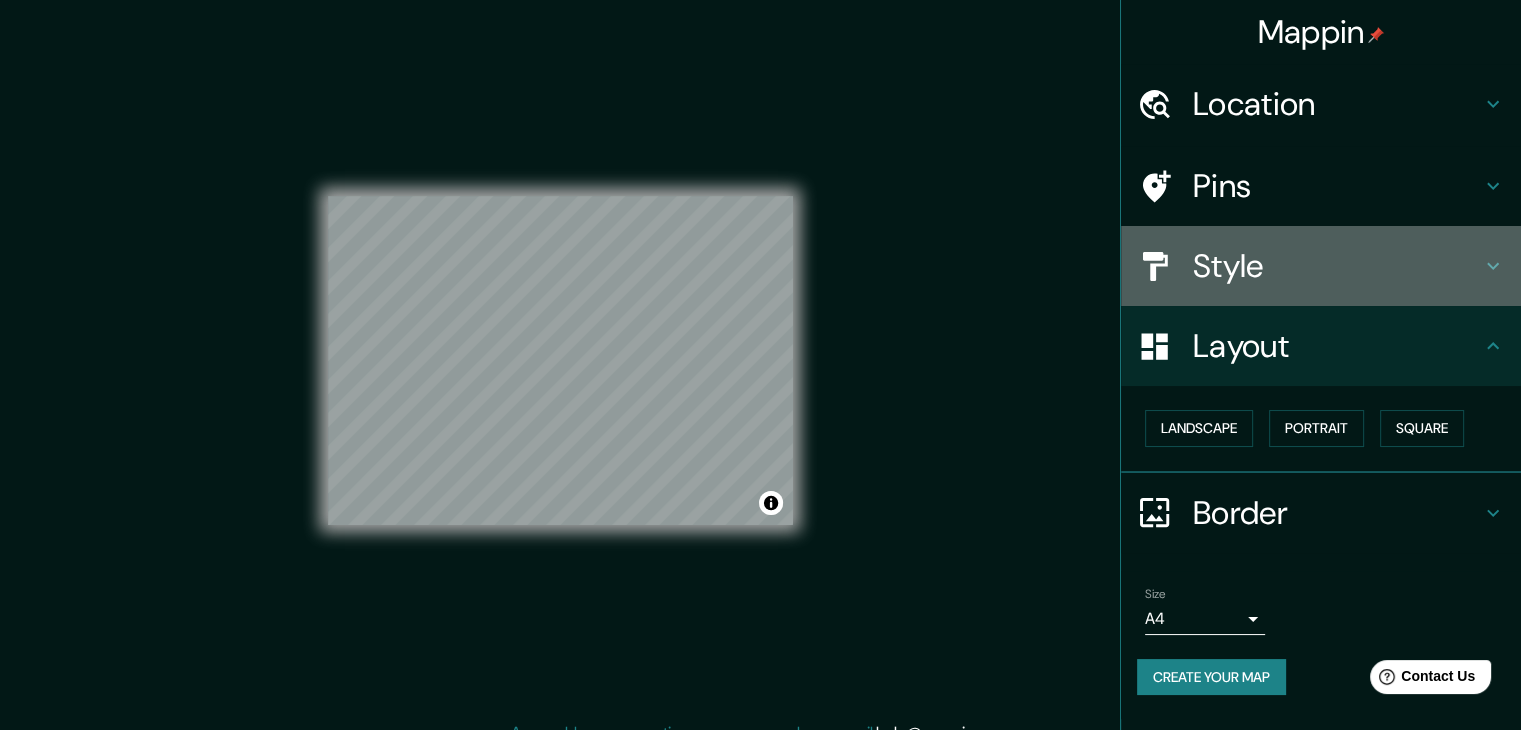 click 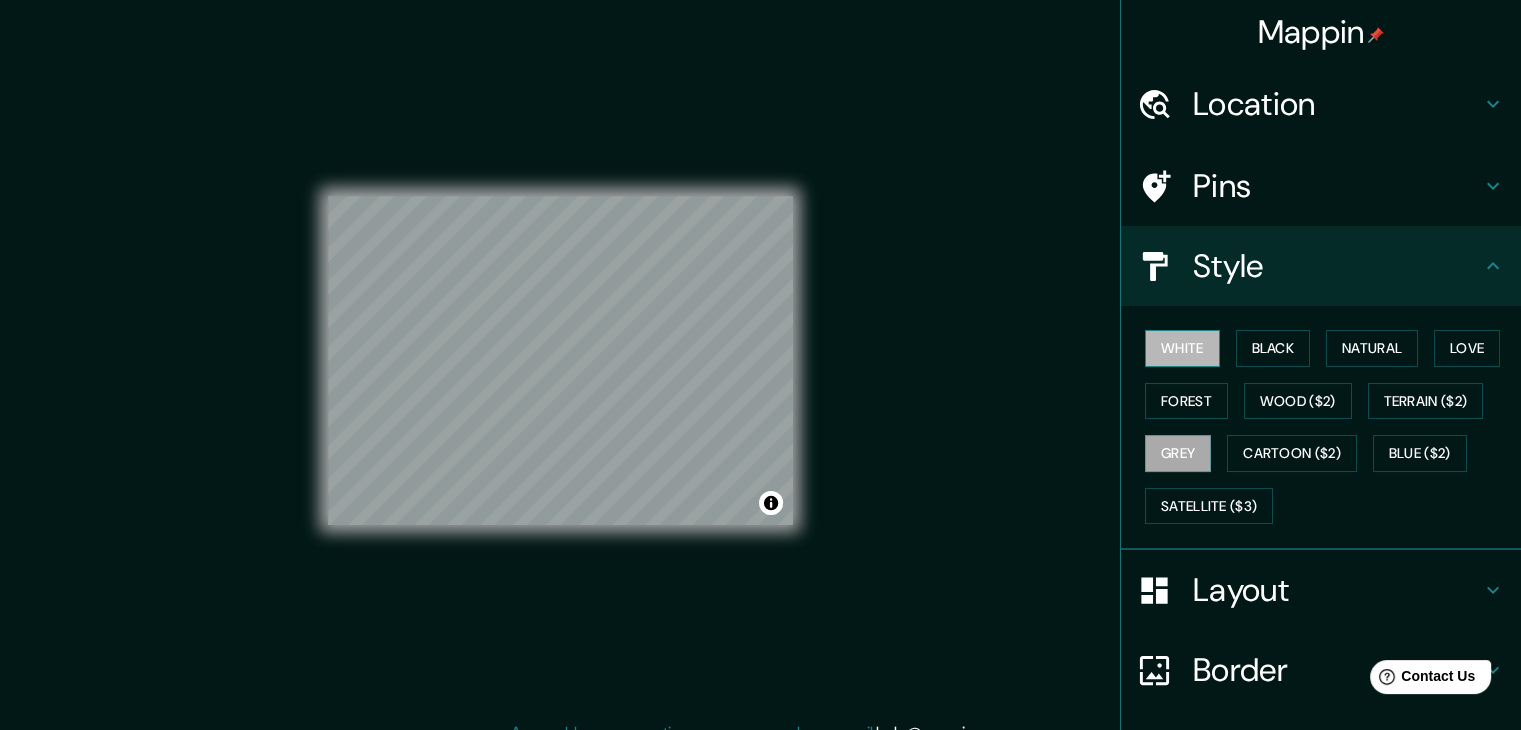 click on "White" at bounding box center [1182, 348] 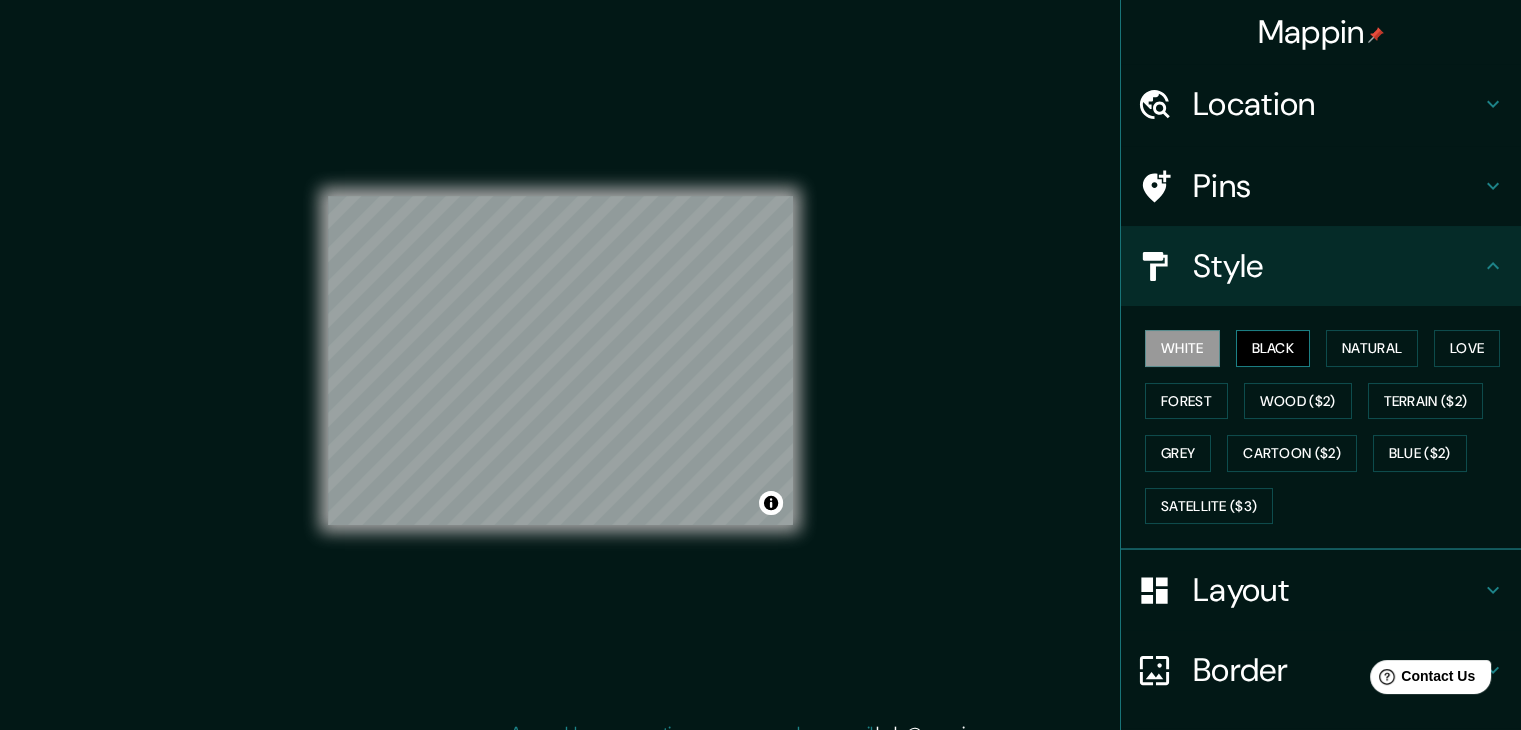 click on "Black" at bounding box center [1273, 348] 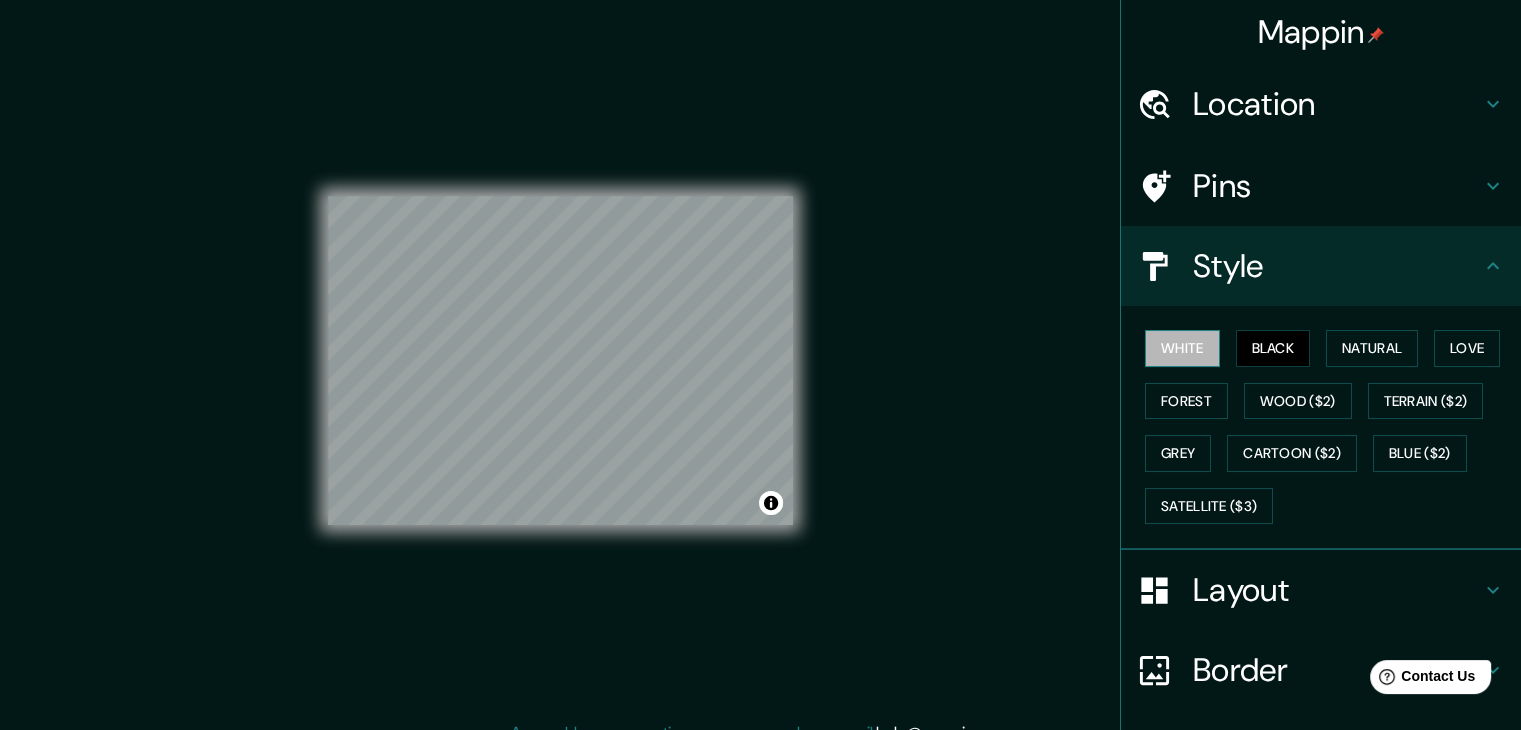 click on "White" at bounding box center (1182, 348) 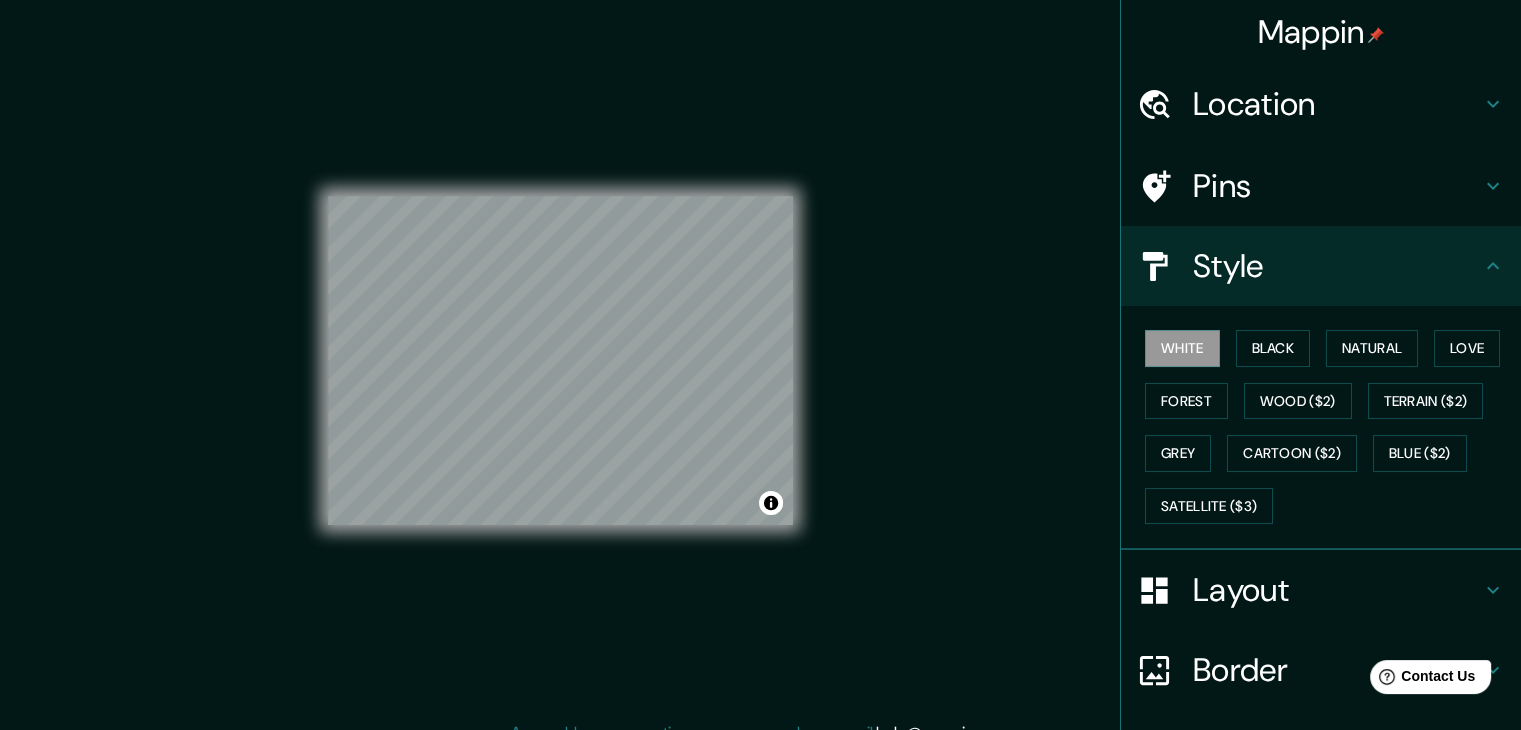 click on "Location" at bounding box center (1337, 104) 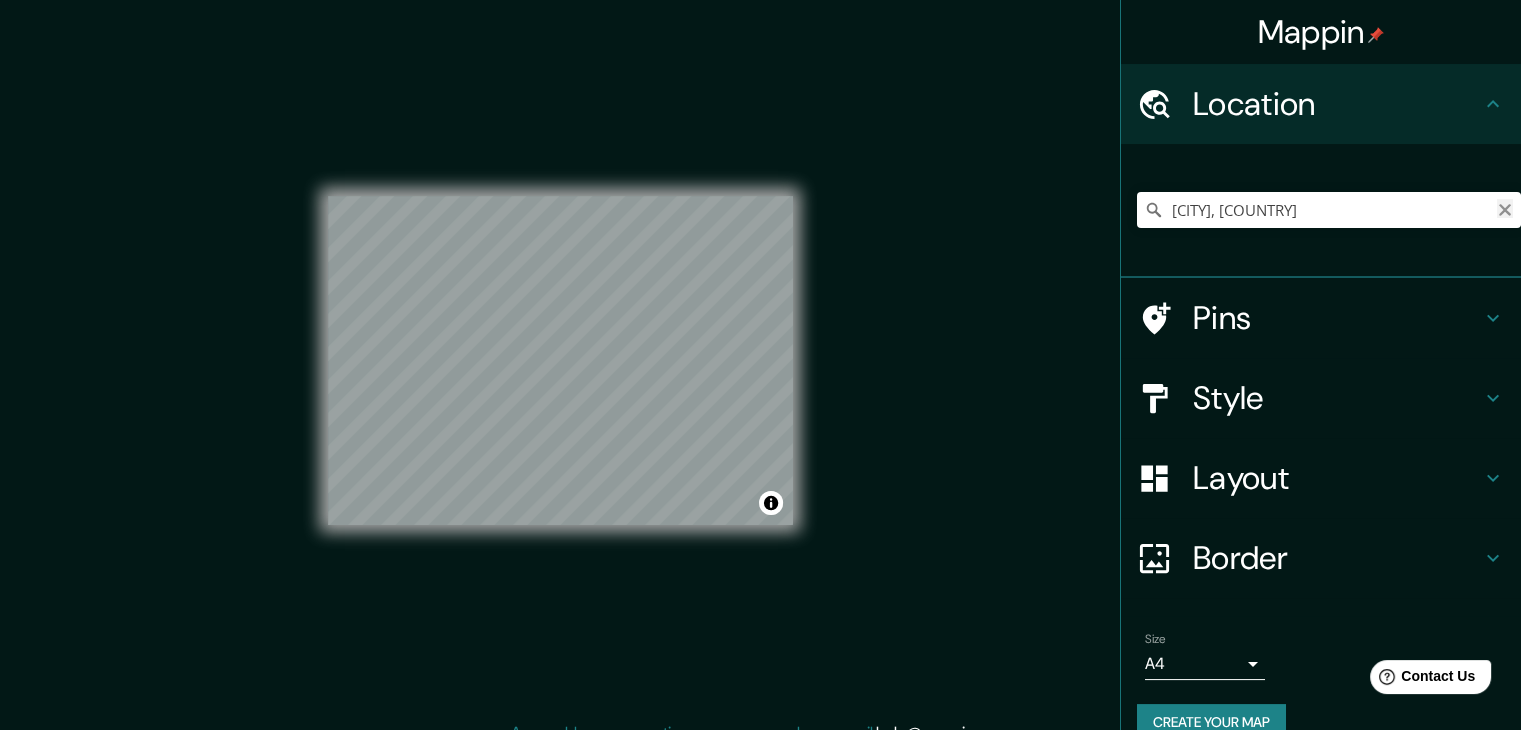 click at bounding box center (1505, 208) 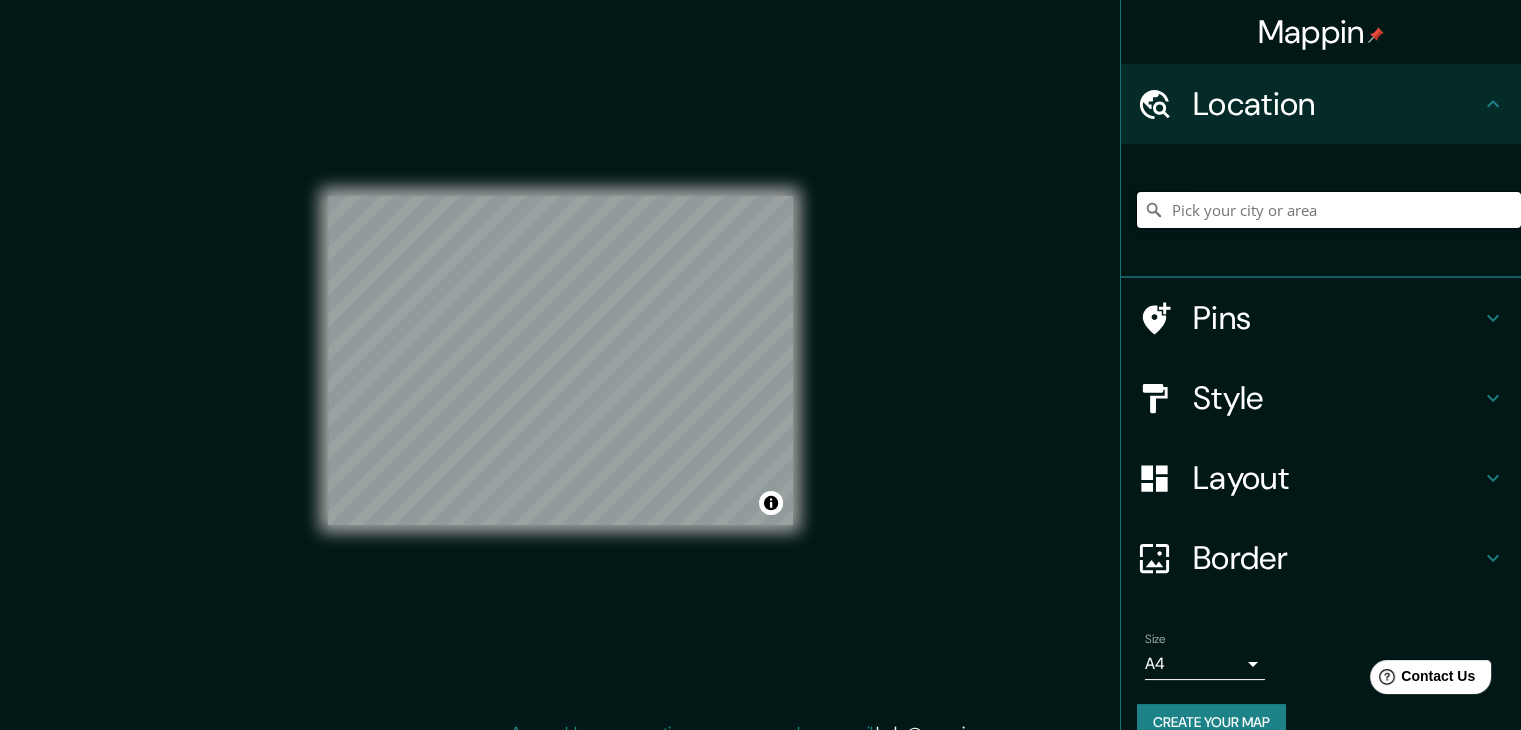 click at bounding box center (1329, 210) 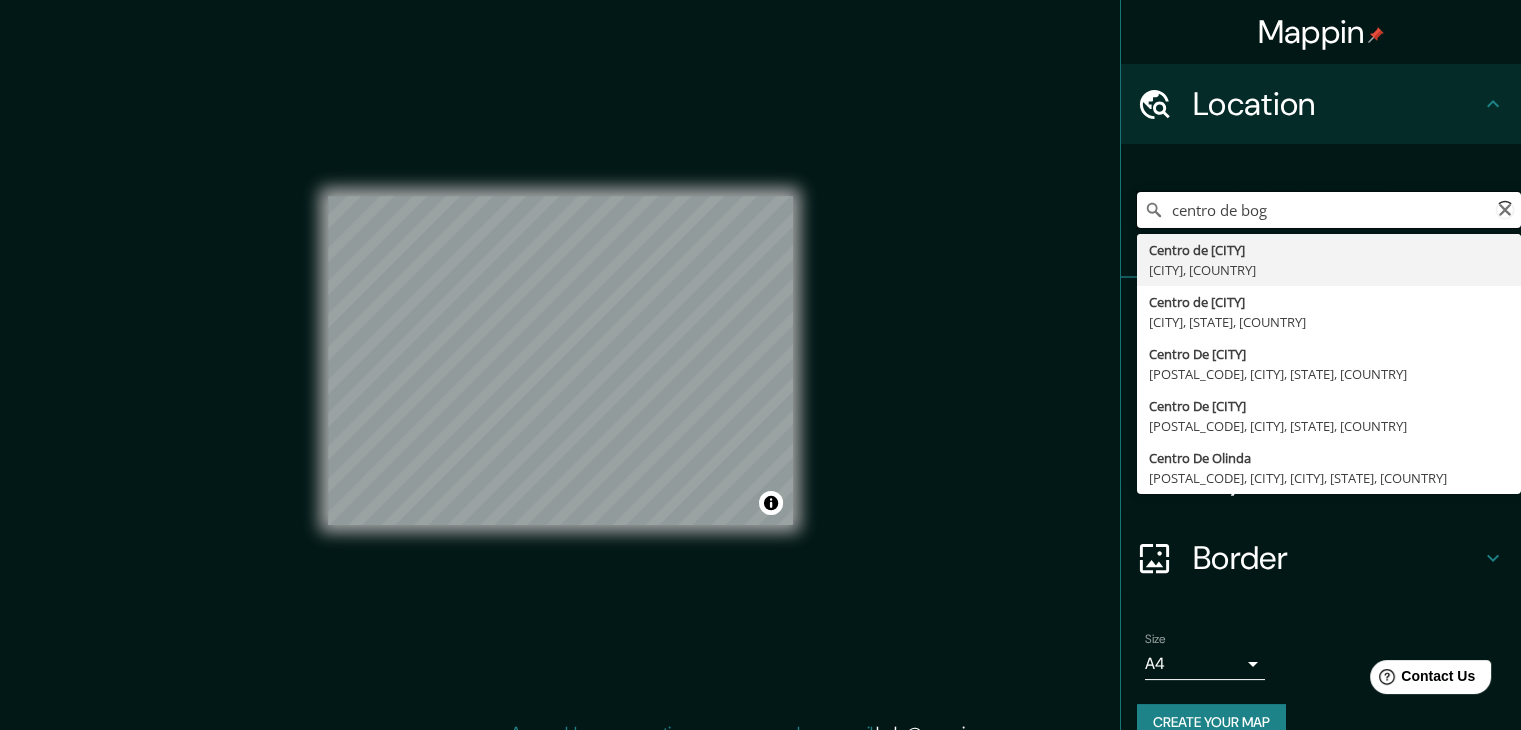 type on "centro de bogo" 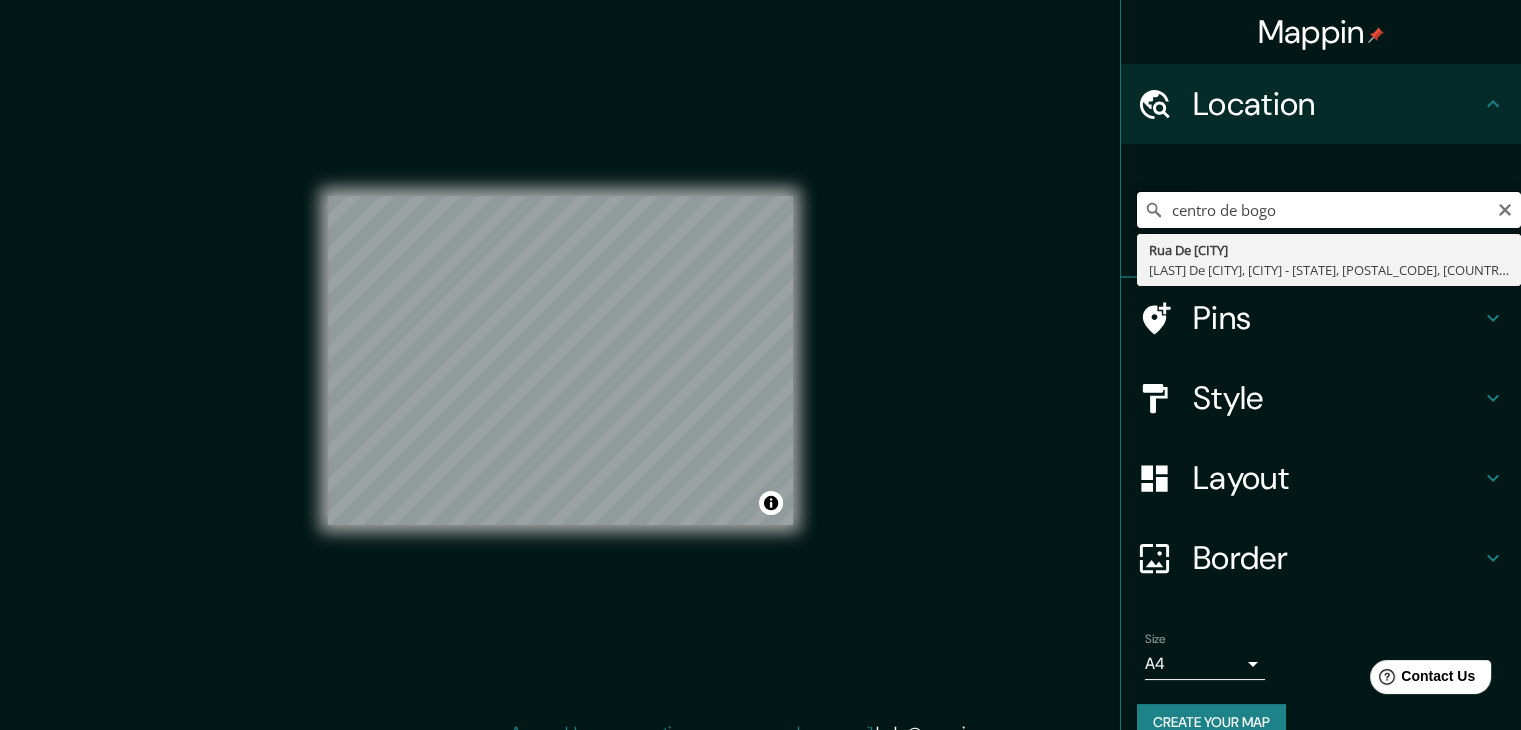 drag, startPoint x: 1282, startPoint y: 209, endPoint x: 1008, endPoint y: 211, distance: 274.0073 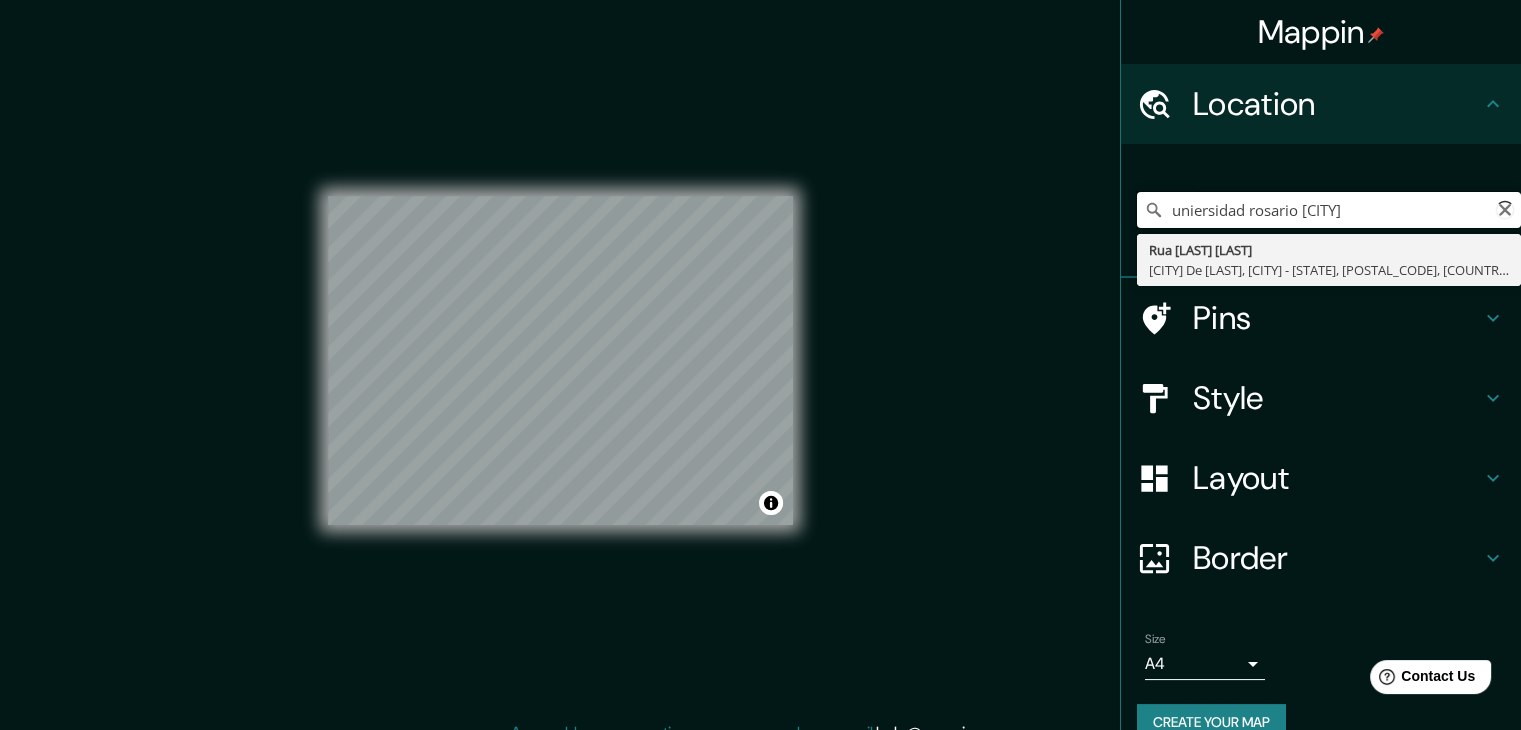 type on "uniersidad rosario [CITY]" 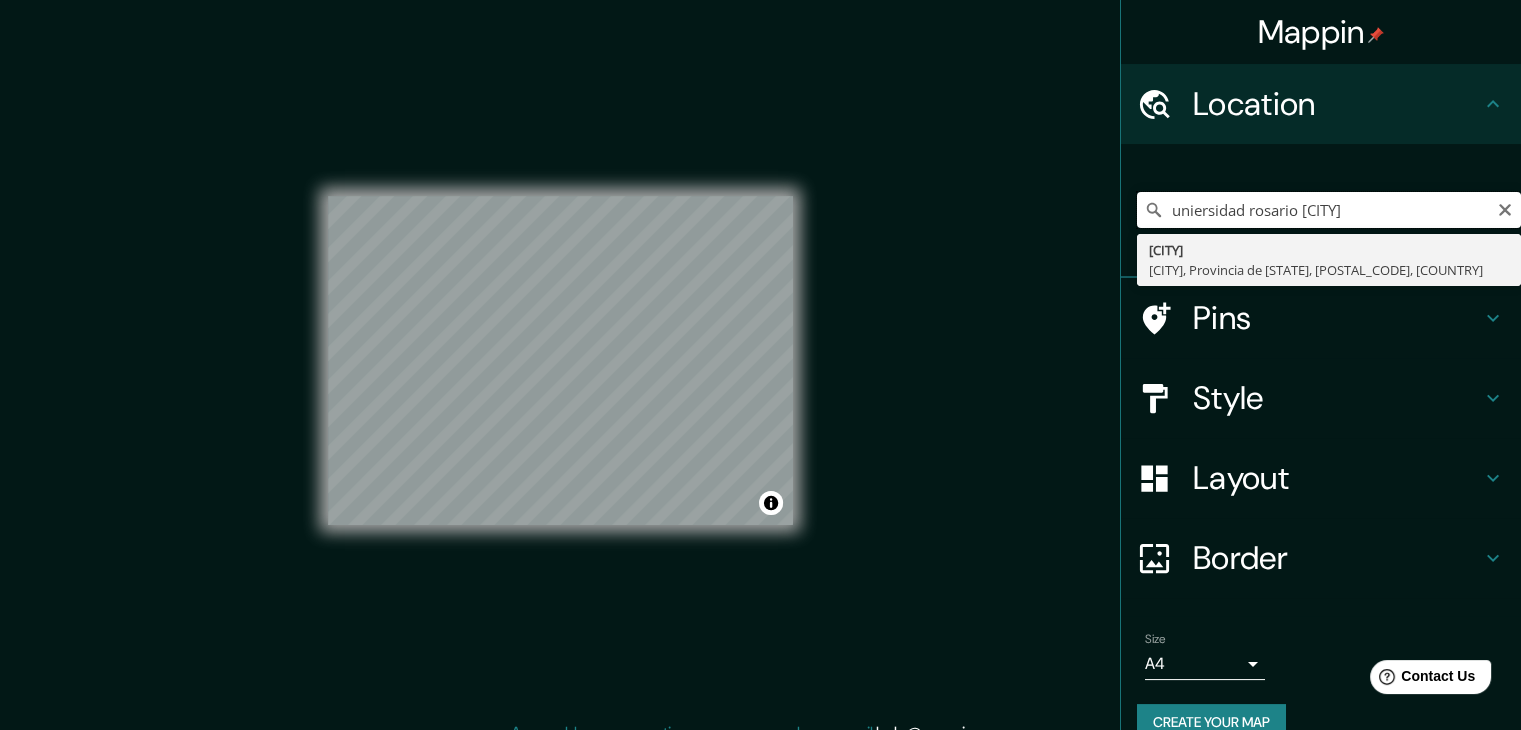 drag, startPoint x: 1401, startPoint y: 207, endPoint x: 1108, endPoint y: 214, distance: 293.08362 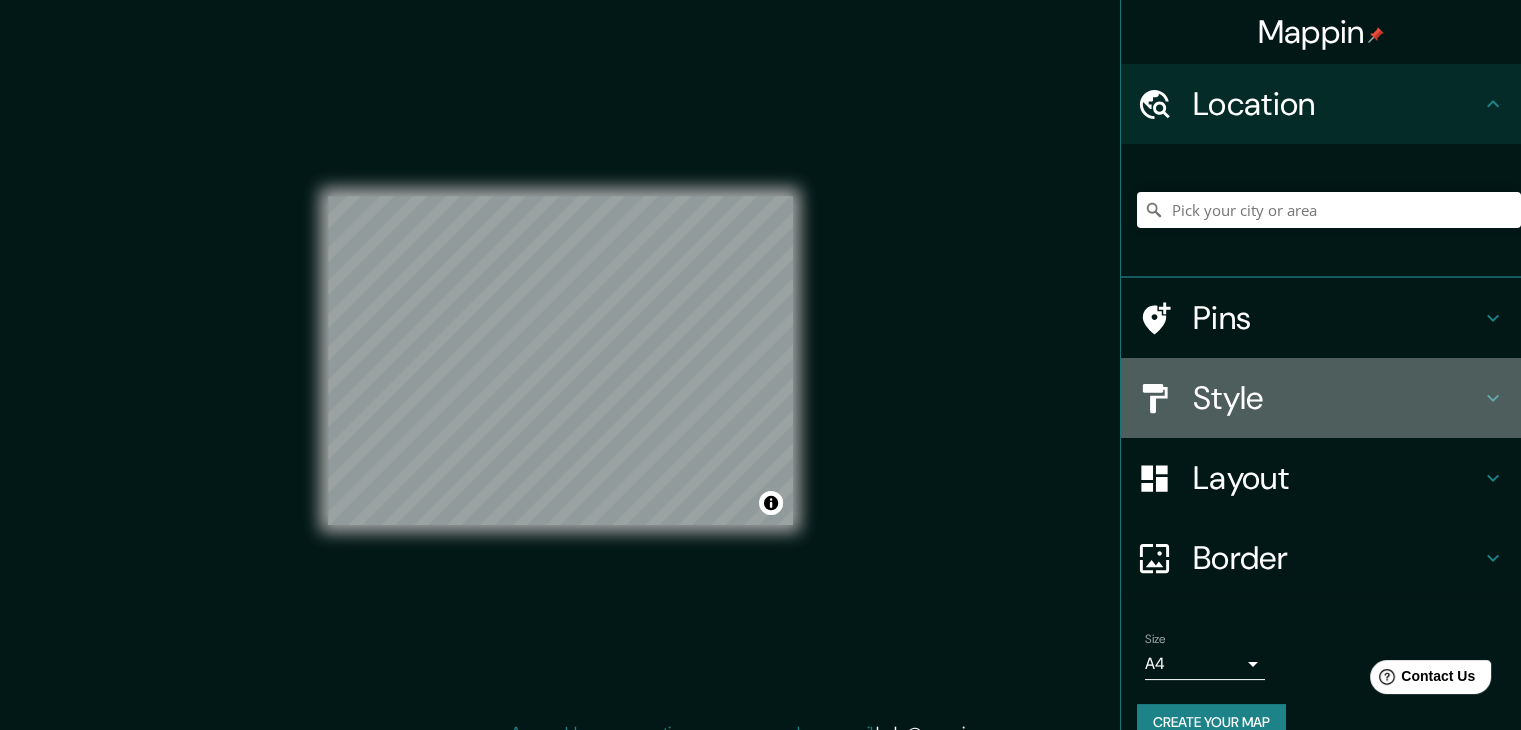 click on "Style" at bounding box center [1337, 398] 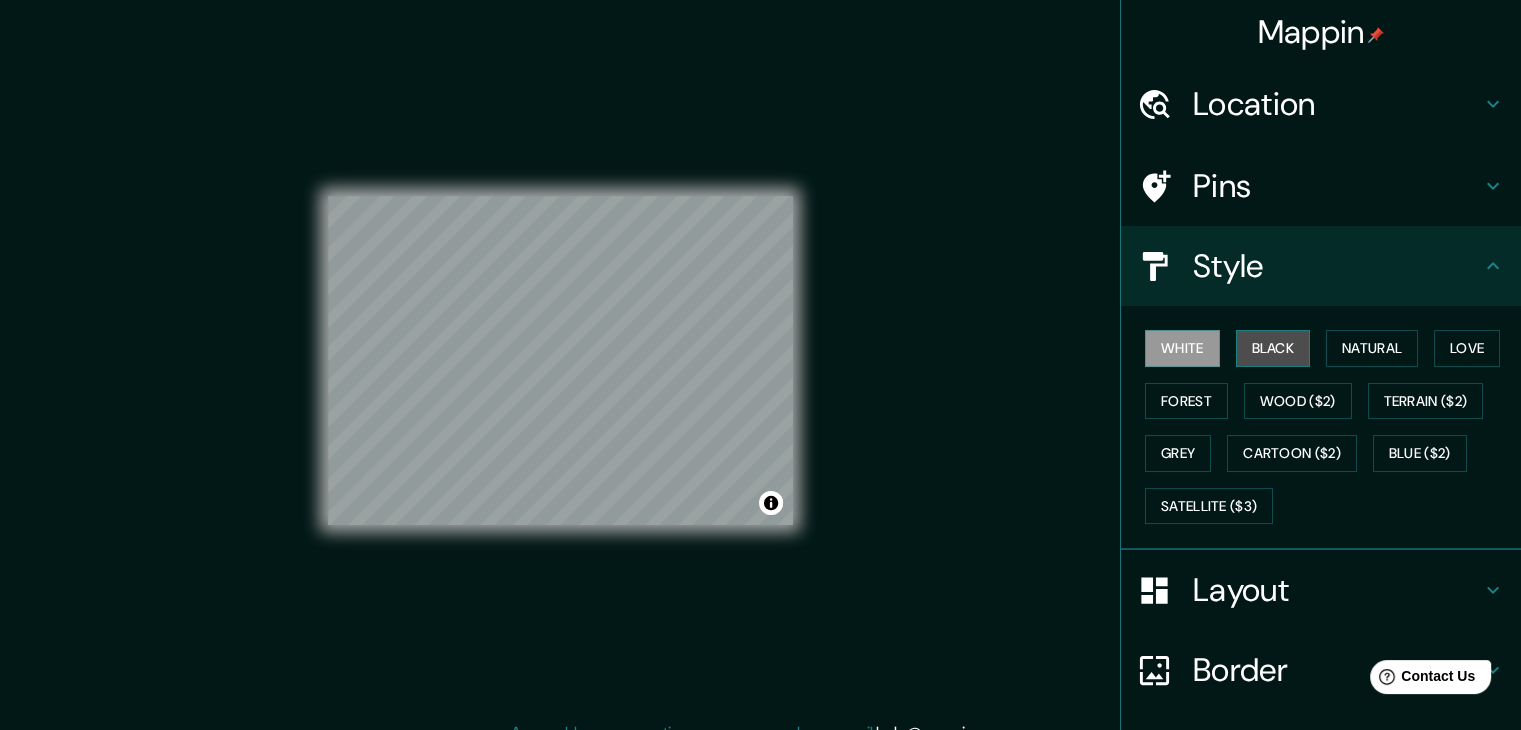 click on "Black" at bounding box center (1273, 348) 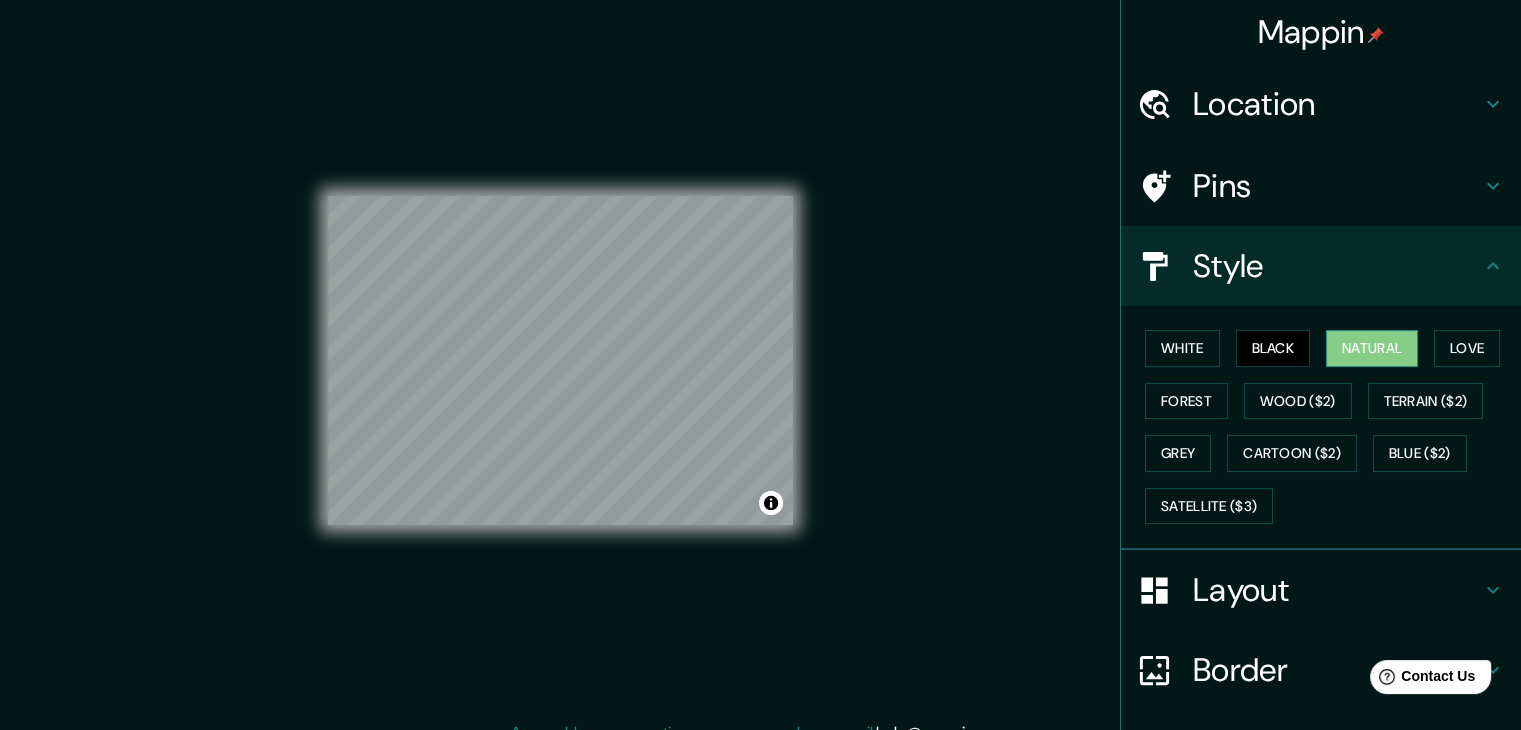 click on "Natural" at bounding box center [1372, 348] 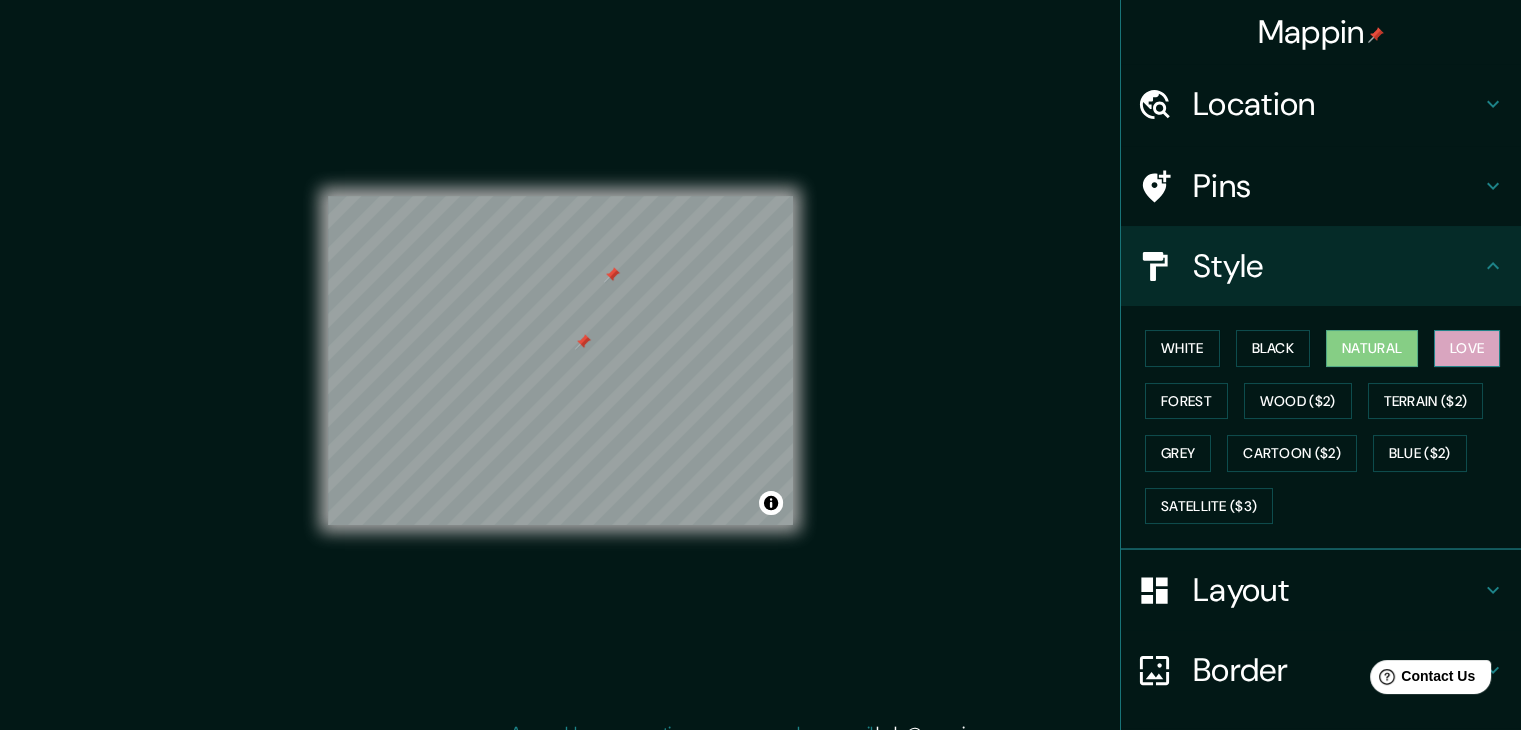 click on "Love" at bounding box center (1467, 348) 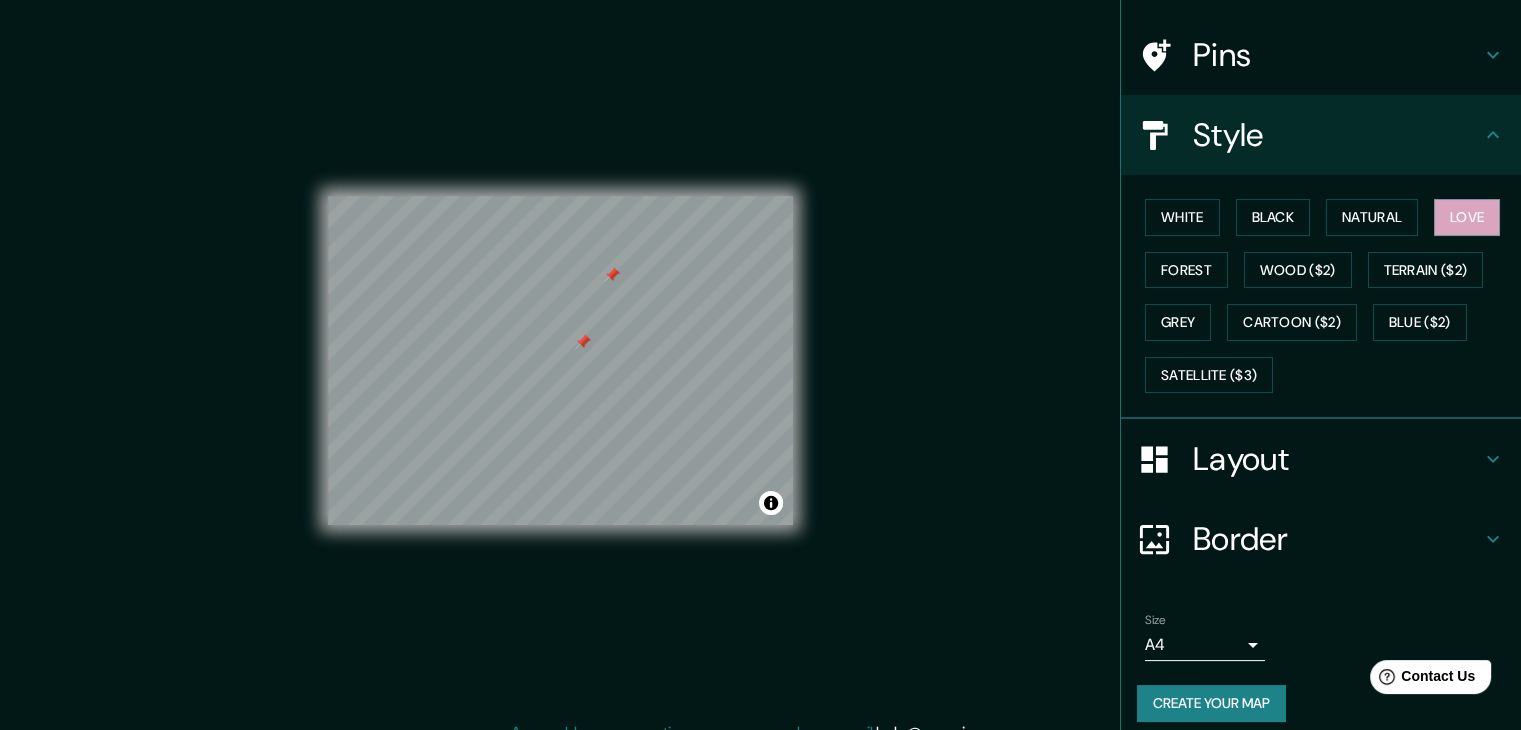 scroll, scrollTop: 144, scrollLeft: 0, axis: vertical 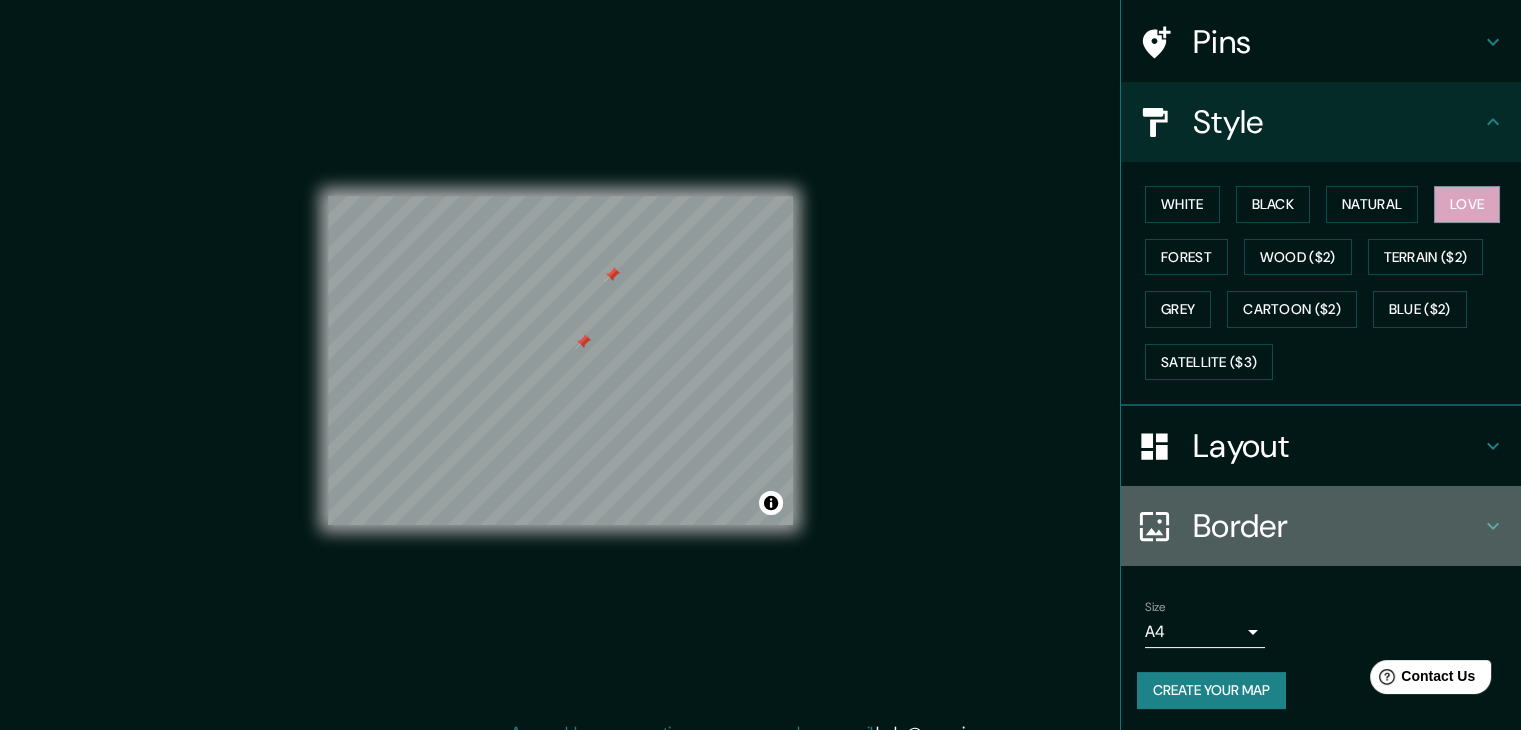 click 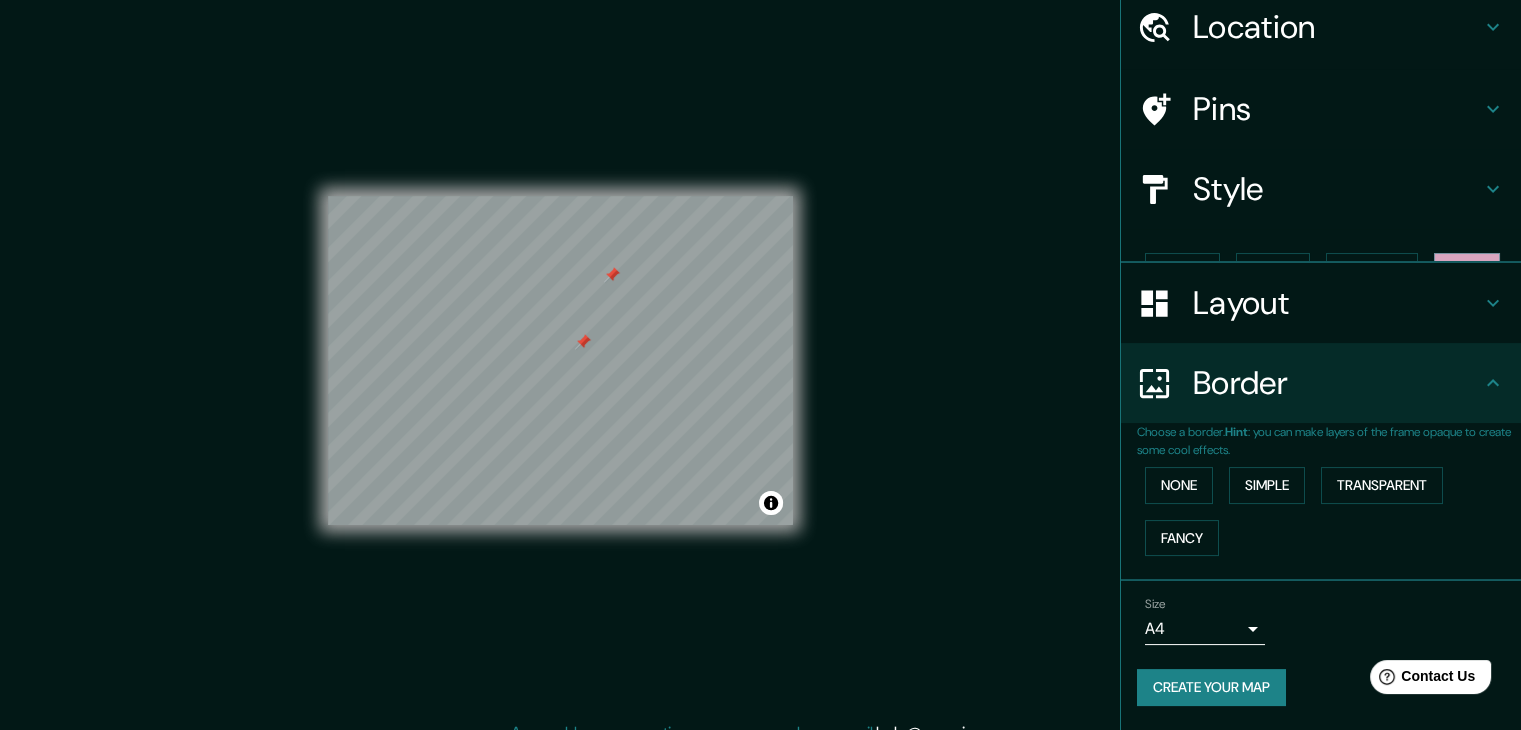 scroll, scrollTop: 42, scrollLeft: 0, axis: vertical 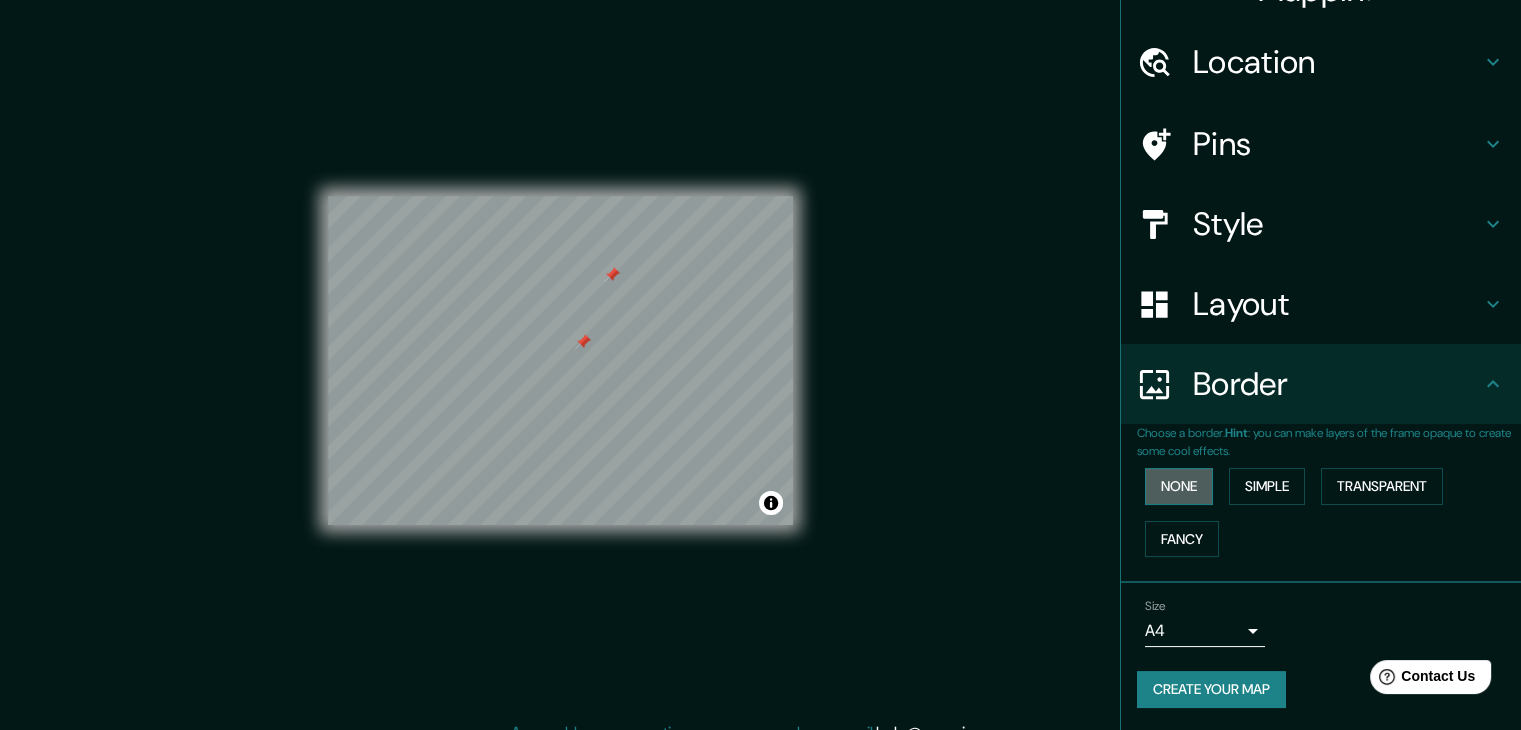 click on "None" at bounding box center (1179, 486) 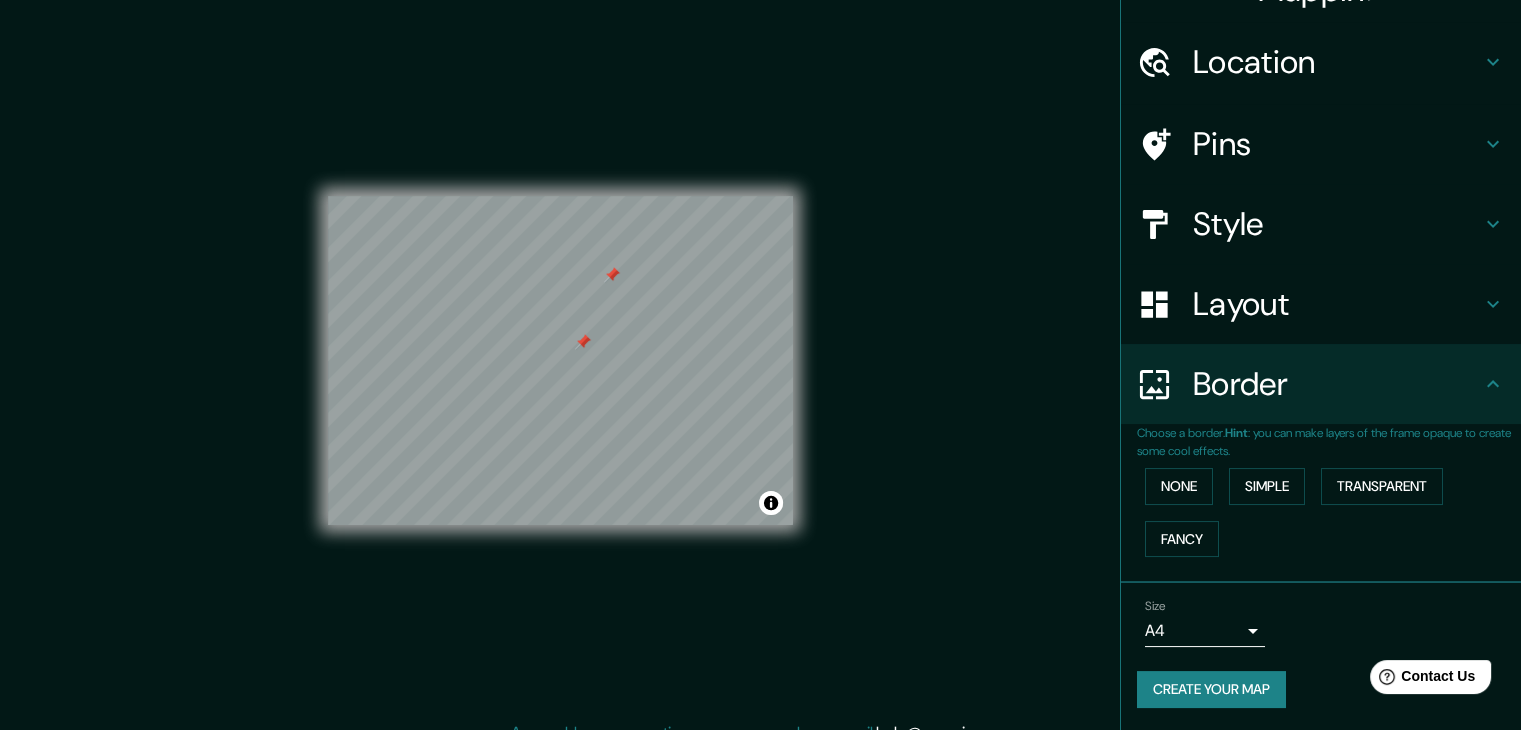 click 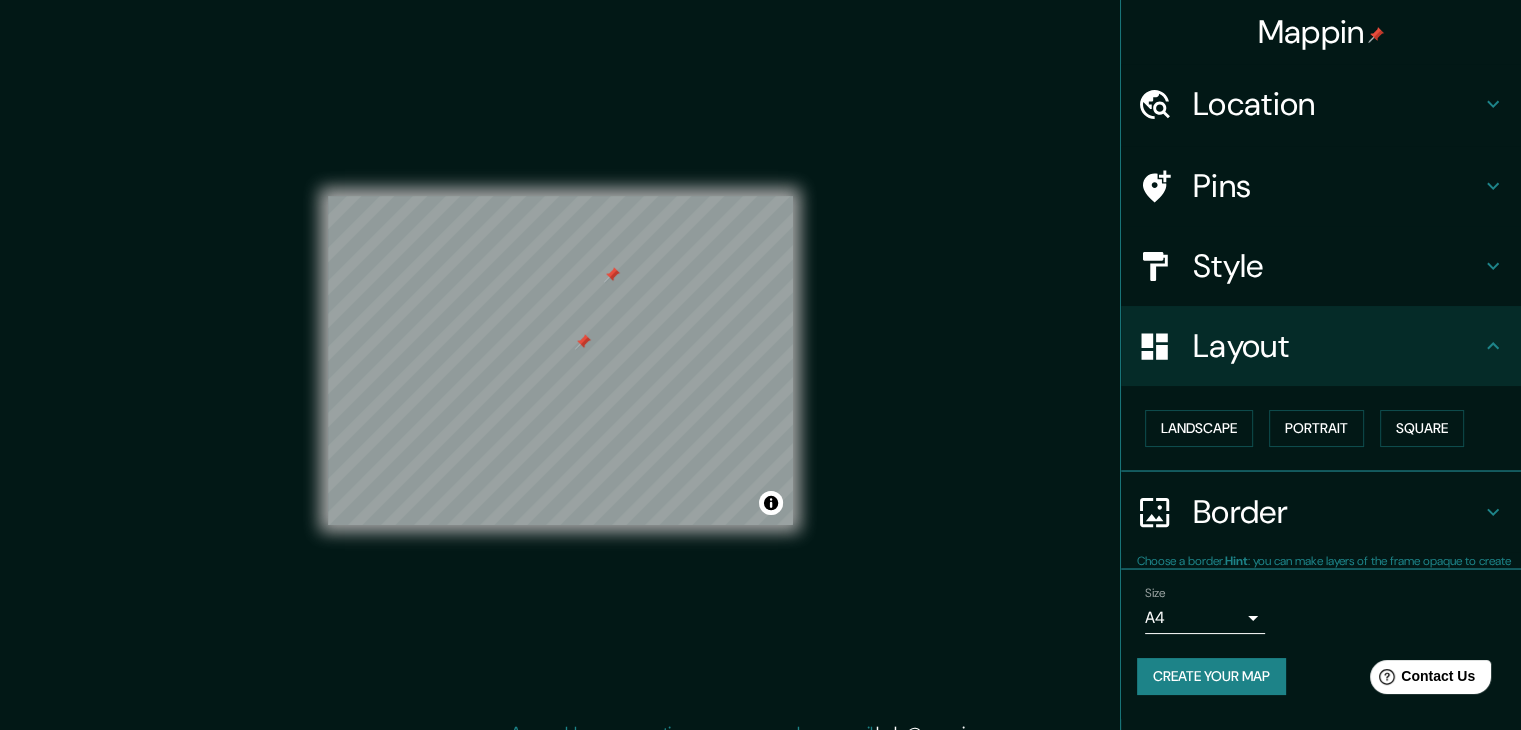 scroll, scrollTop: 0, scrollLeft: 0, axis: both 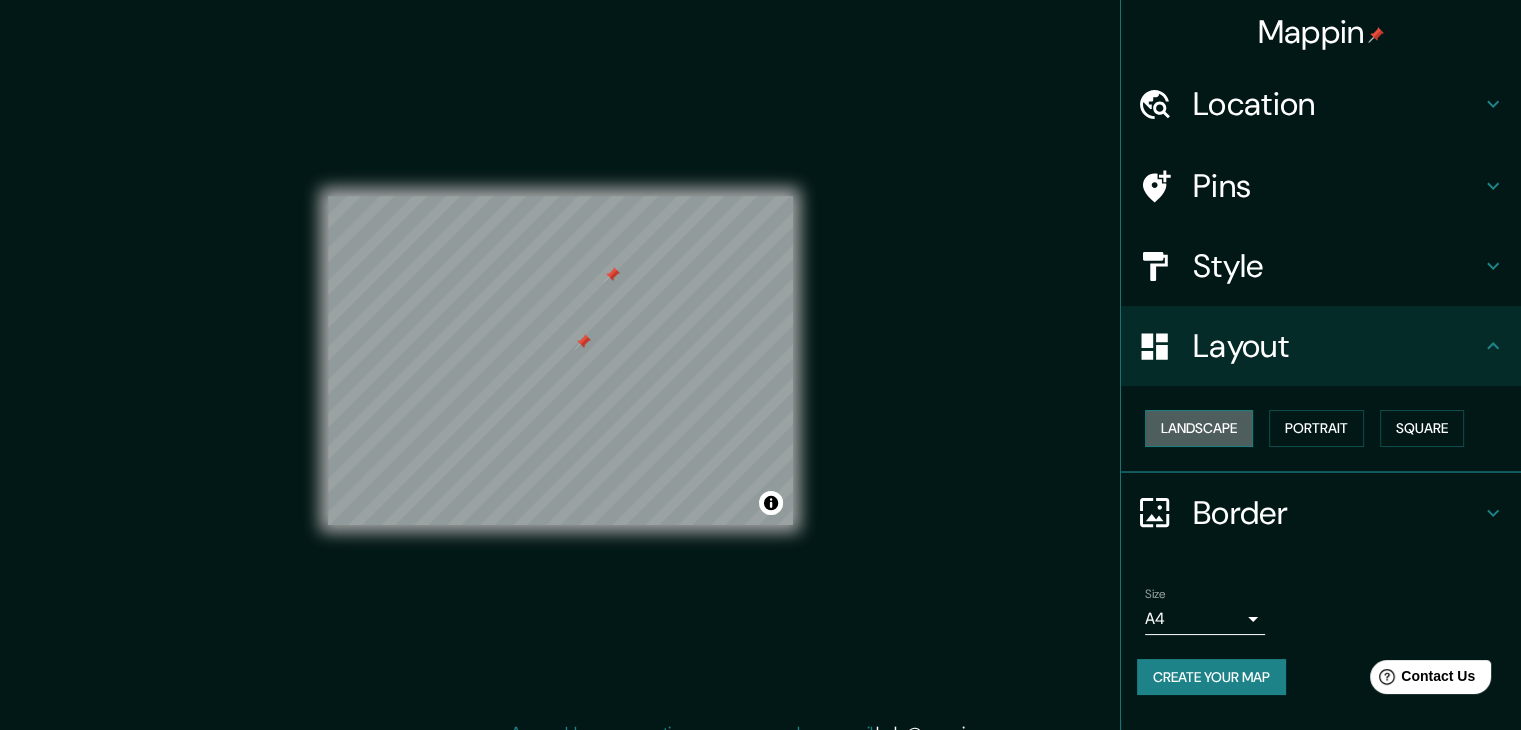click on "Landscape" at bounding box center [1199, 428] 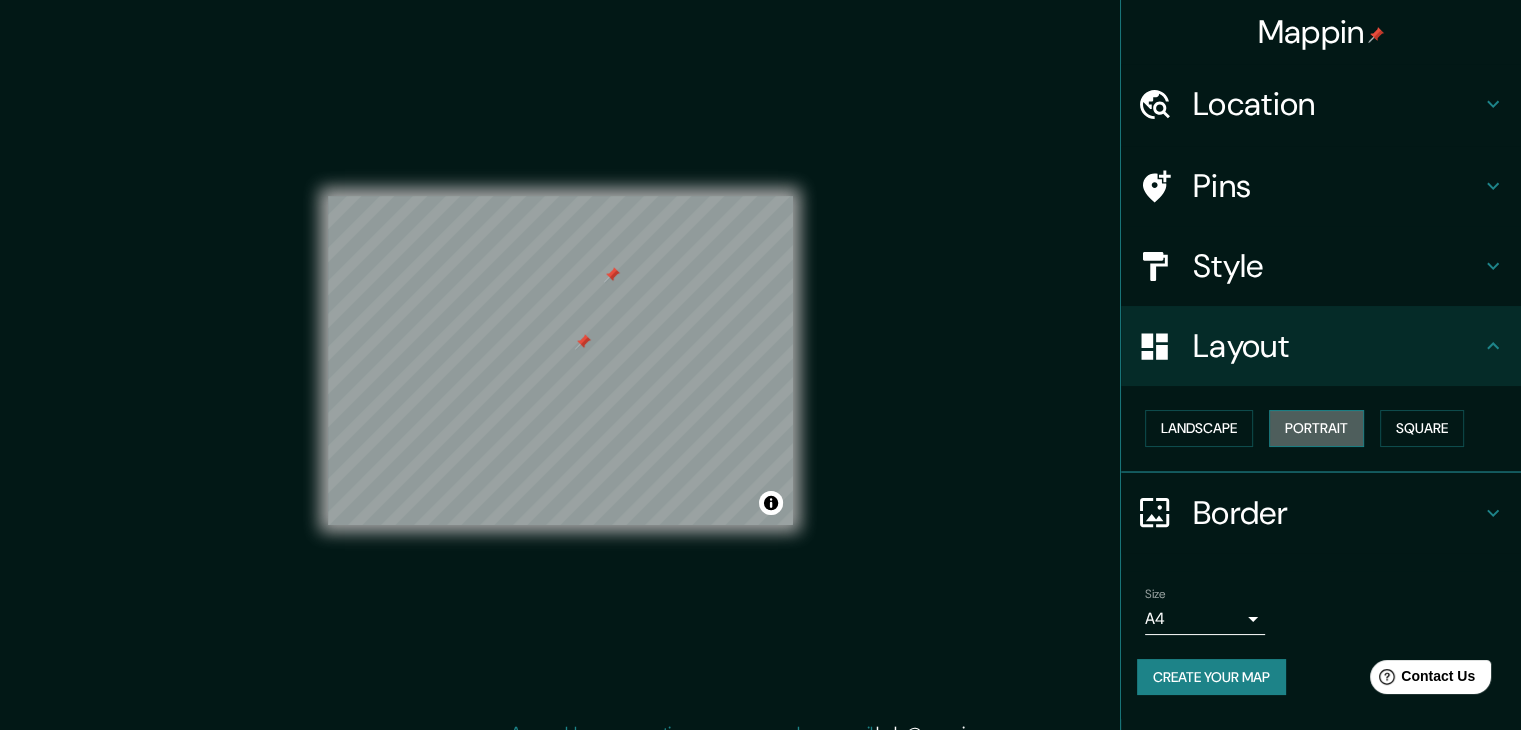 click on "Portrait" at bounding box center [1316, 428] 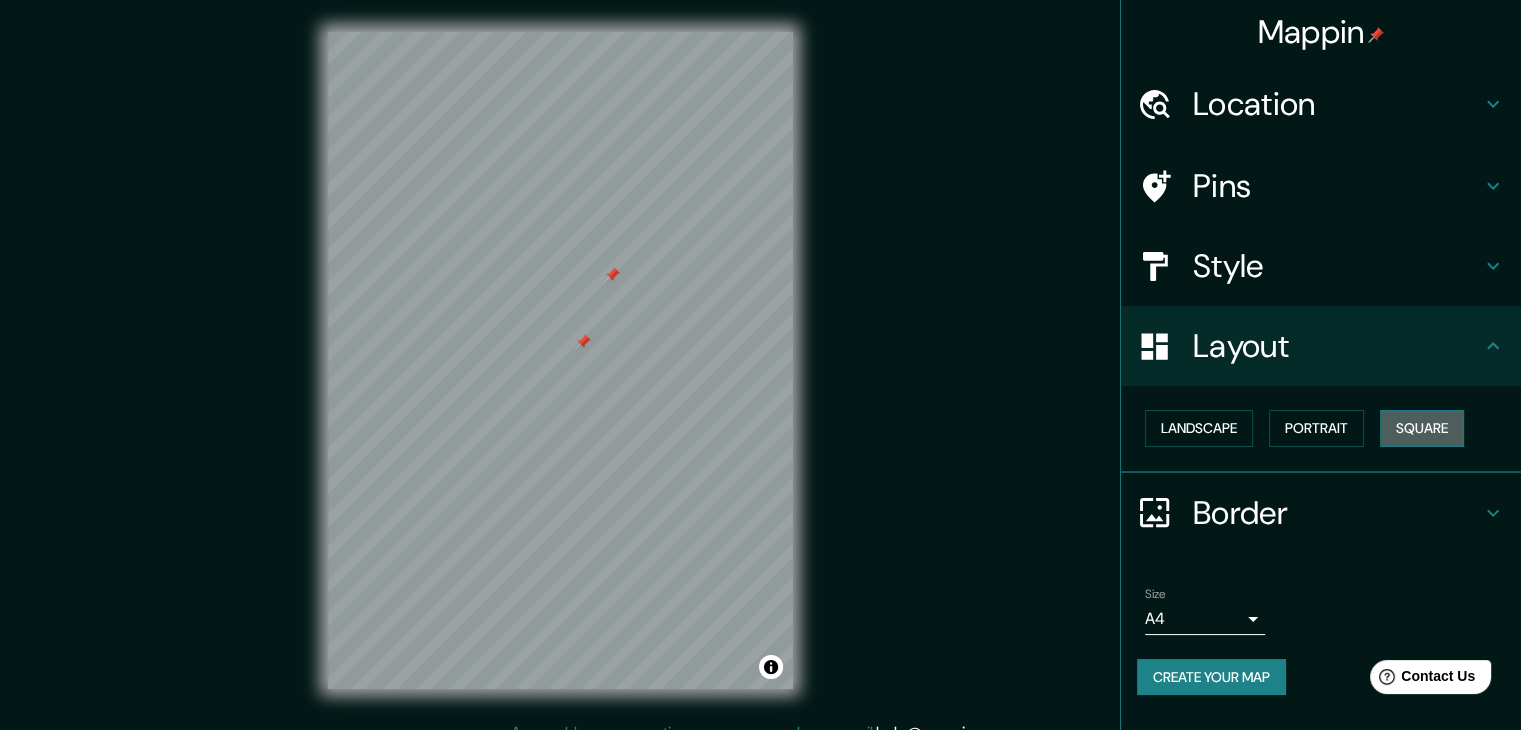 click on "Square" at bounding box center (1422, 428) 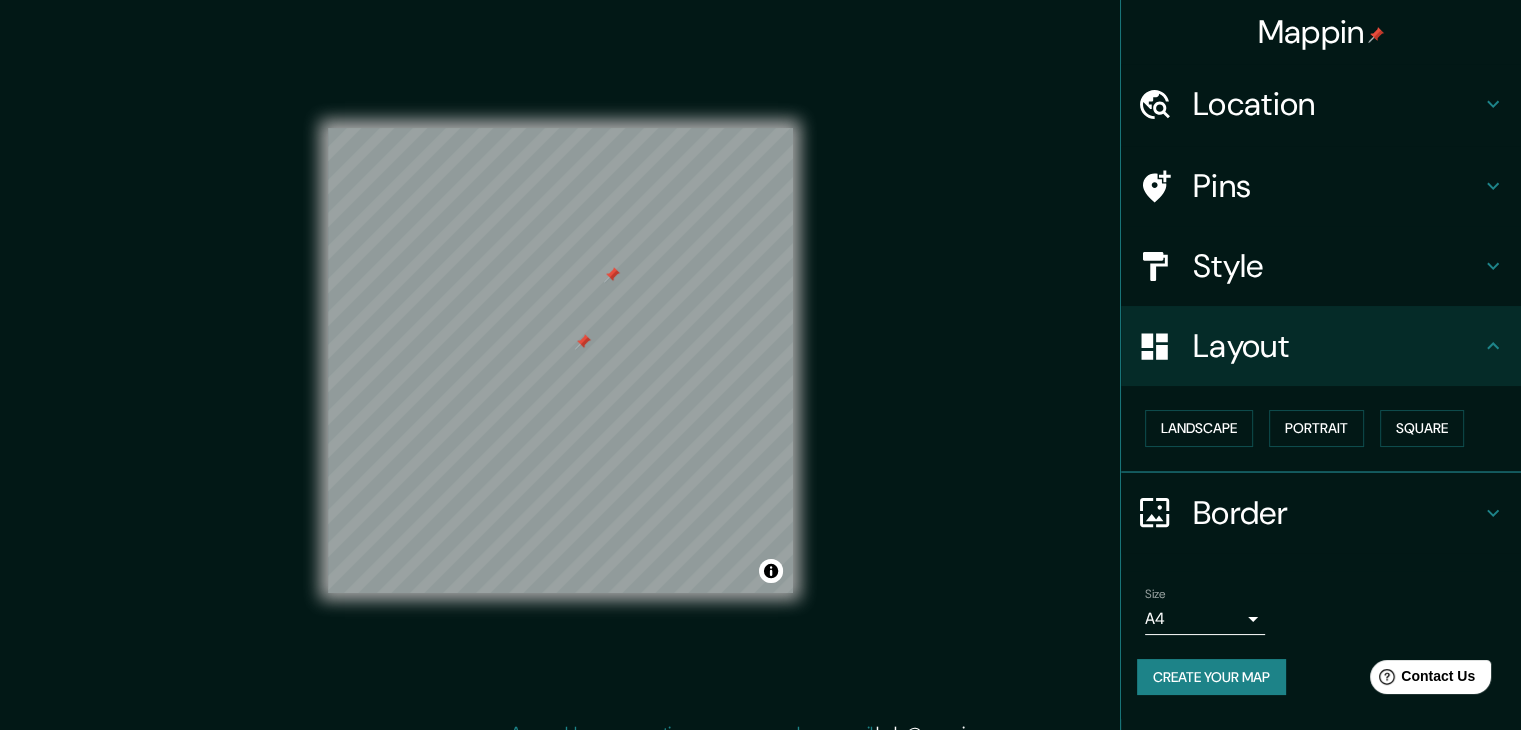 click on "Landscape Portrait Square" at bounding box center (1329, 428) 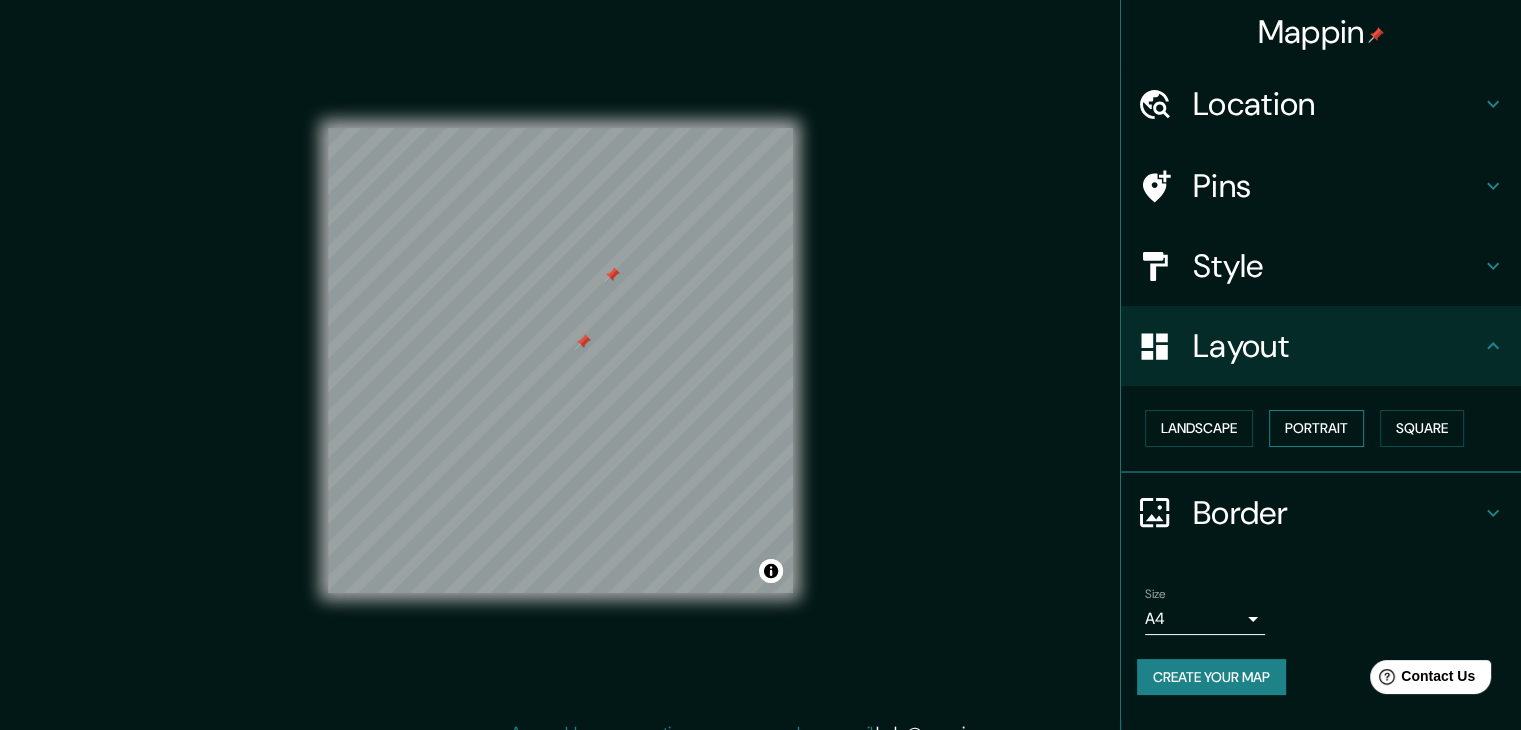 click on "Portrait" at bounding box center [1316, 428] 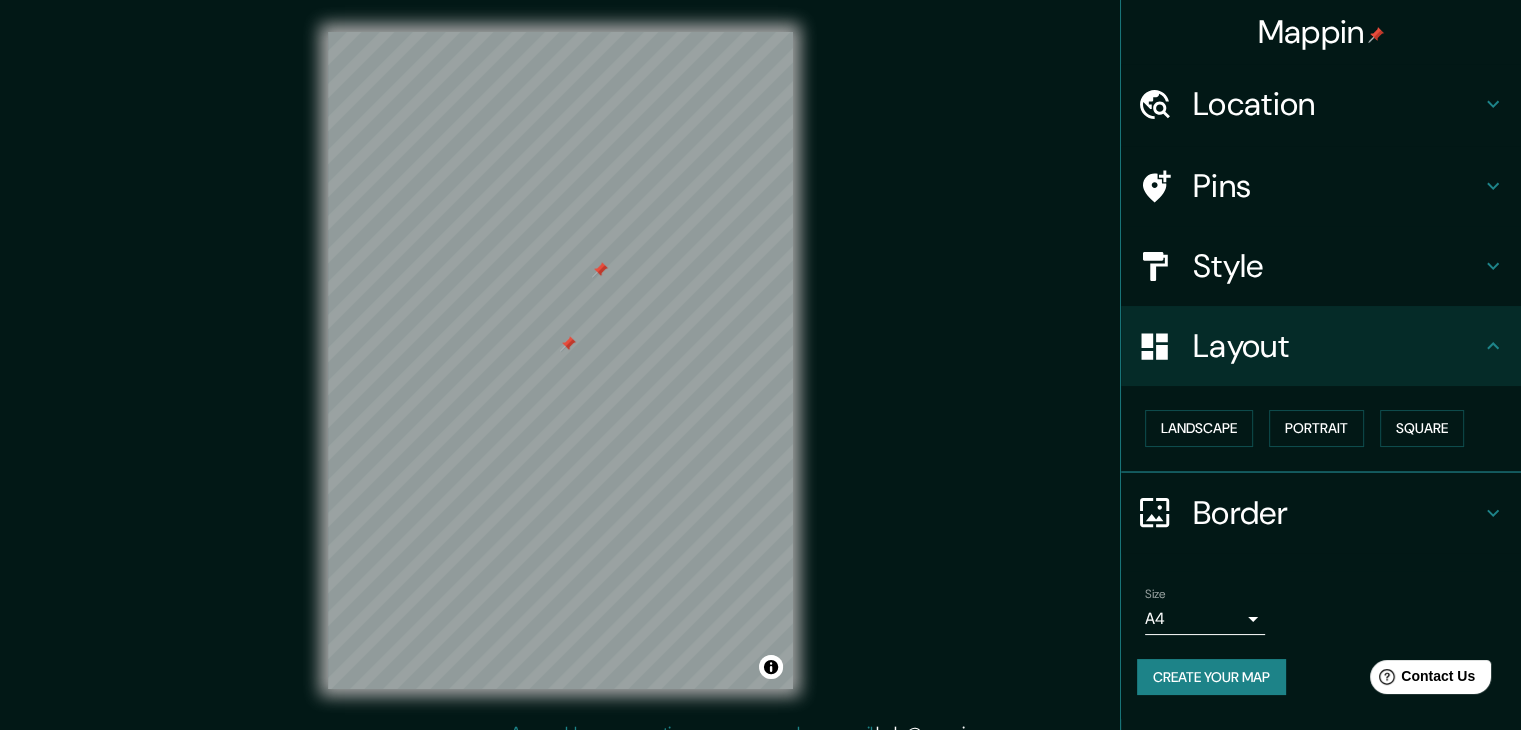 click on "Border" at bounding box center [1321, 513] 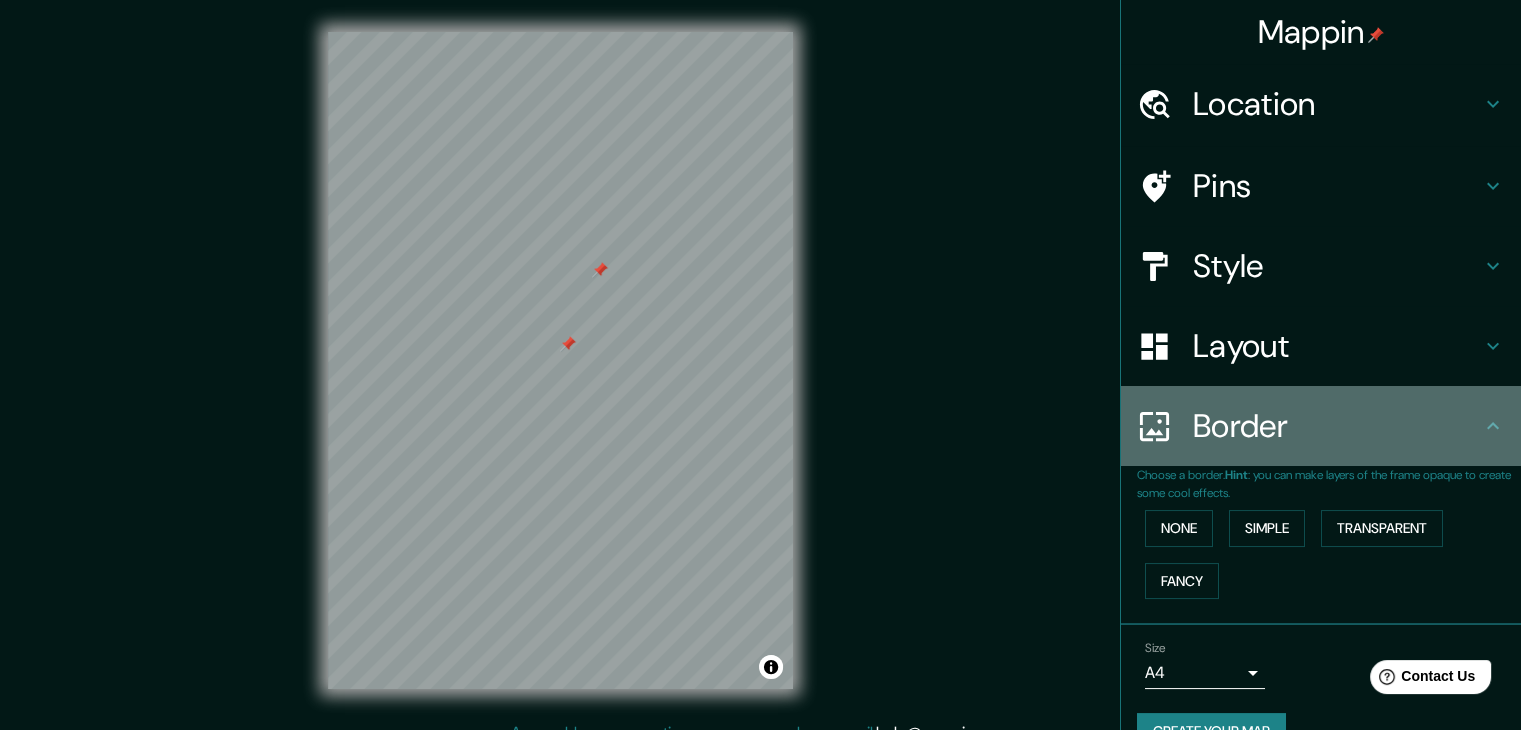 click on "Border" at bounding box center (1337, 426) 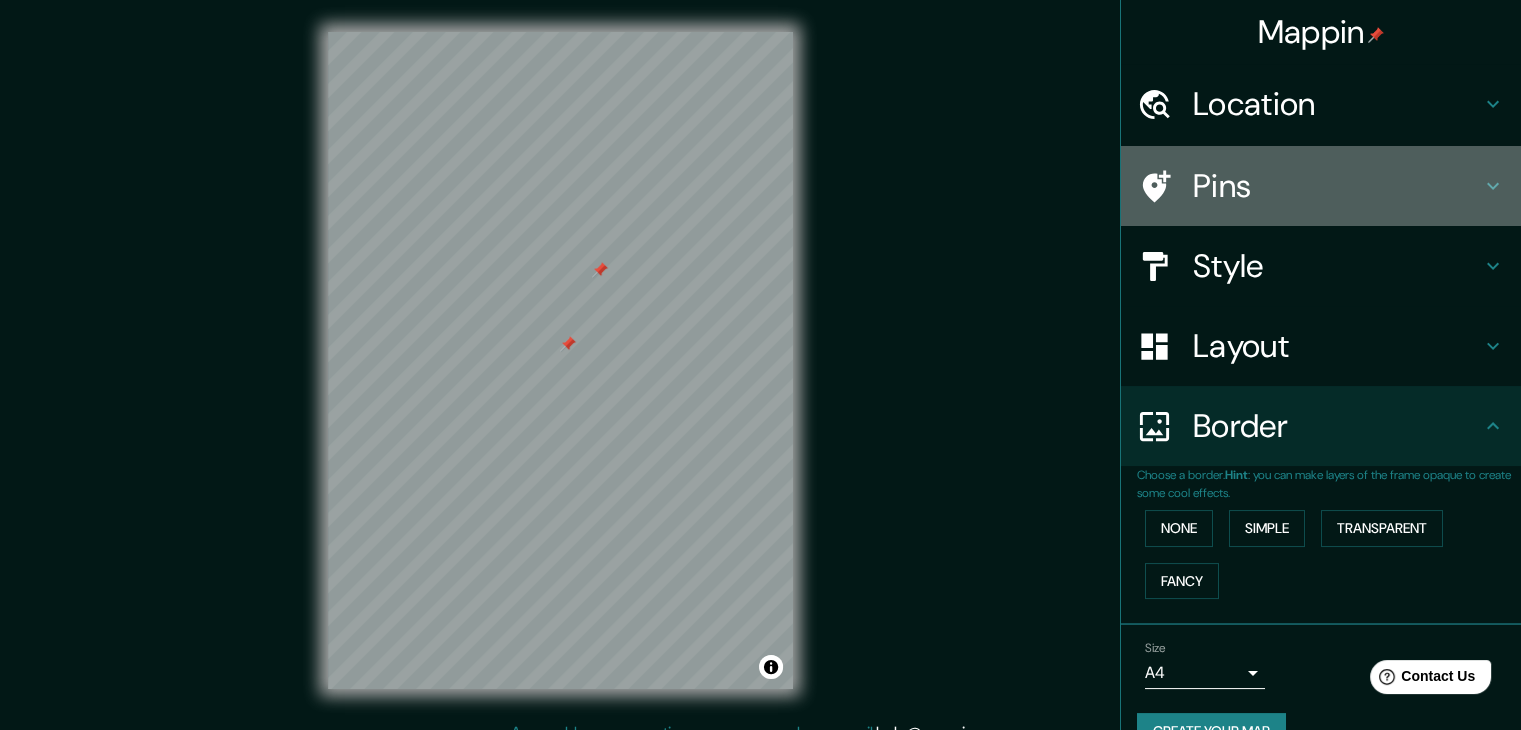 click on "Pins" at bounding box center (1337, 186) 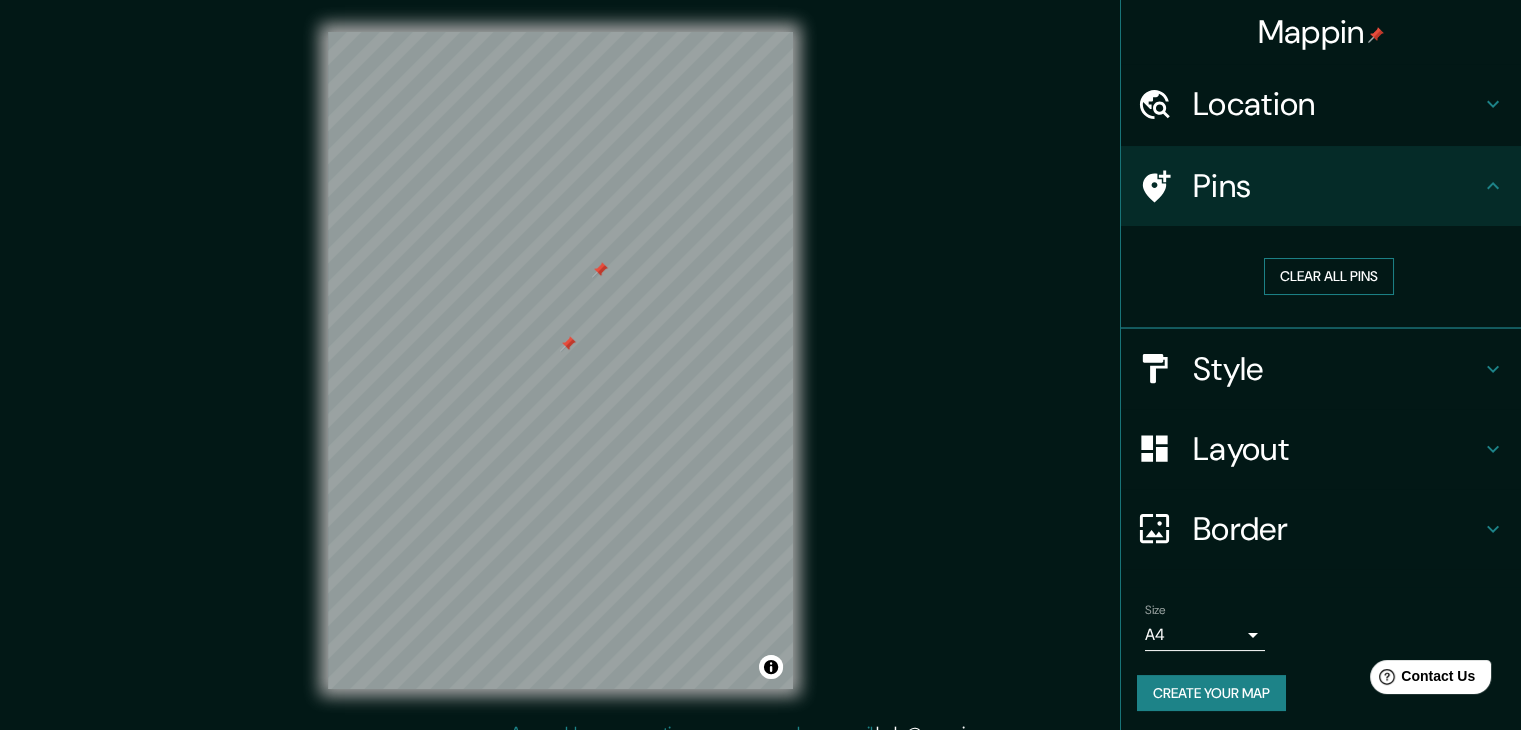 click on "Clear all pins" at bounding box center (1329, 276) 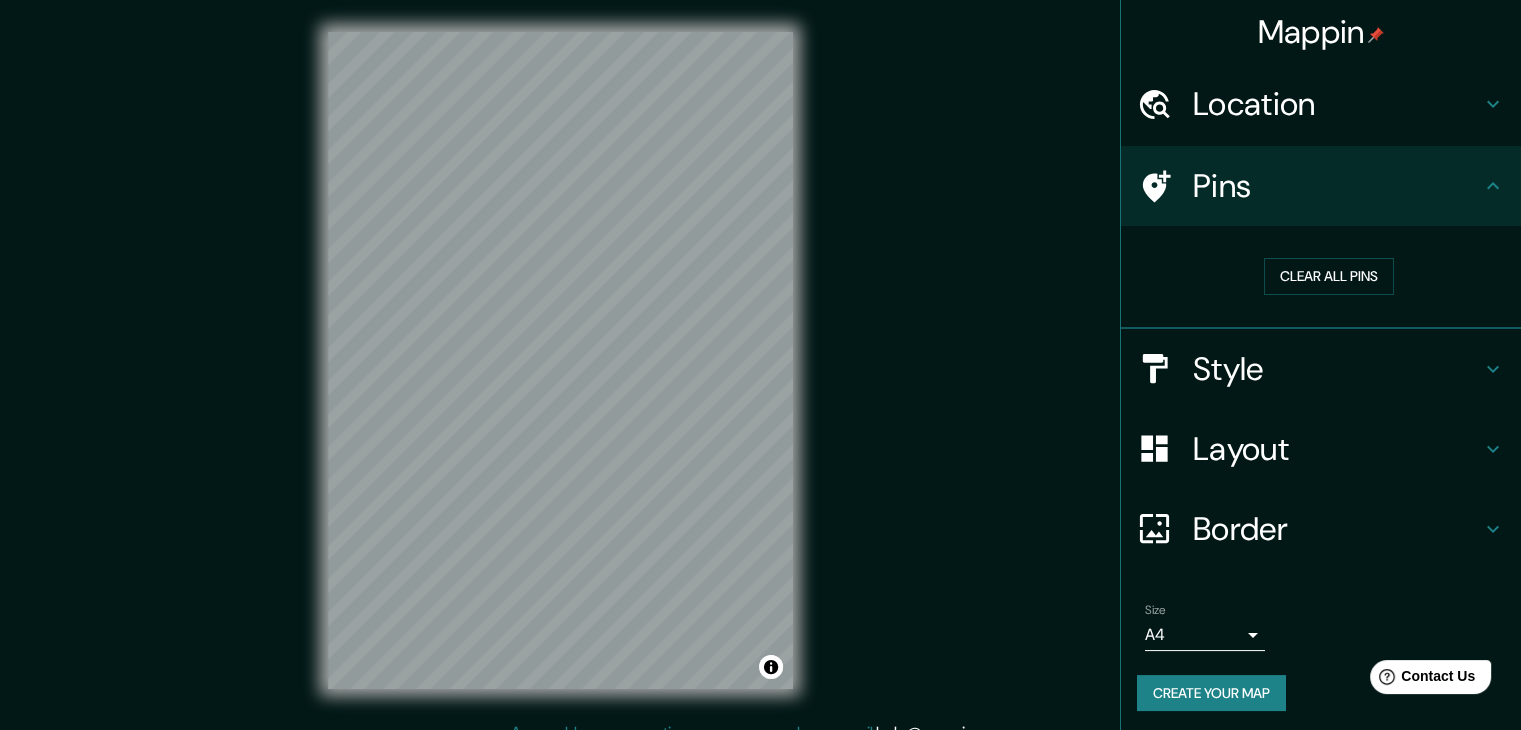 click on "Style" at bounding box center (1321, 369) 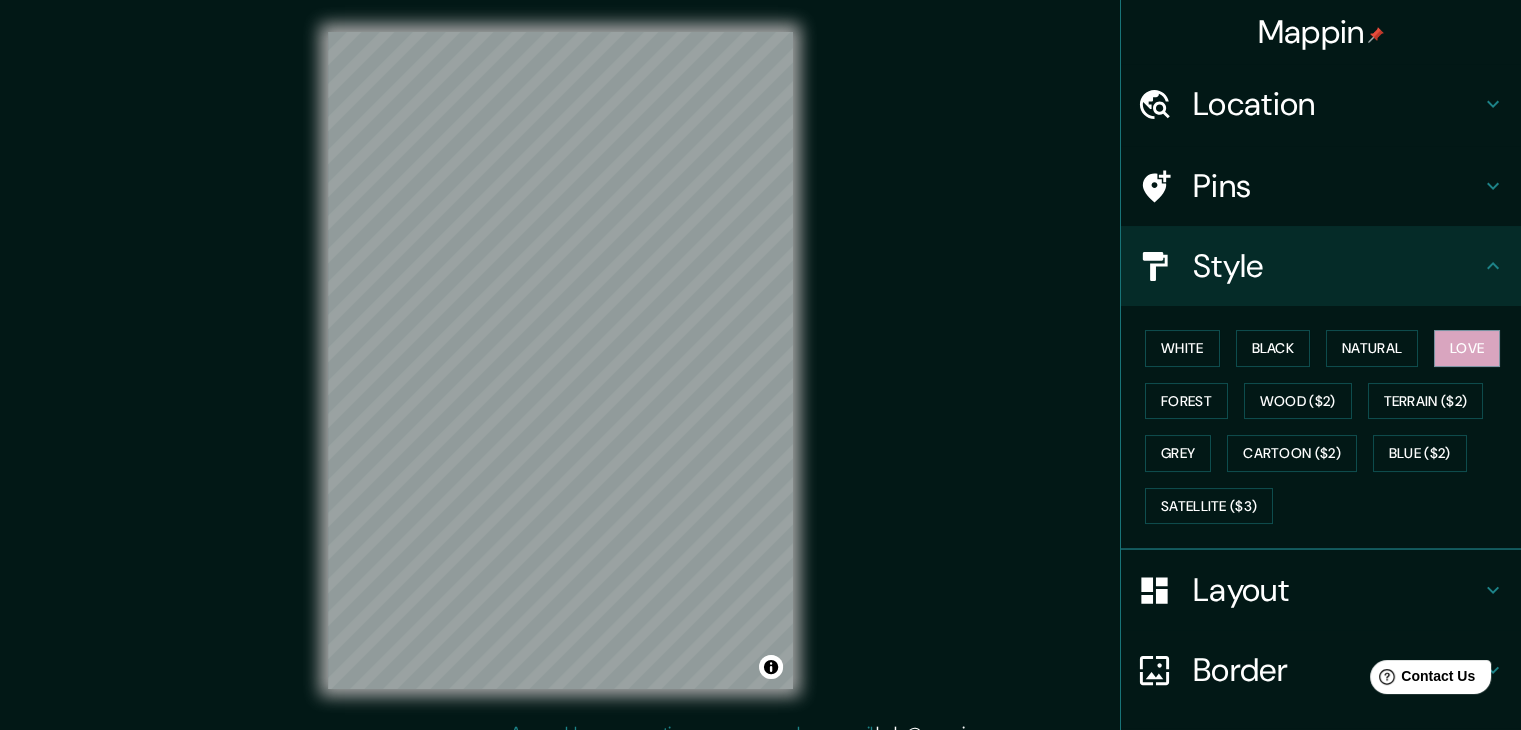click on "Style" at bounding box center (1337, 266) 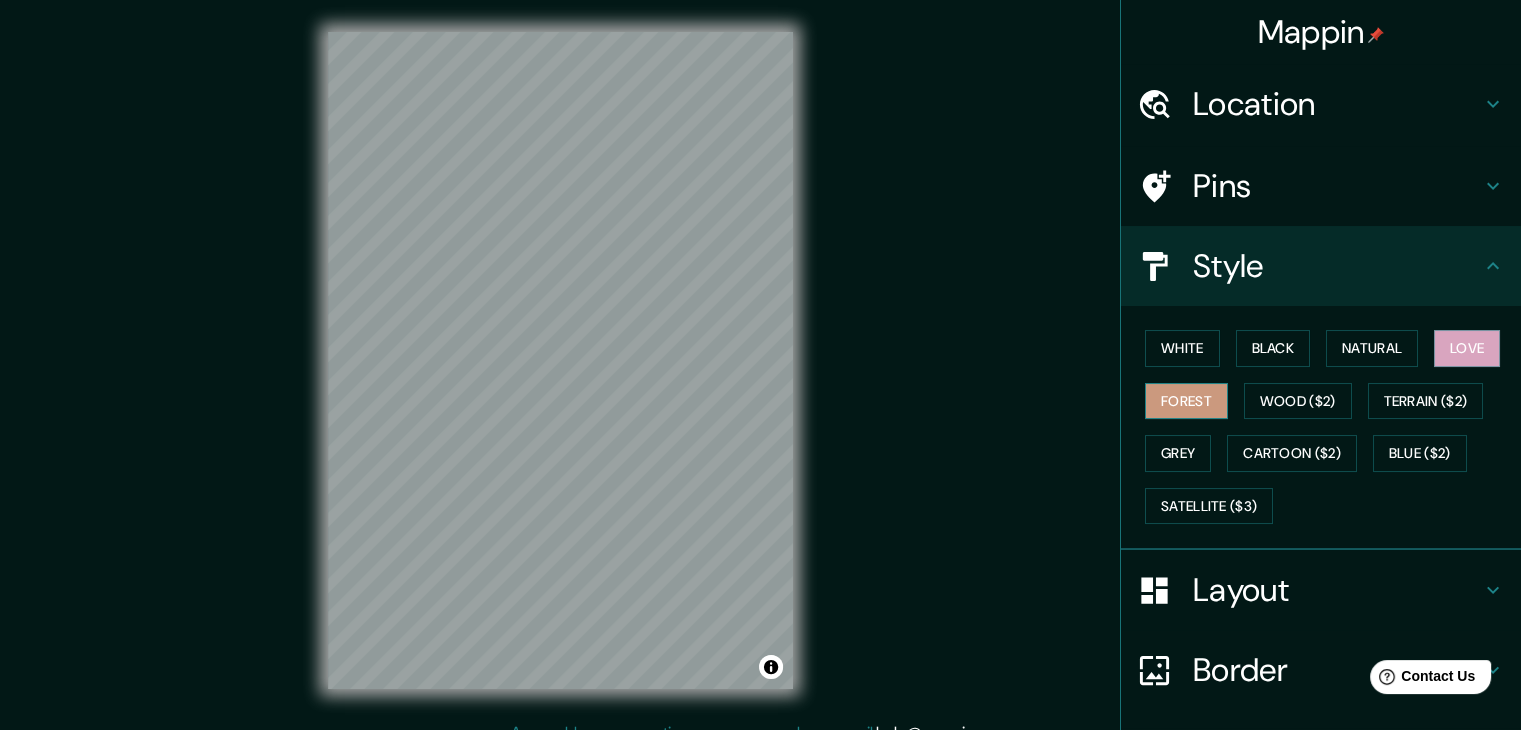 click on "Forest" at bounding box center (1186, 401) 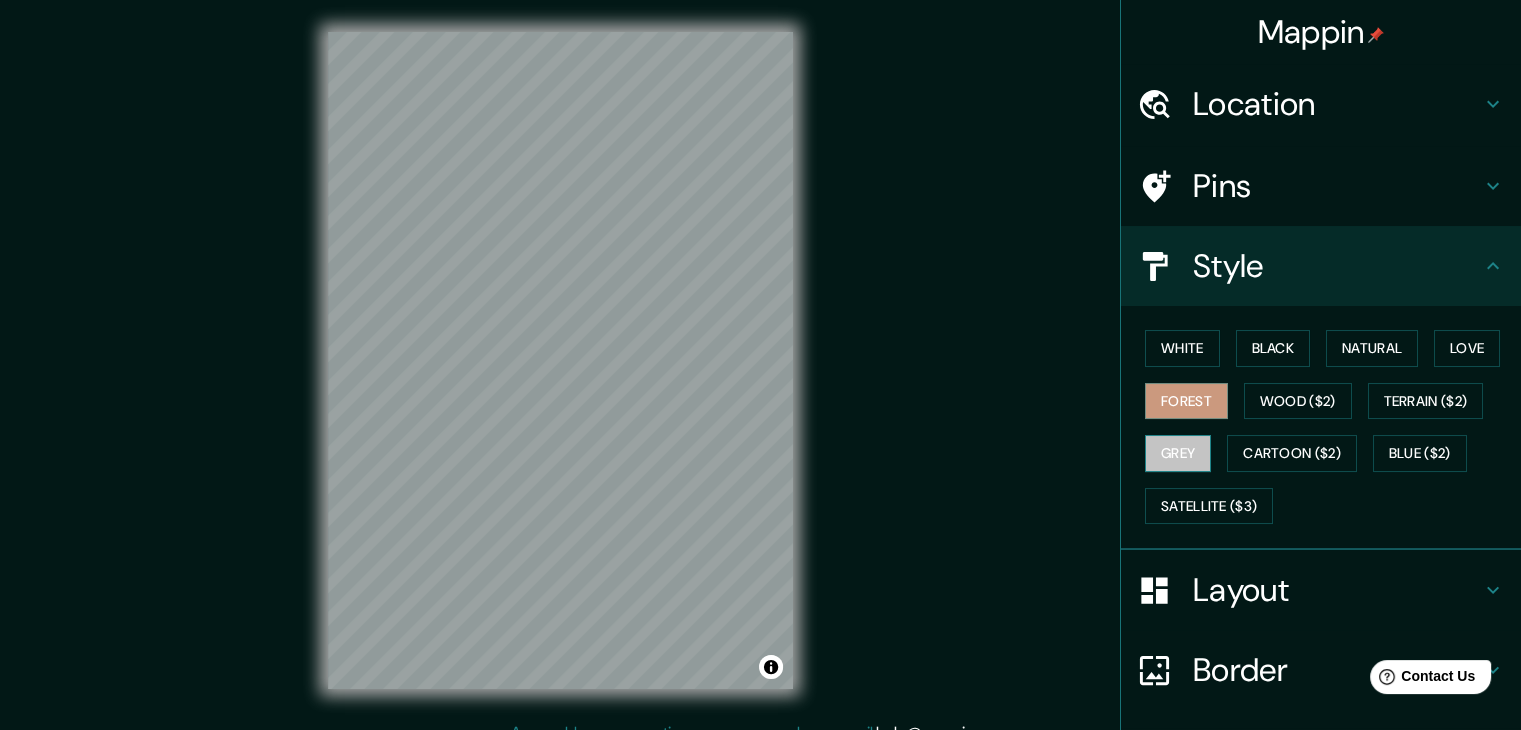 click on "Grey" at bounding box center (1178, 453) 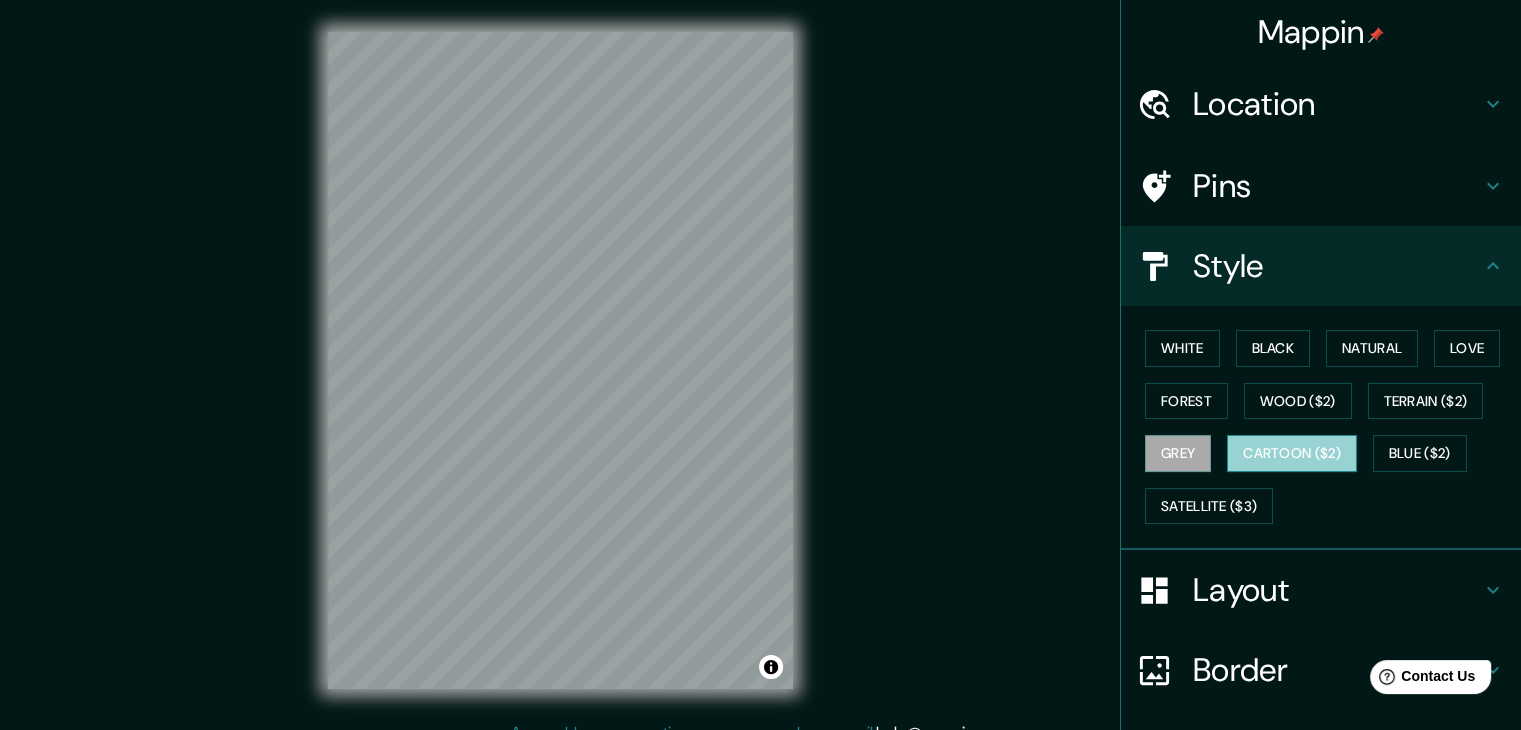 click on "Cartoon ($2)" at bounding box center (1292, 453) 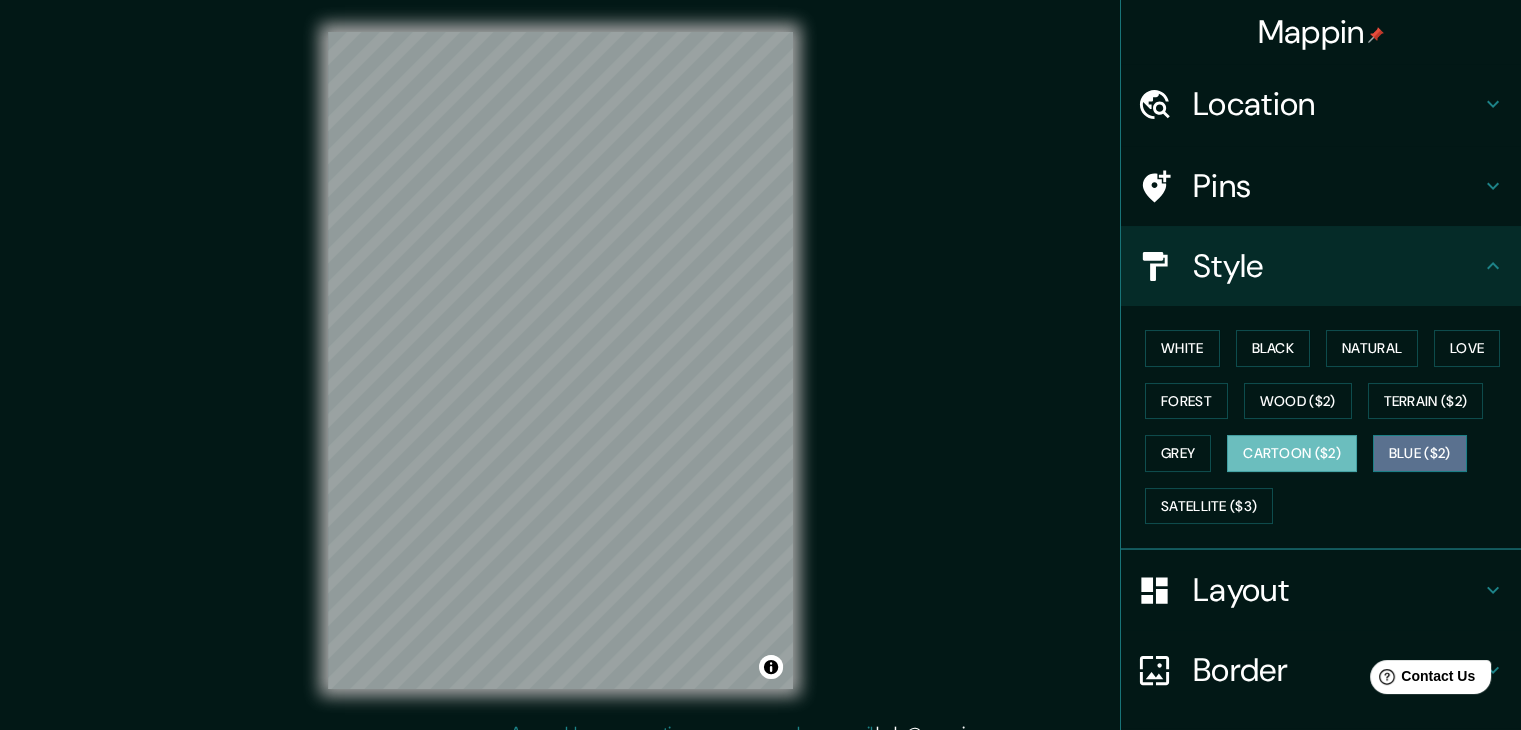 click on "Blue ($2)" at bounding box center [1420, 453] 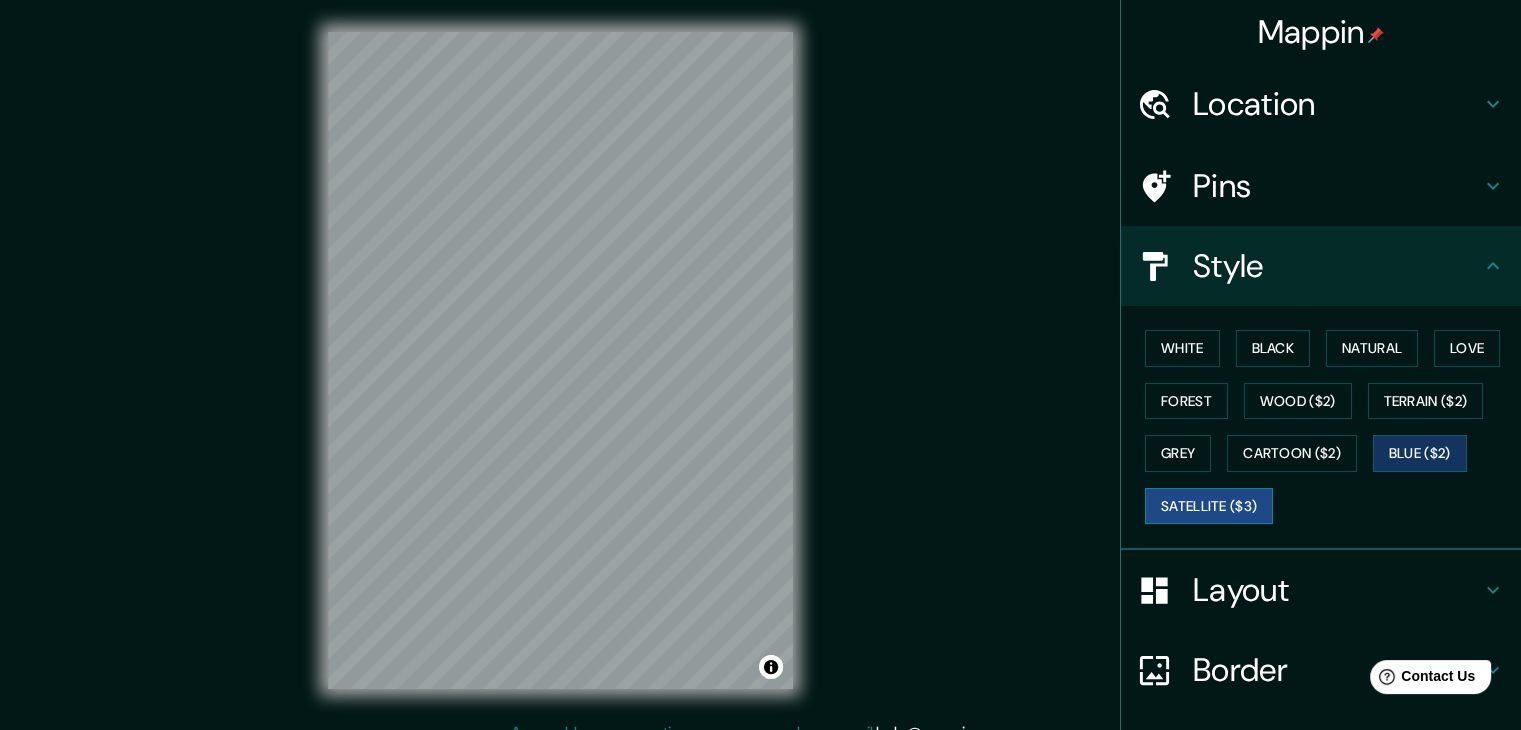 click on "Satellite ($3)" at bounding box center [1209, 506] 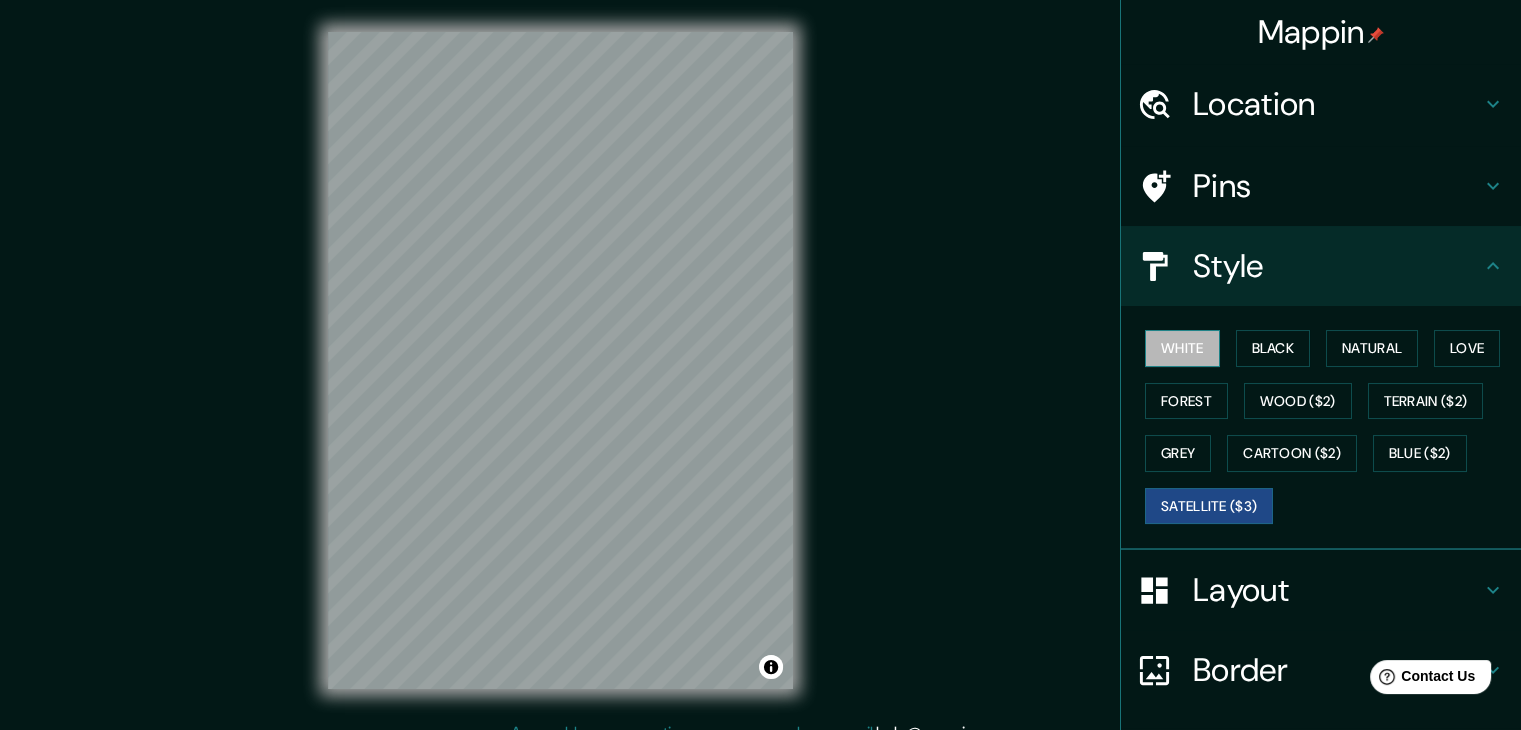 click on "White" at bounding box center [1182, 348] 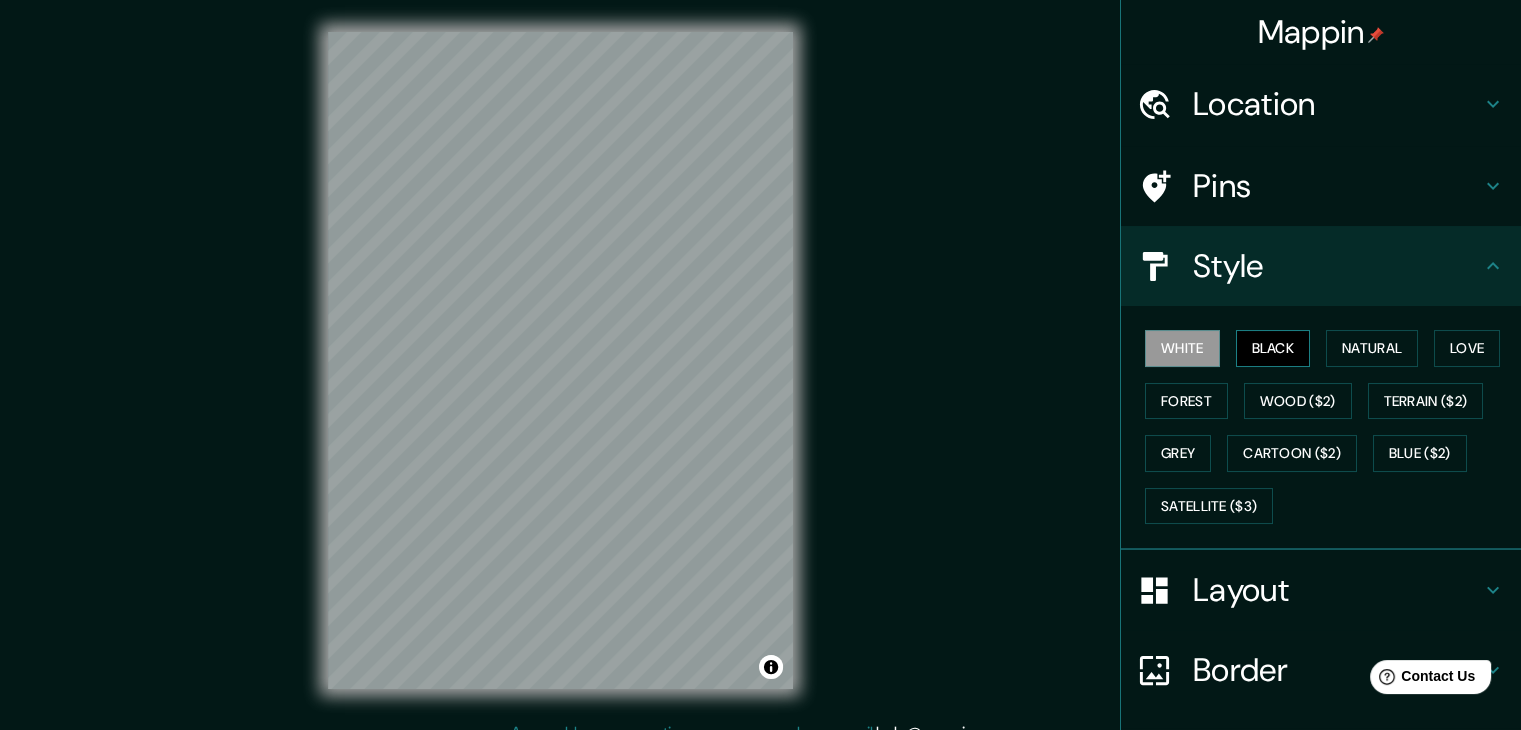 click on "Black" at bounding box center [1273, 348] 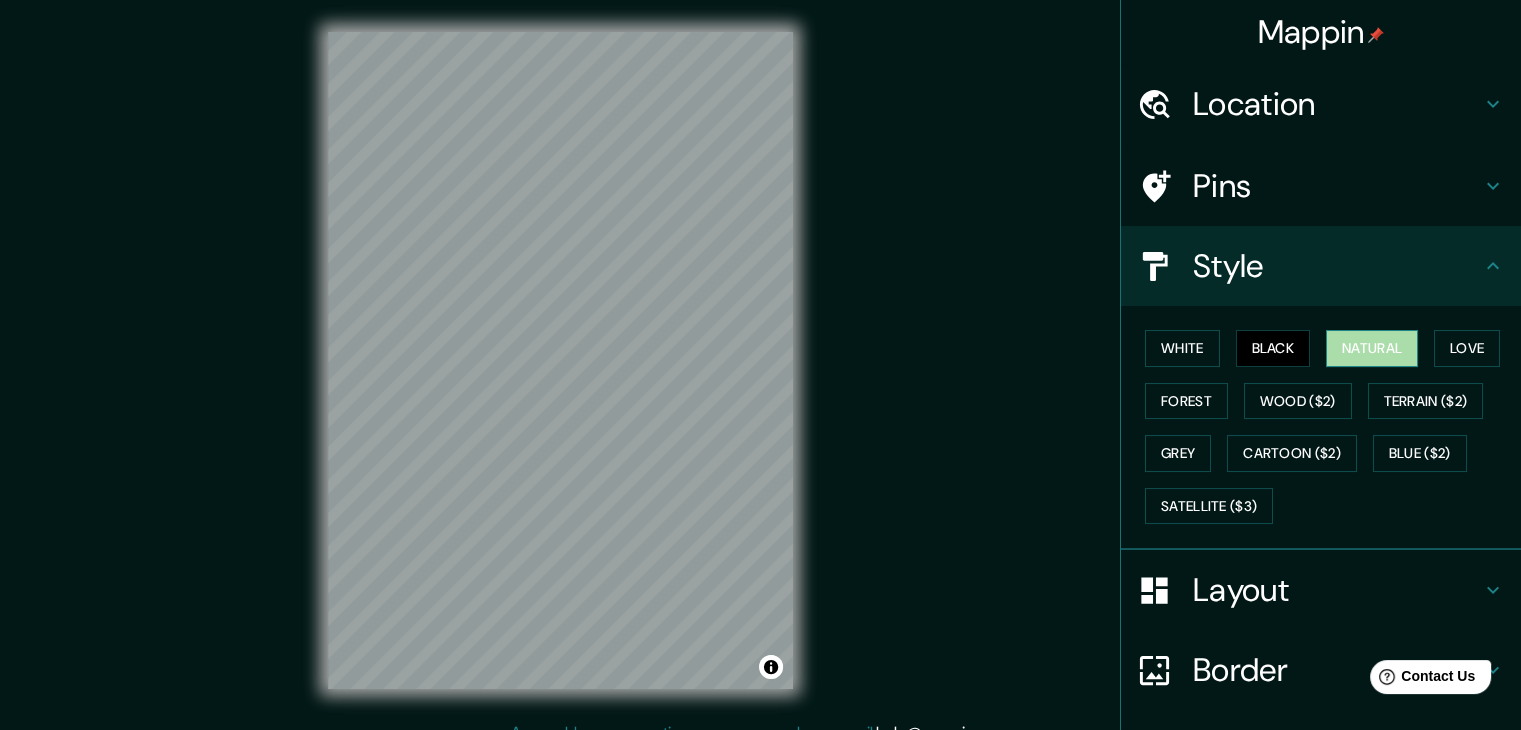 click on "Natural" at bounding box center [1372, 348] 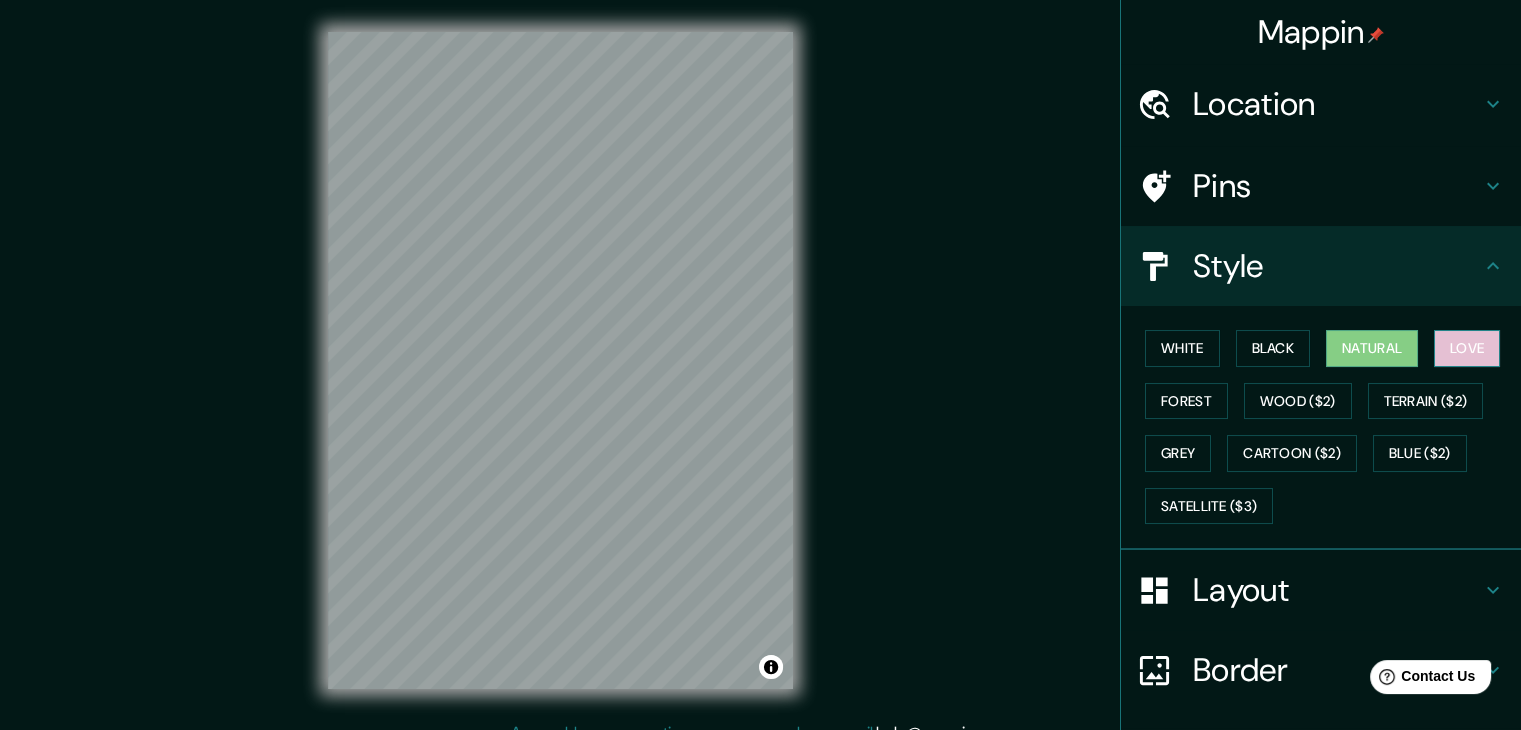click on "Love" at bounding box center [1467, 348] 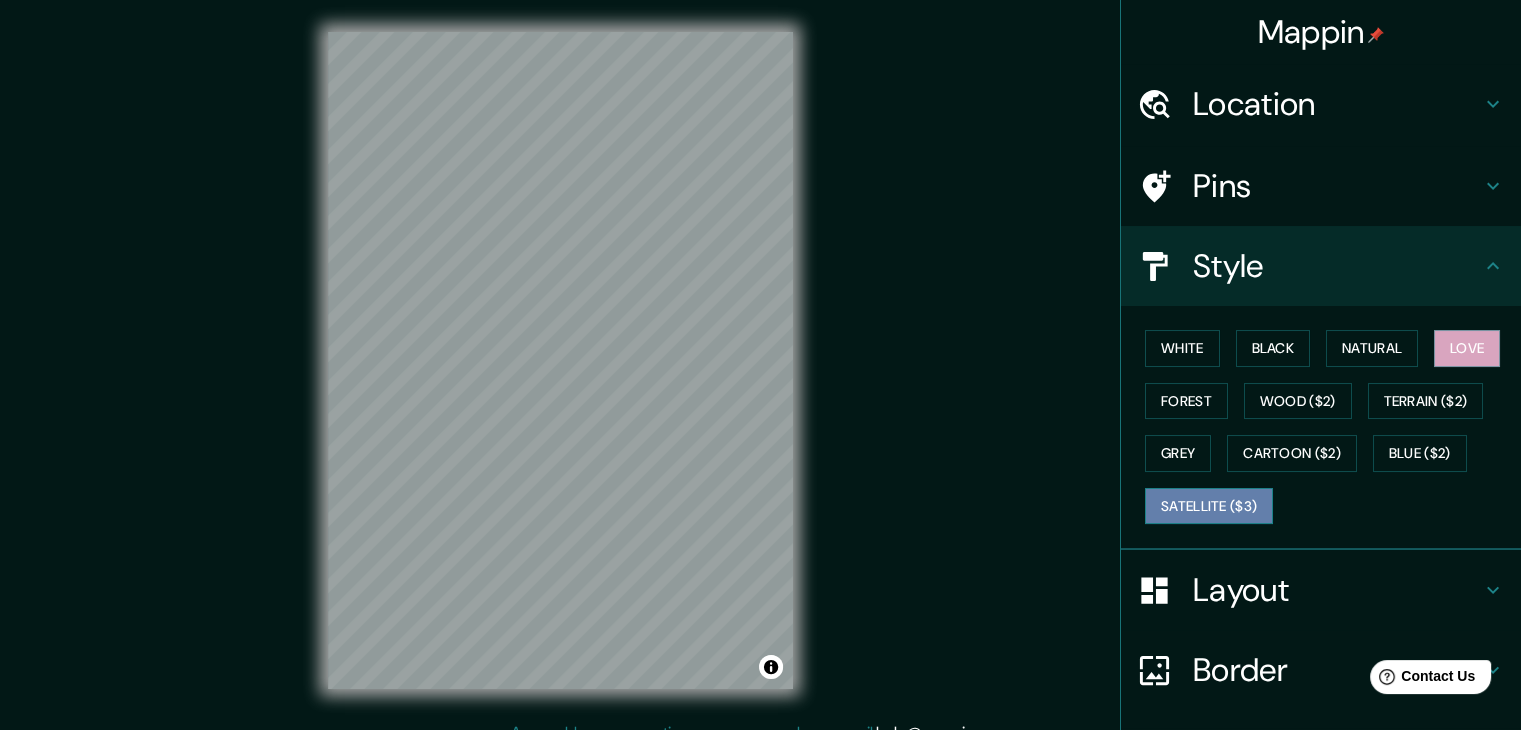 click on "Satellite ($3)" at bounding box center (1209, 506) 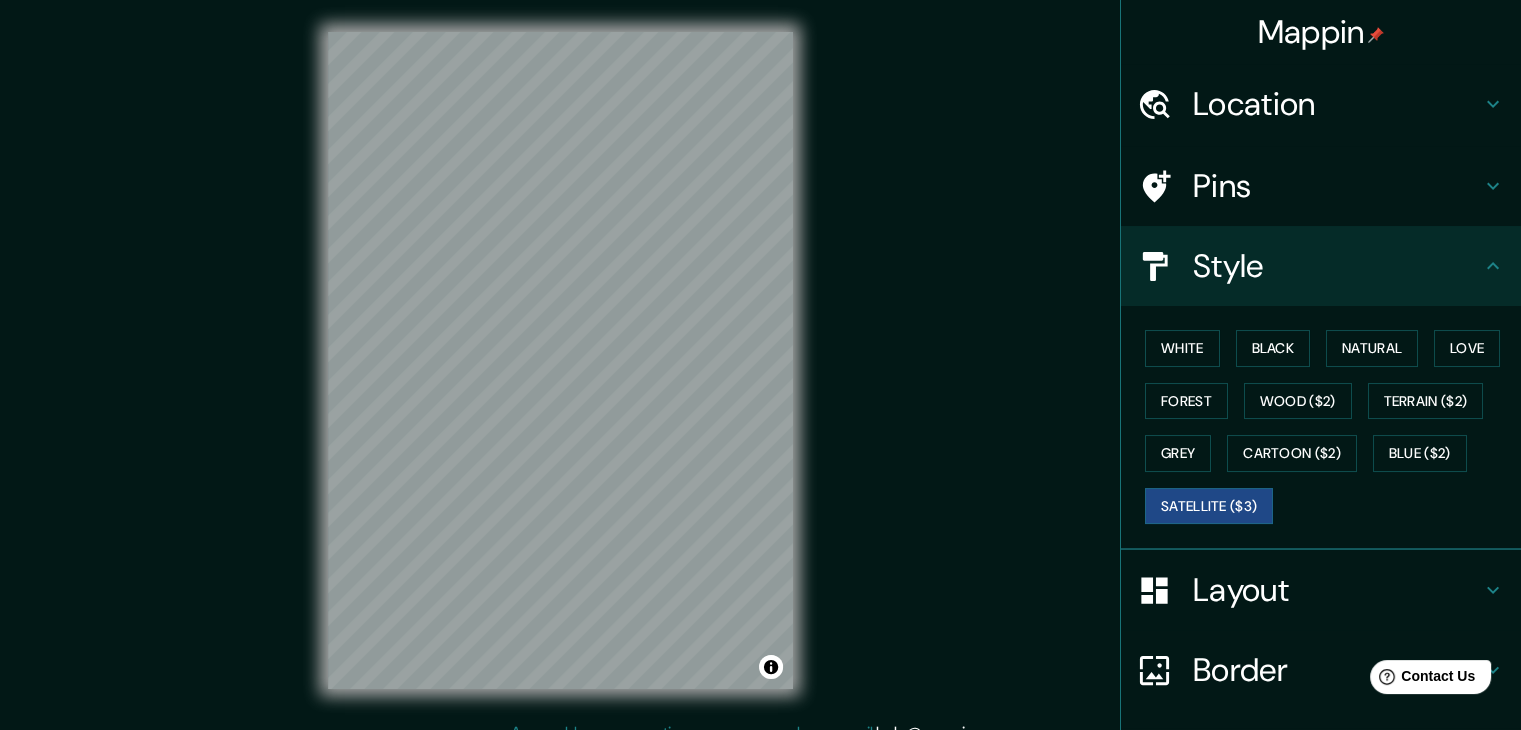 click on "Mappin Location Pins Style White Black Natural Love Forest Wood ($2) Terrain ($2) Grey Cartoon ($2) Blue ($2) Satellite ($3) Layout Border Choose a border.  Hint : you can make layers of the frame opaque to create some cool effects. None Simple Transparent Fancy Size A4 single Create your map © Mapbox   © OpenStreetMap   Improve this map   © Maxar Any problems, suggestions, or concerns please email    help@mappin.pro . . ." at bounding box center (760, 376) 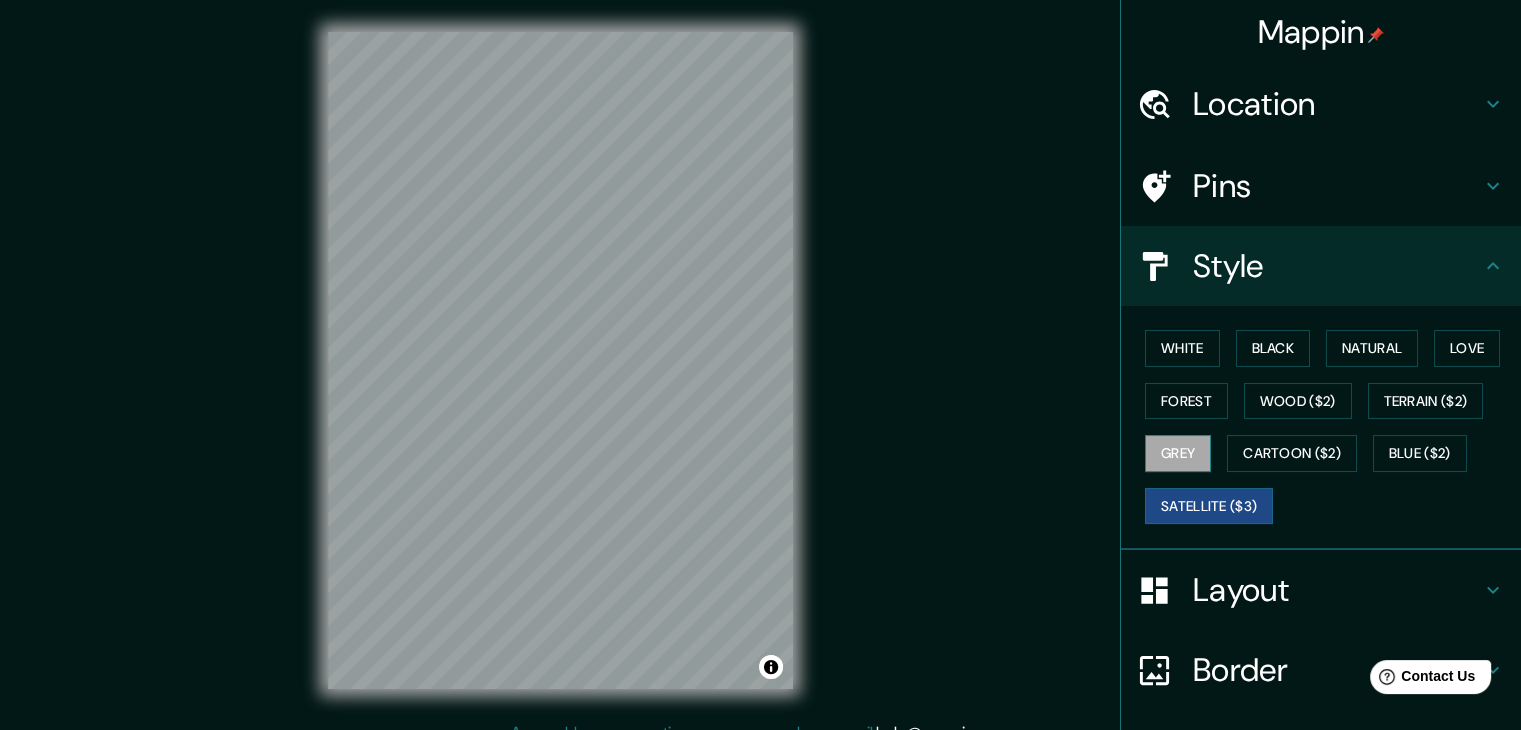 click on "Grey" at bounding box center (1178, 453) 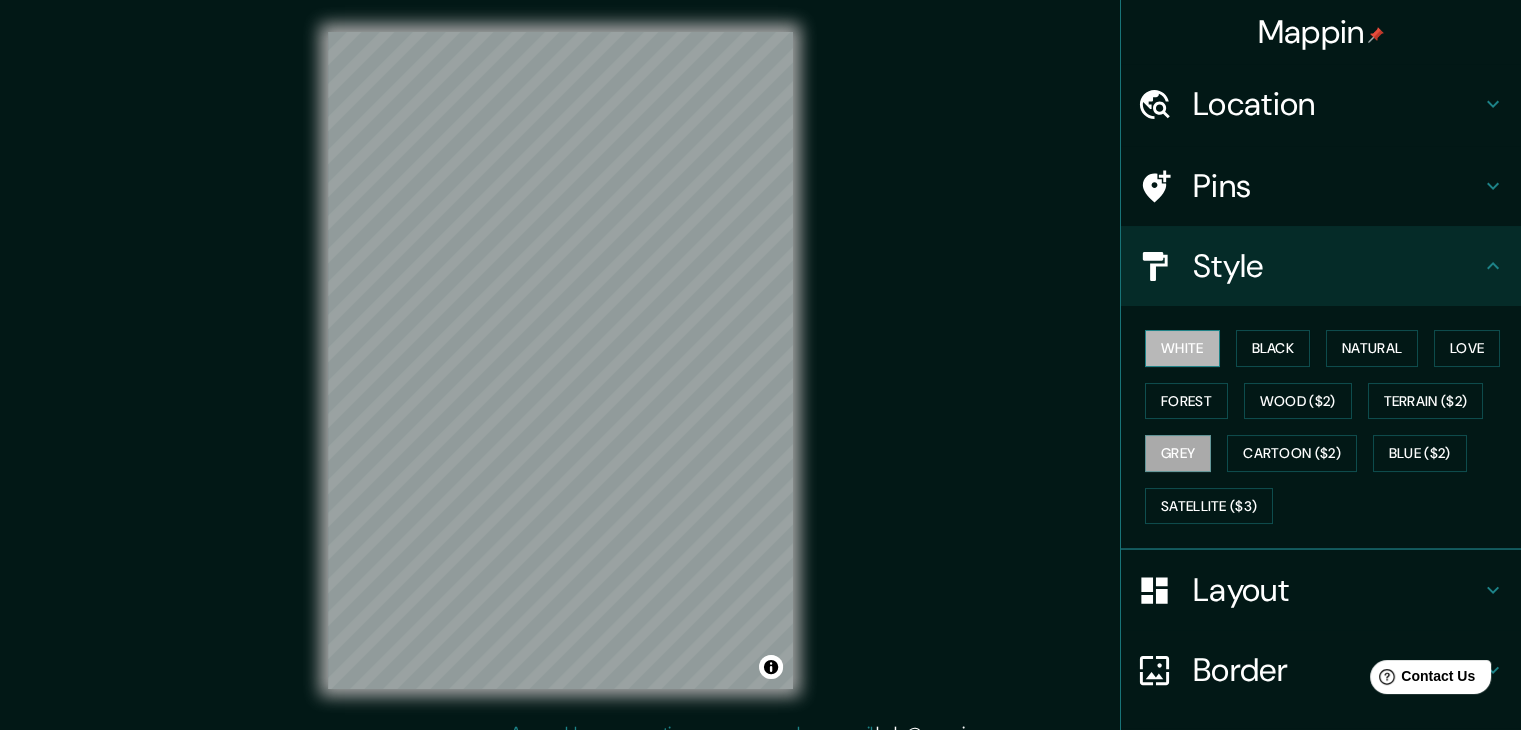 click on "White" at bounding box center (1182, 348) 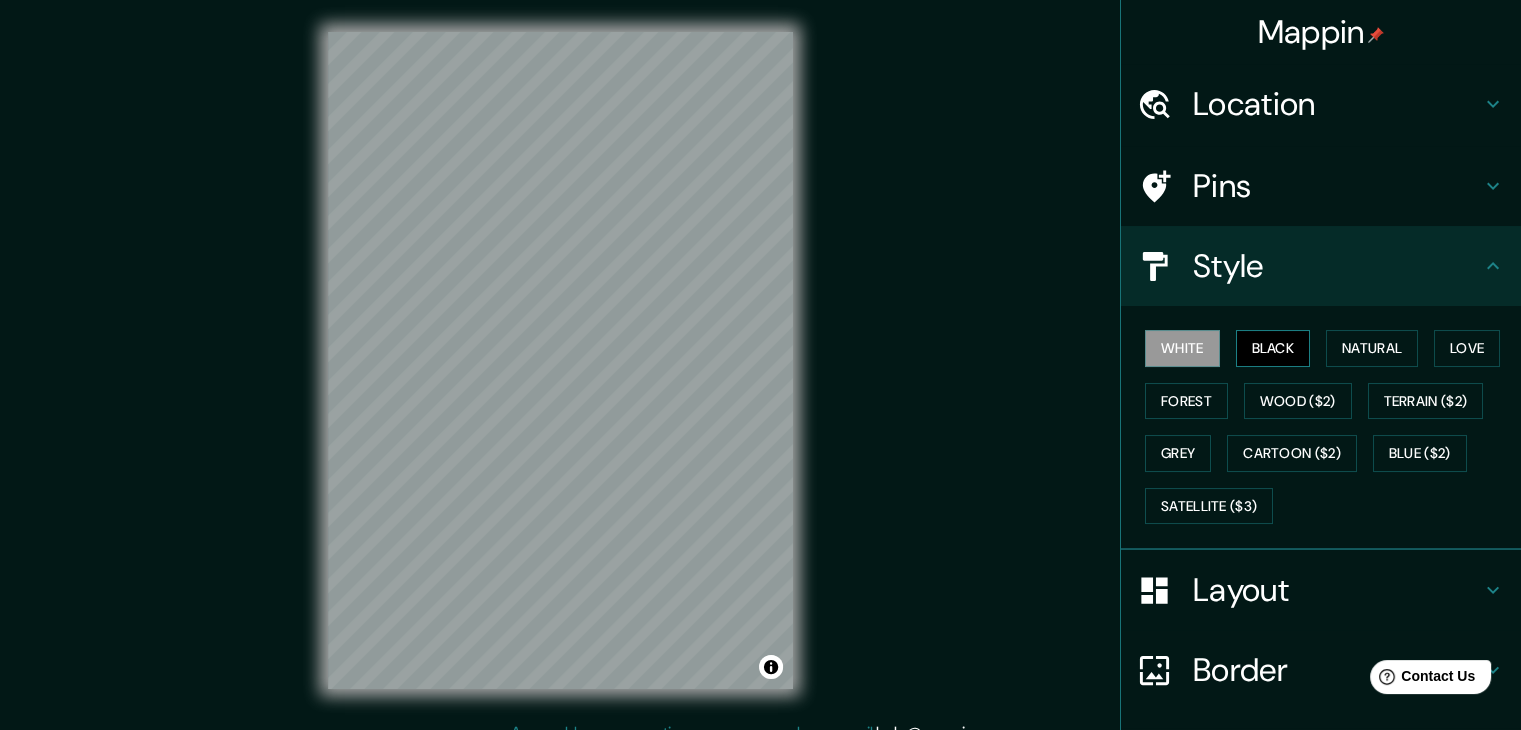 click on "Black" at bounding box center [1273, 348] 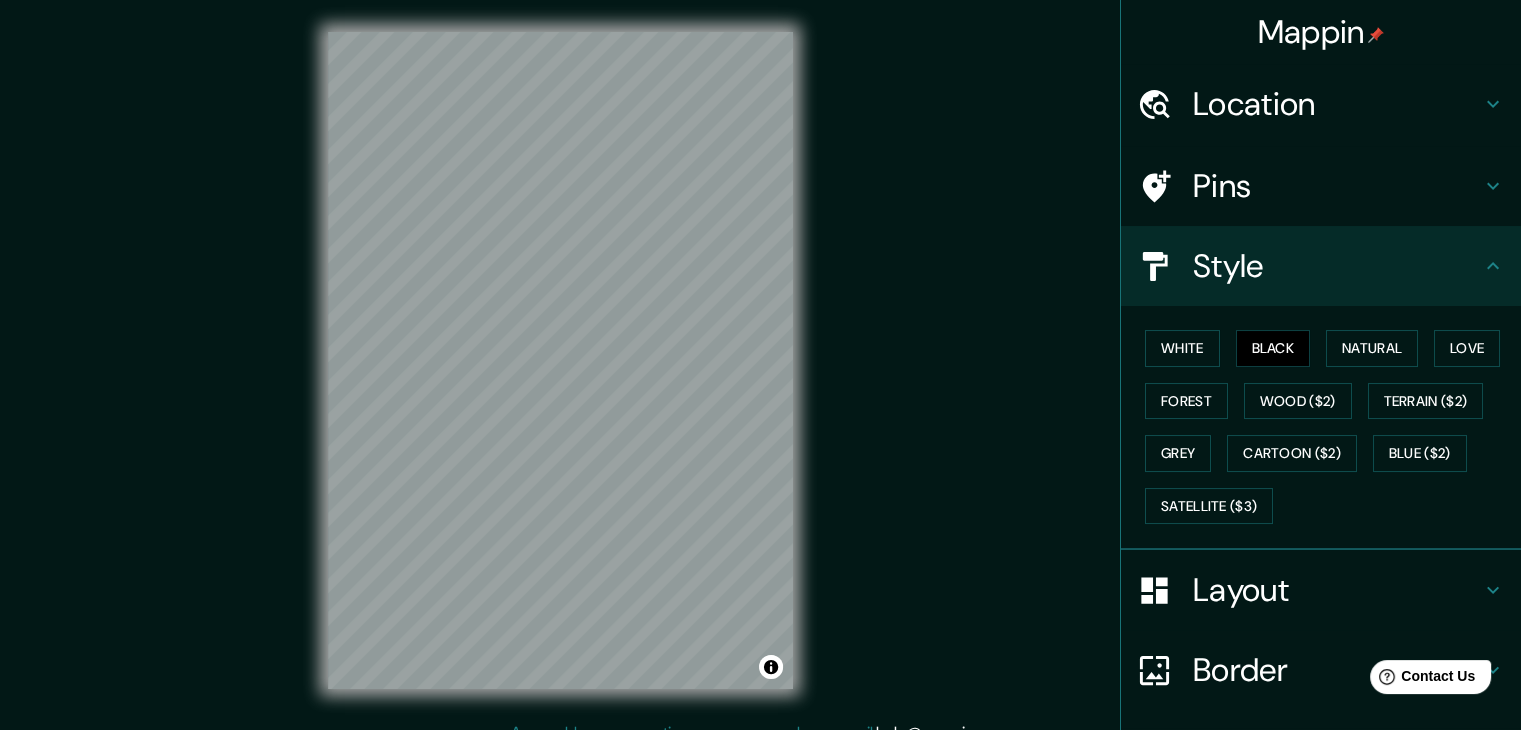 type 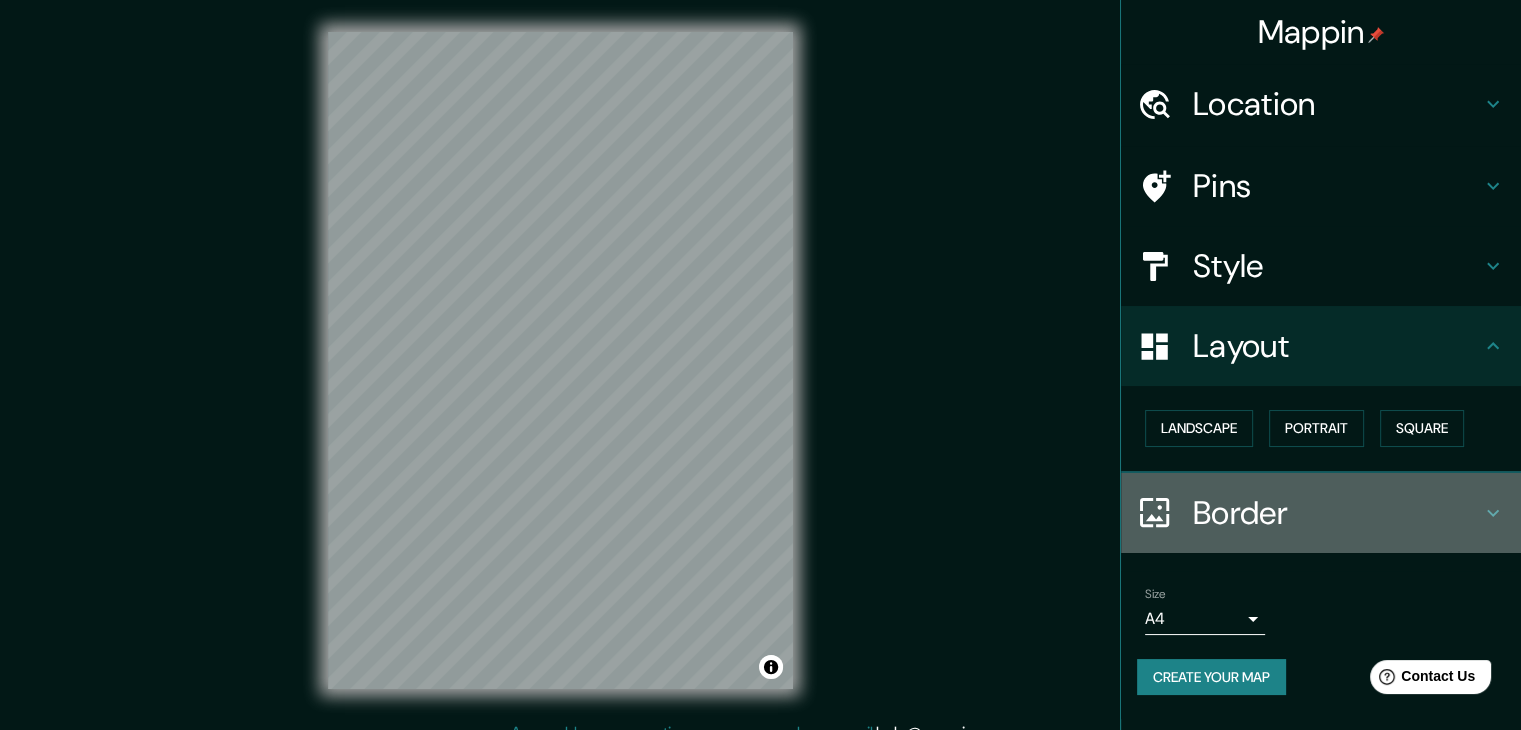 click on "Border" at bounding box center (1337, 513) 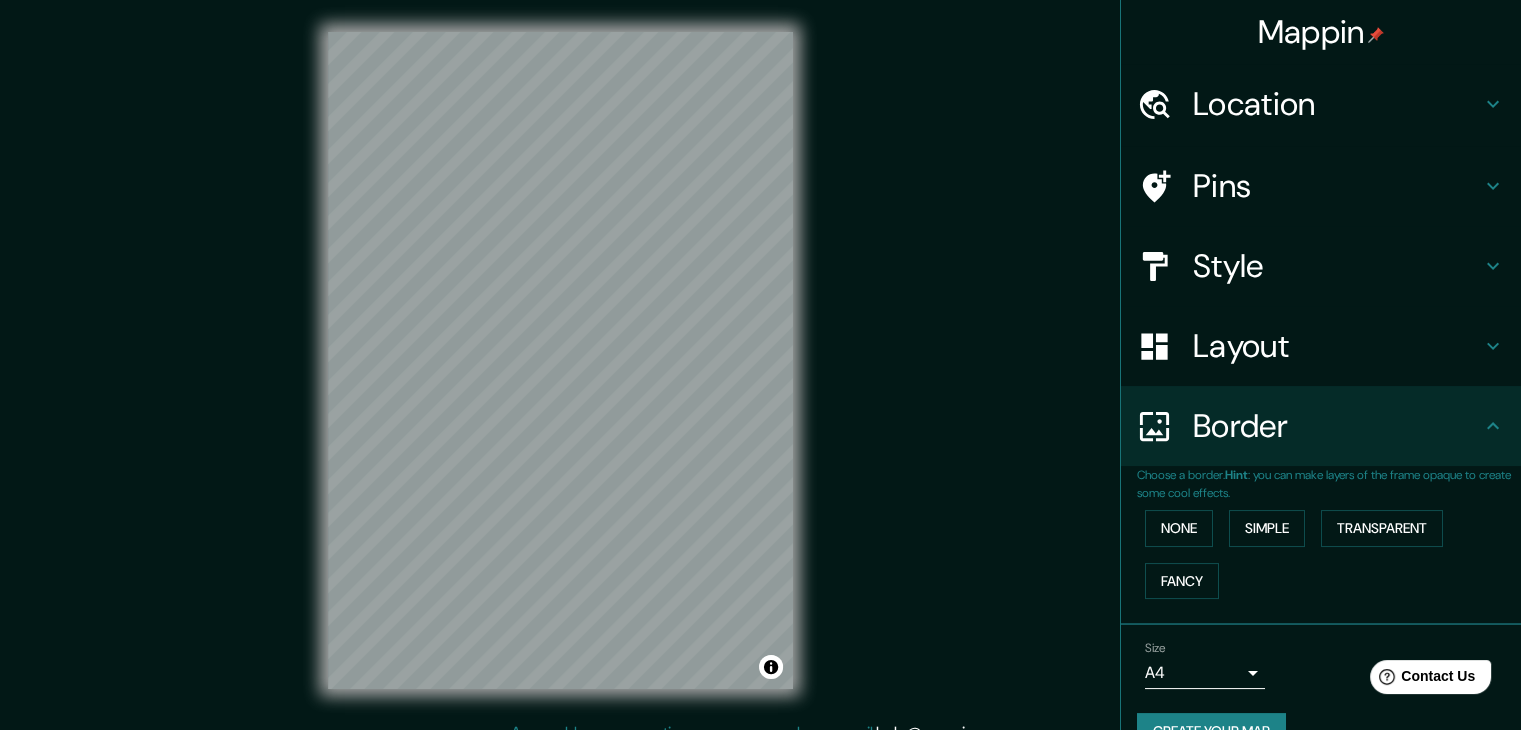 click on "Border" at bounding box center (1337, 426) 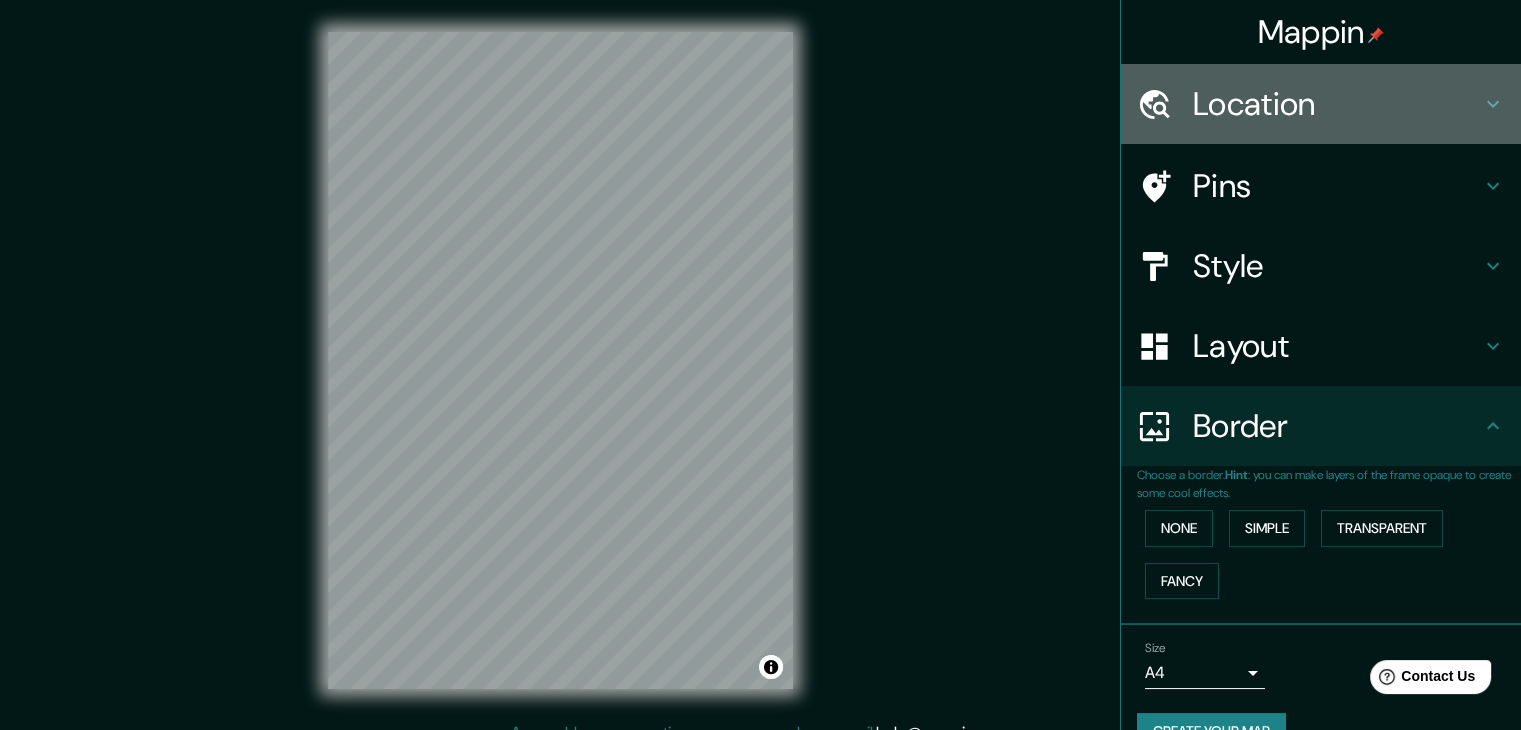 click on "Location" at bounding box center [1337, 104] 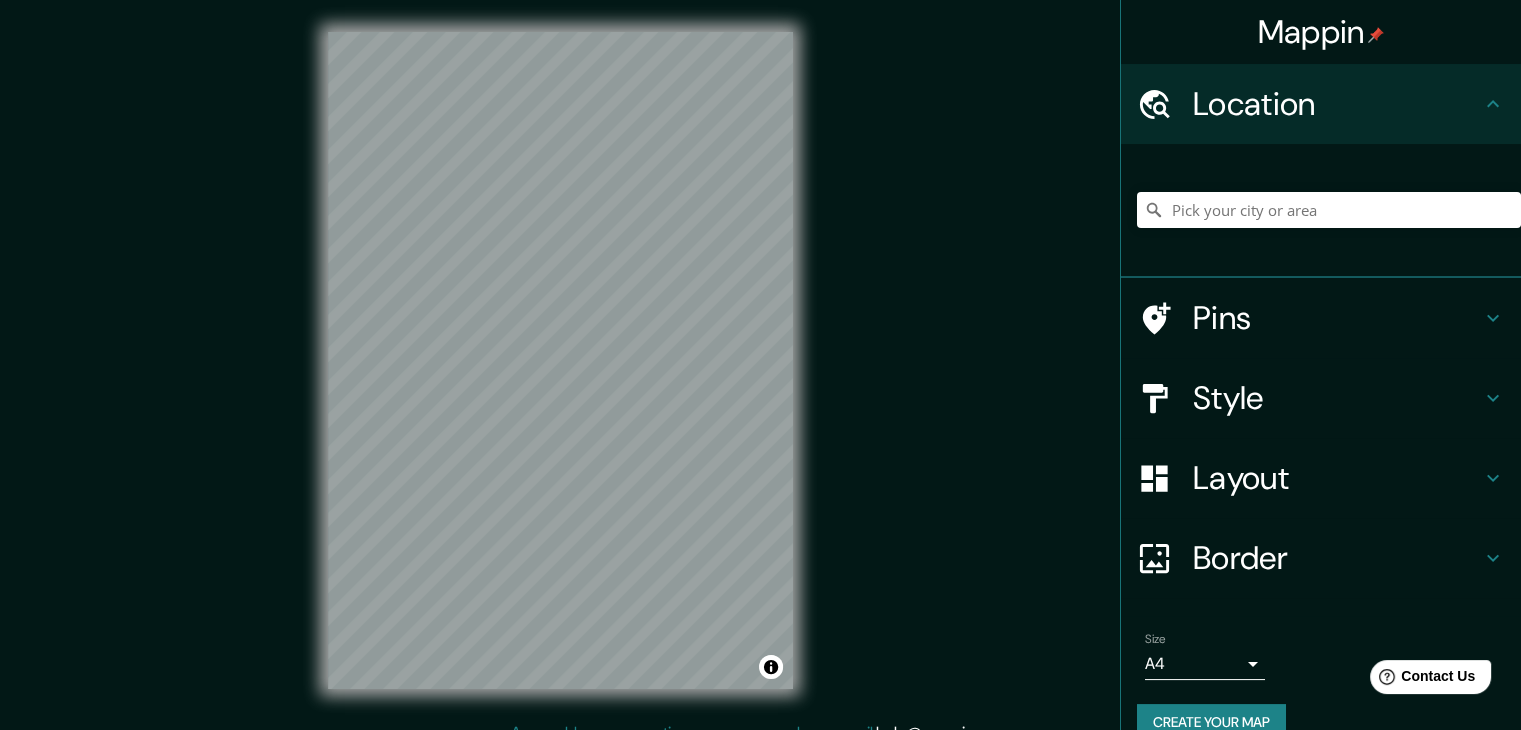 click on "Location" at bounding box center [1337, 104] 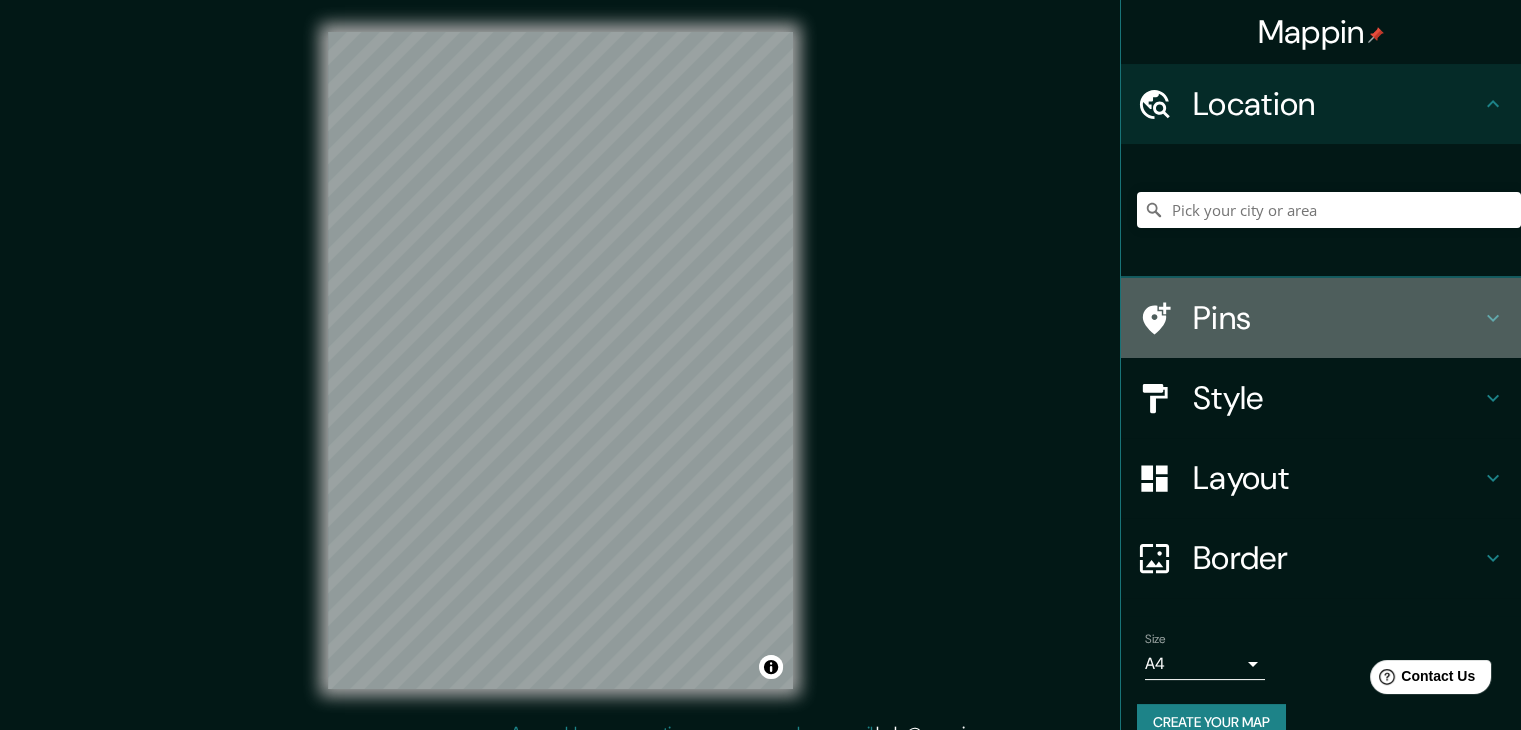 click on "Pins" at bounding box center (1337, 318) 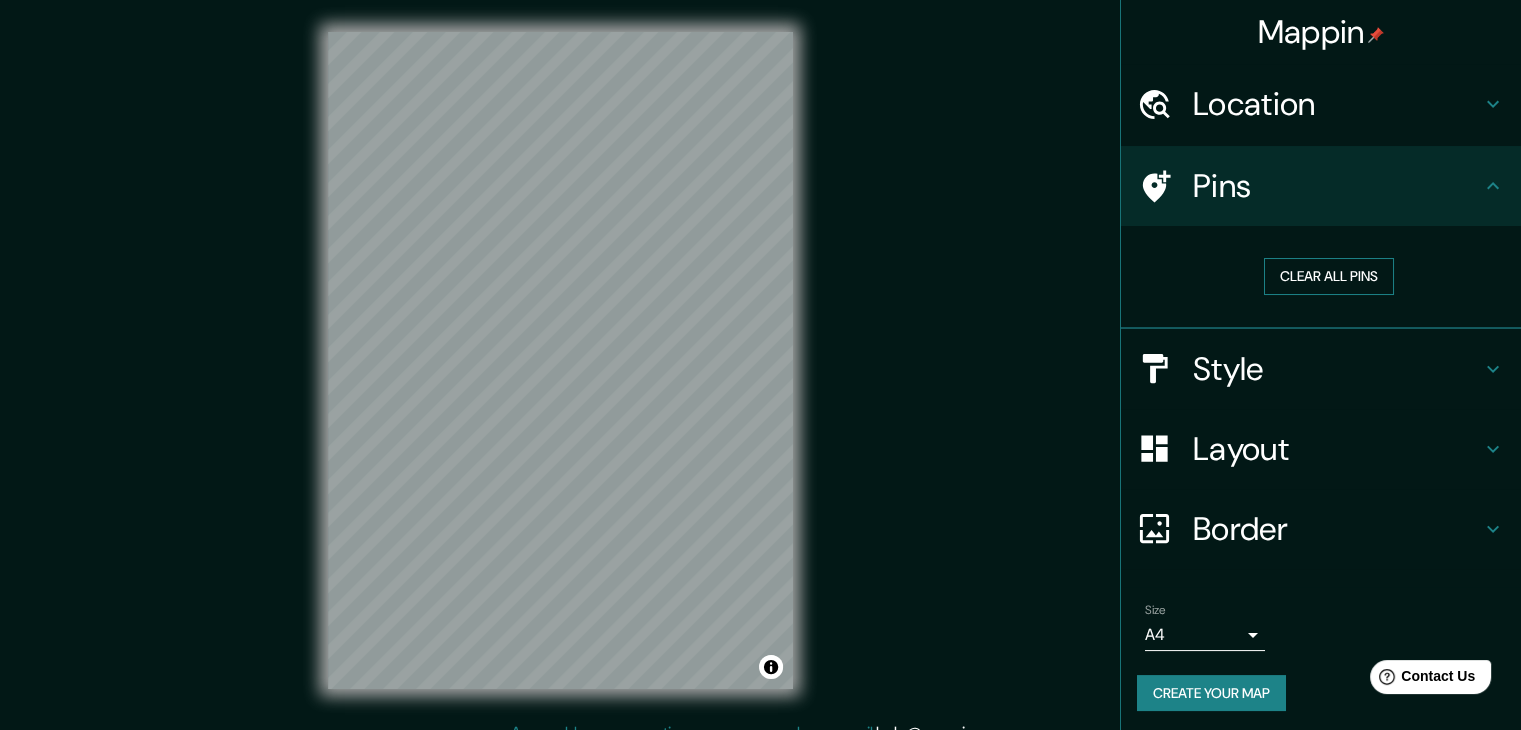 click on "Clear all pins" at bounding box center (1329, 276) 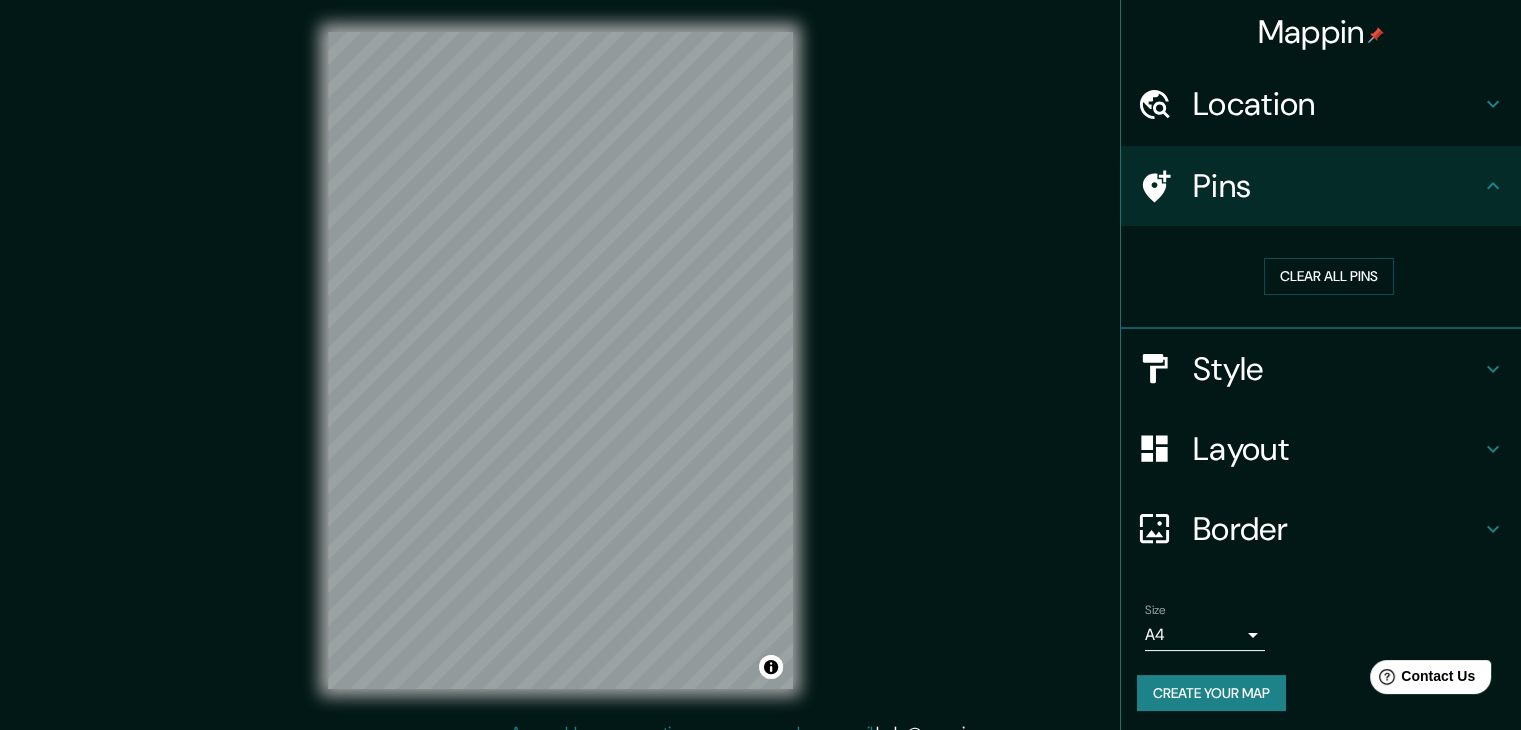 click on "Style" at bounding box center (1337, 369) 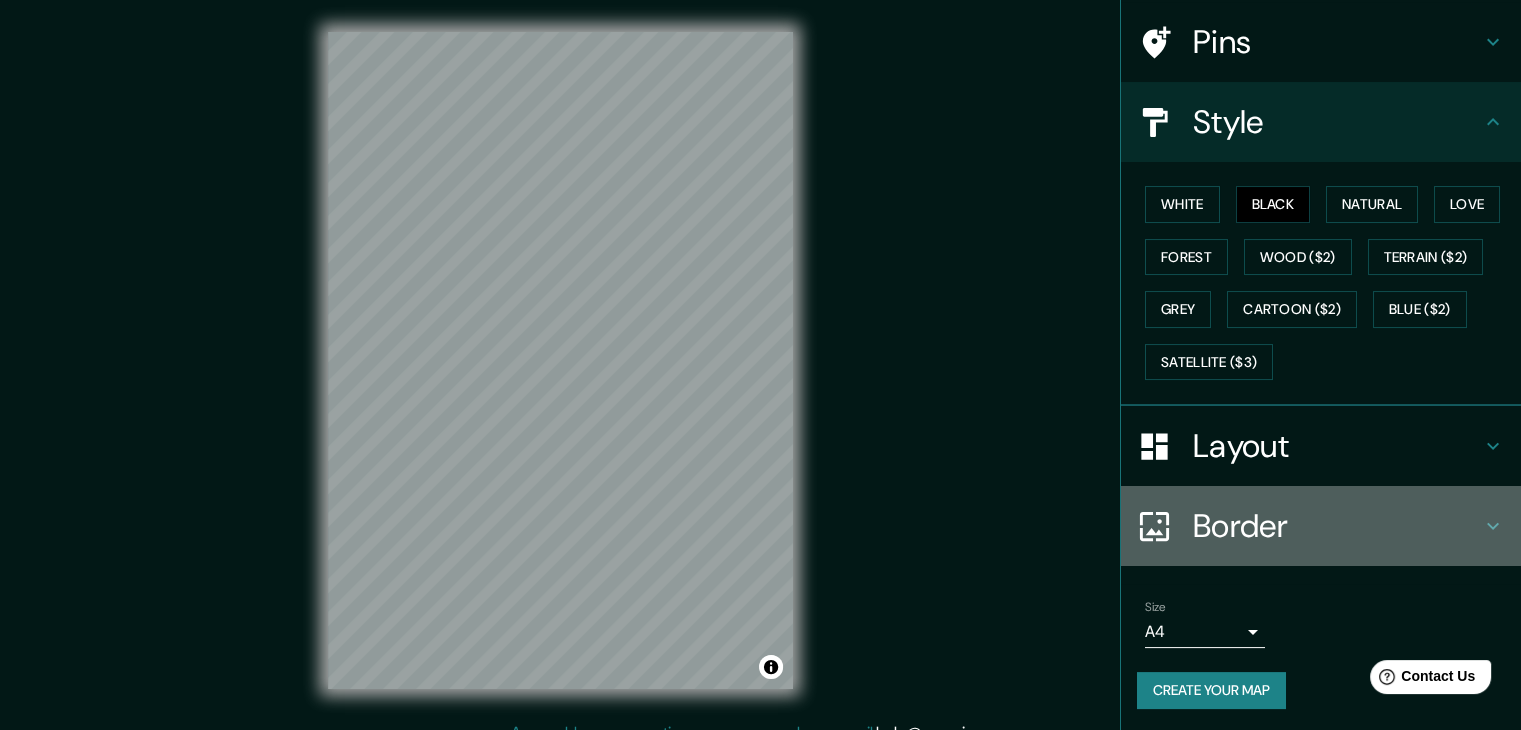 click on "Border" at bounding box center [1321, 526] 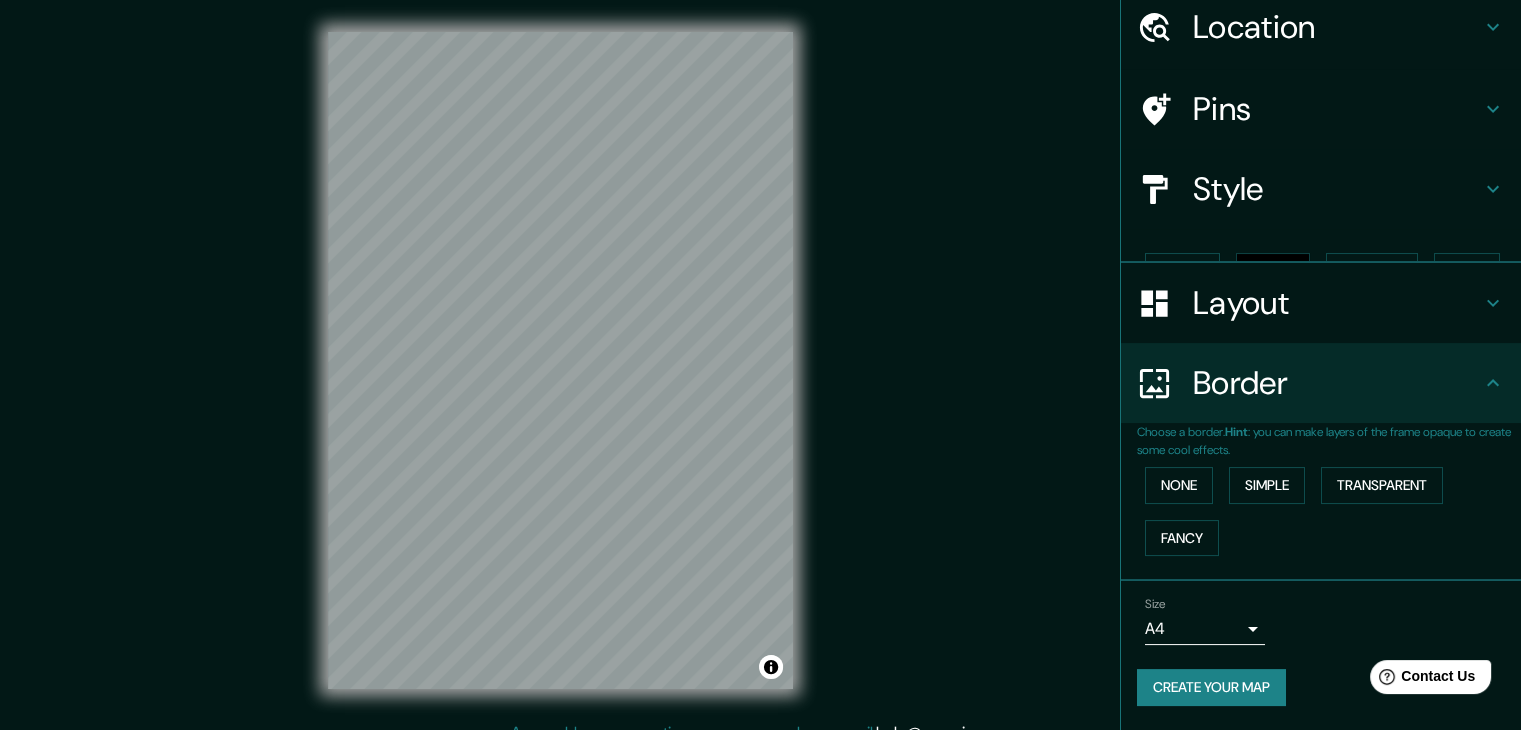 scroll, scrollTop: 42, scrollLeft: 0, axis: vertical 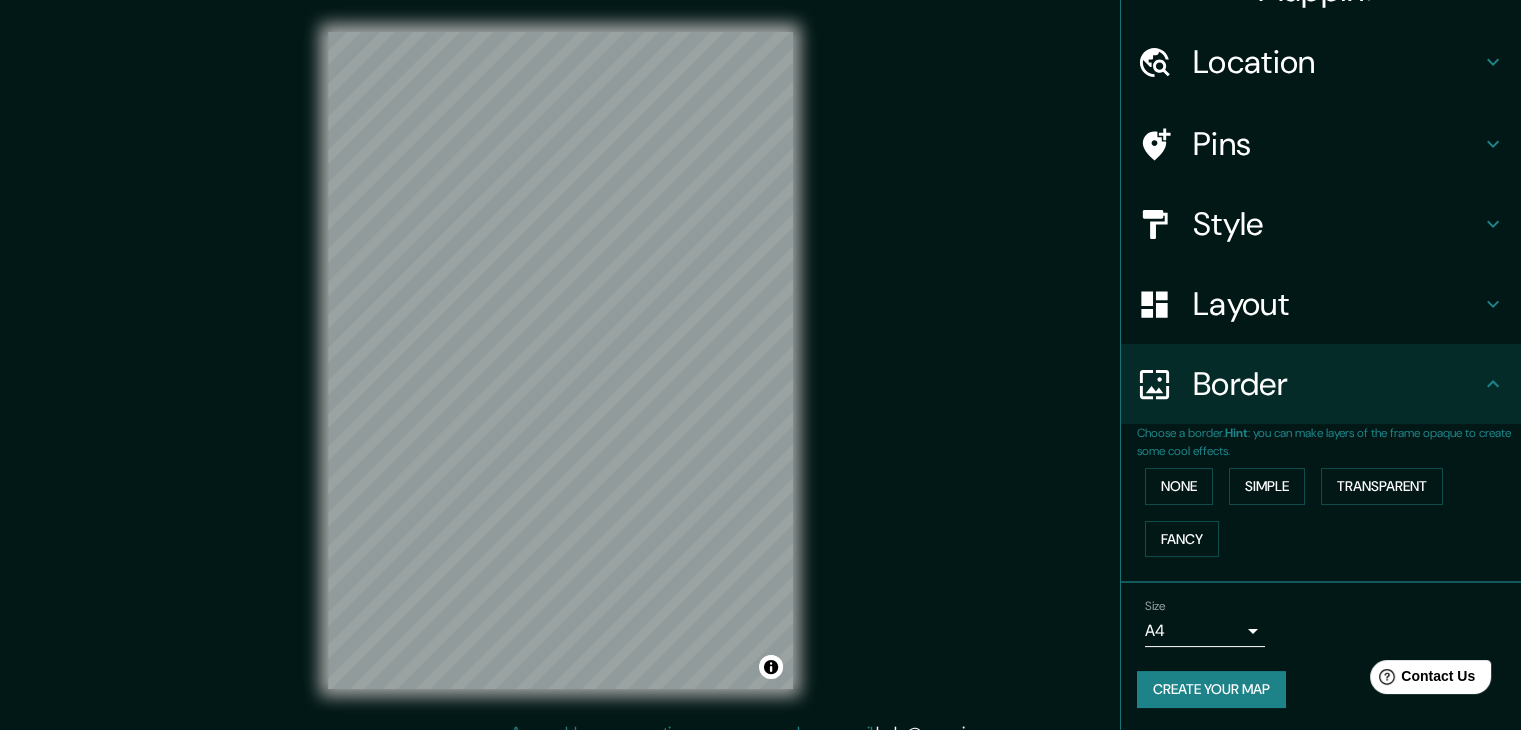 click on "Layout" at bounding box center (1337, 304) 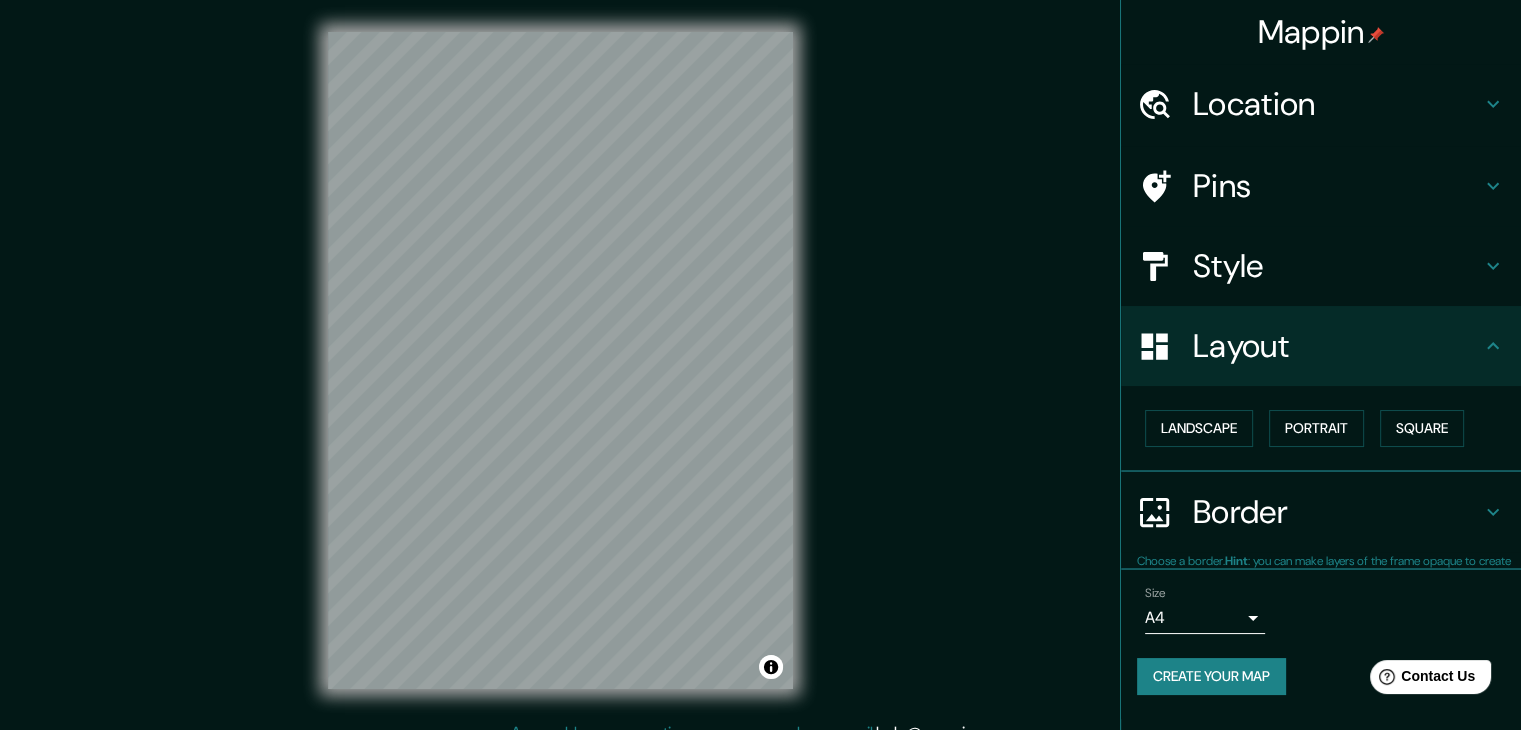 scroll, scrollTop: 0, scrollLeft: 0, axis: both 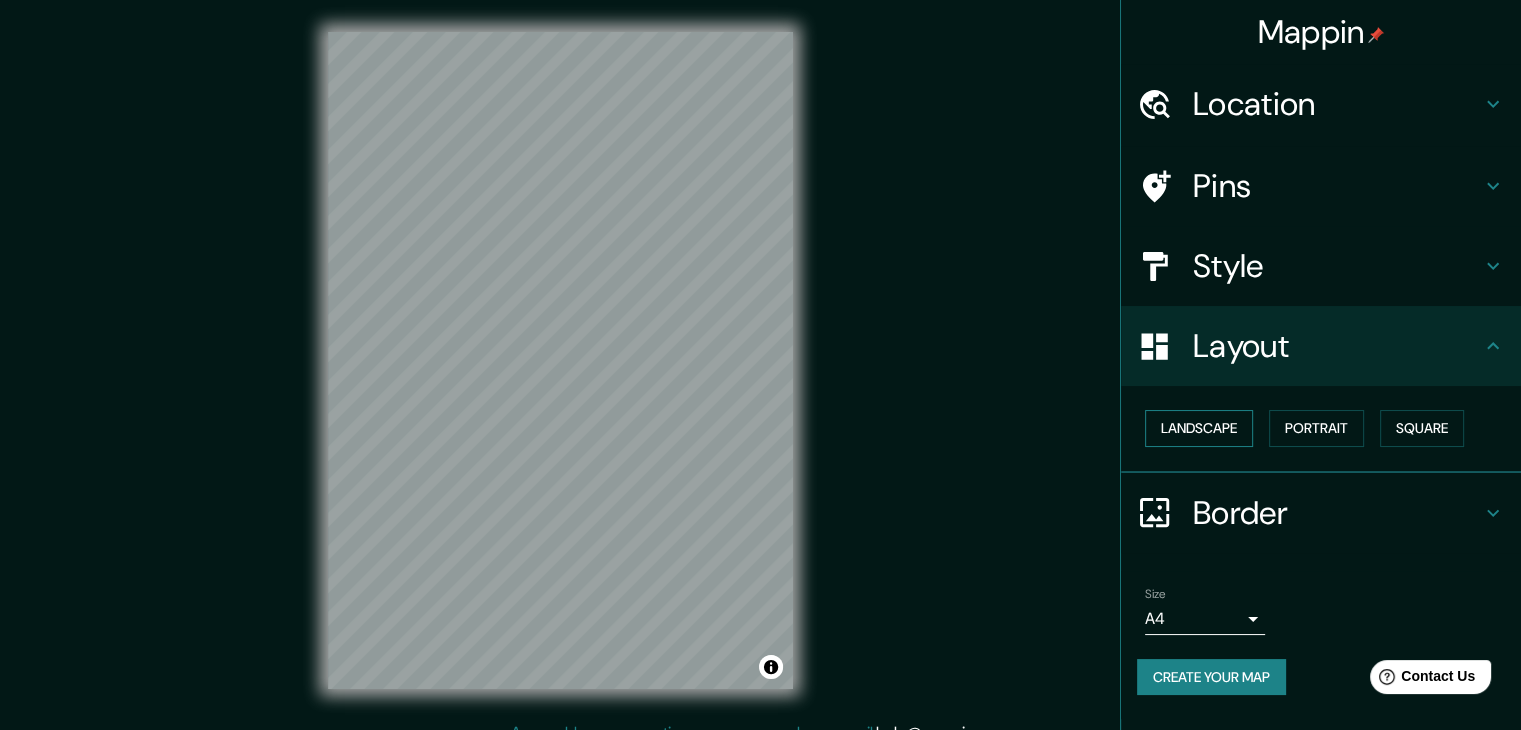 click on "Landscape" at bounding box center (1199, 428) 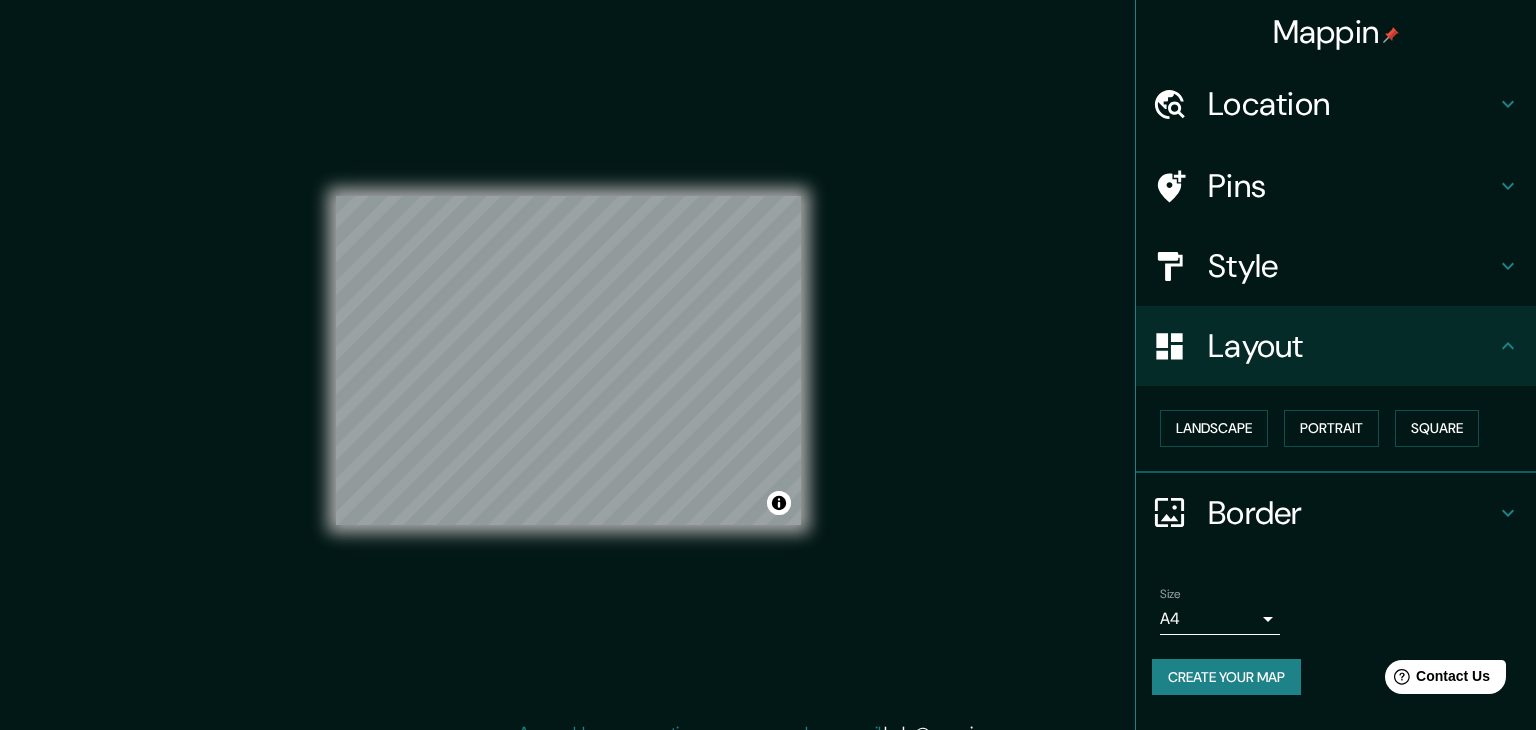click on "Mappin Location Pins Style Layout Landscape Portrait Square Border Choose a border.  Hint : you can make layers of the frame opaque to create some cool effects. None Simple Transparent Fancy Size A4 single Create your map © Mapbox   © OpenStreetMap   Improve this map Any problems, suggestions, or concerns please email    help@mappin.pro . . ." at bounding box center [768, 365] 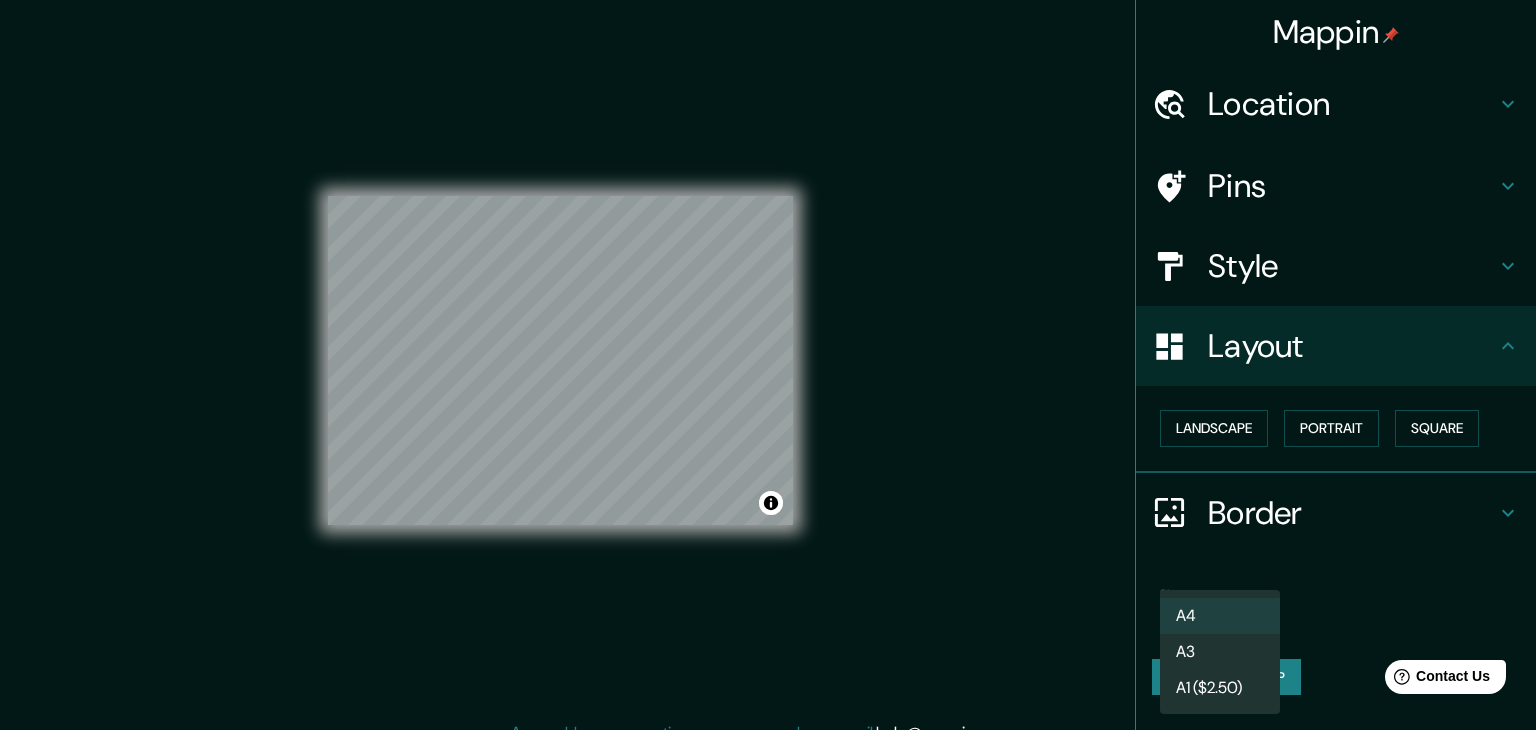 click on "A3" at bounding box center [1220, 652] 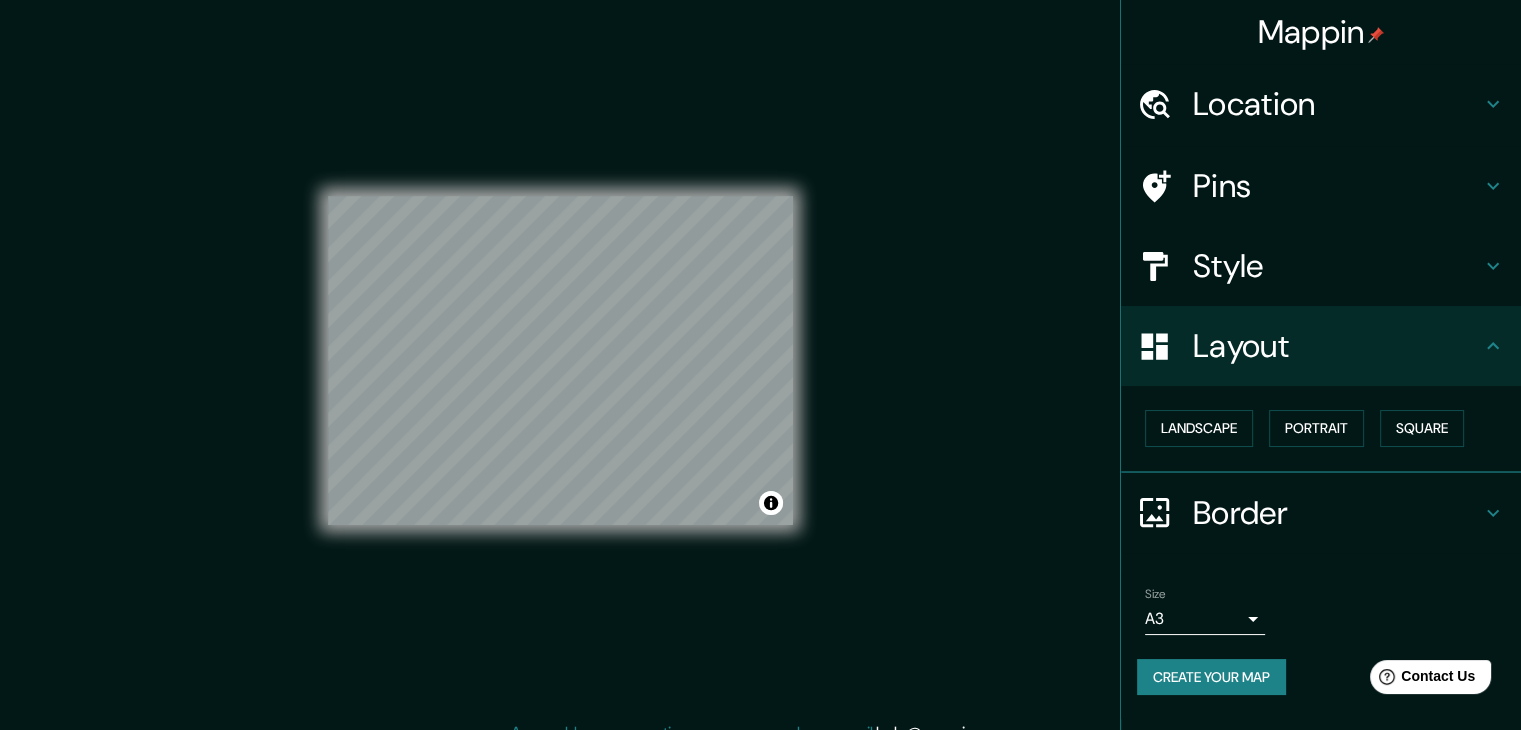click on "Mappin Location Pins Style Layout Landscape Portrait Square Border Choose a border.  Hint : you can make layers of the frame opaque to create some cool effects. None Simple Transparent Fancy Size A3 a4 Create your map © Mapbox   © OpenStreetMap   Improve this map Any problems, suggestions, or concerns please email    help@mappin.pro . . ." at bounding box center (760, 376) 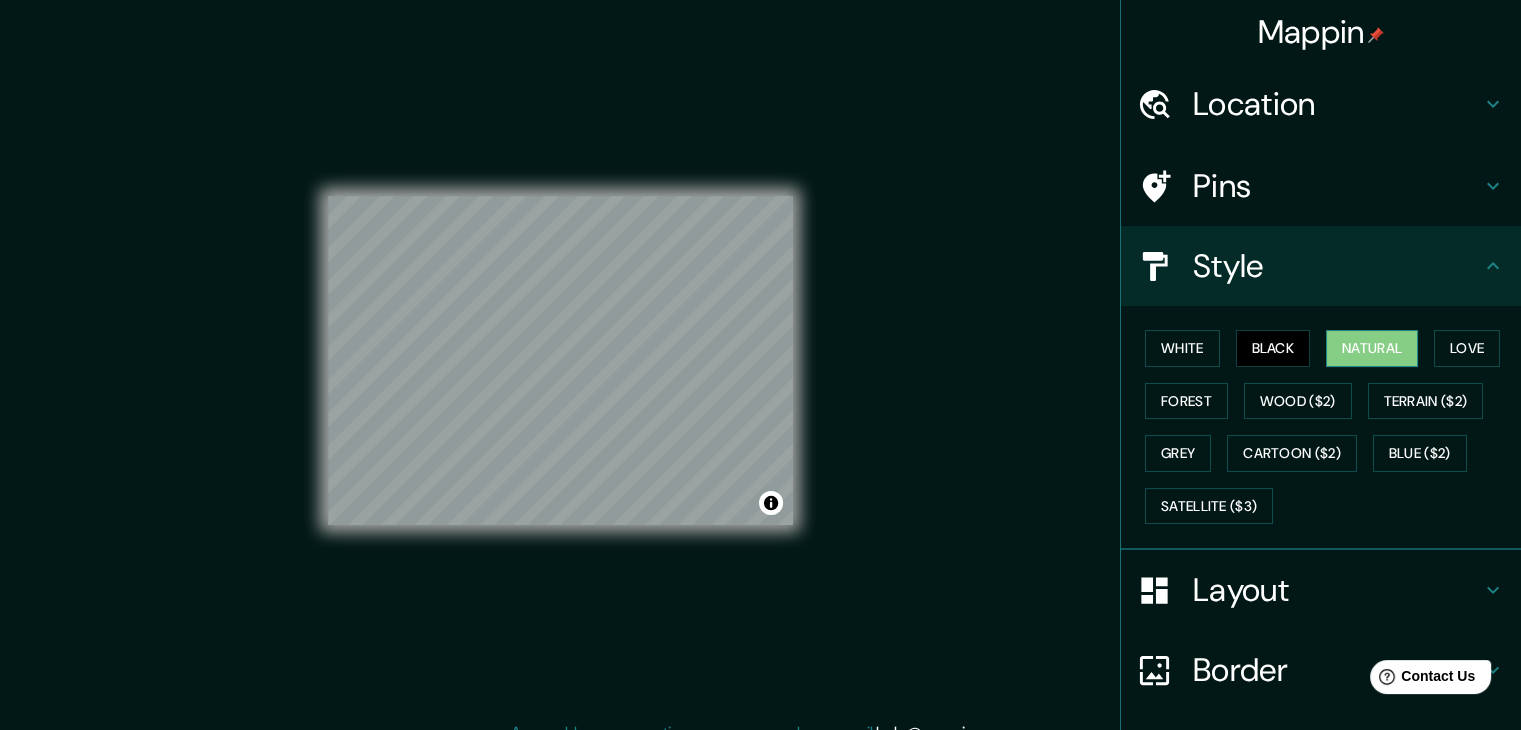 click on "Natural" at bounding box center (1372, 348) 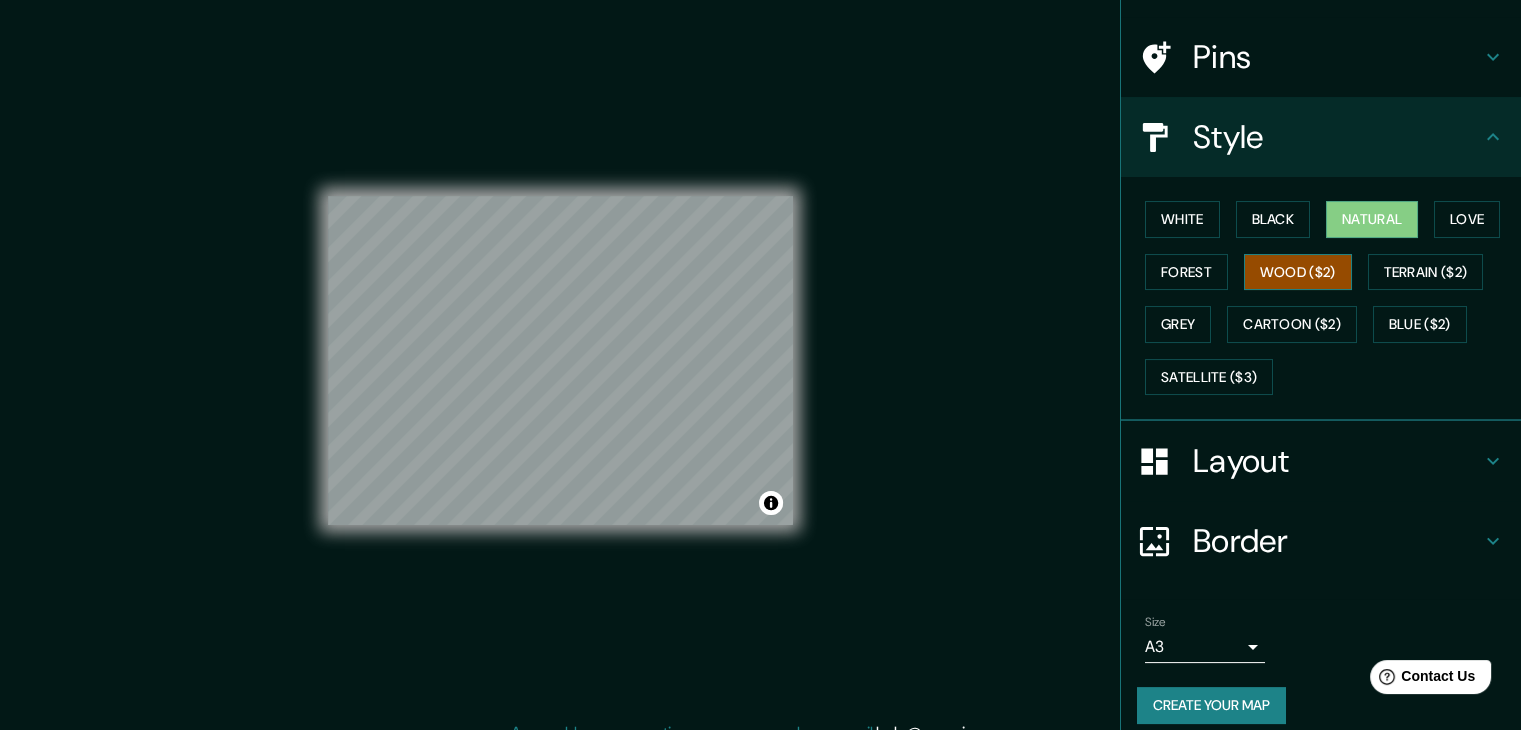 scroll, scrollTop: 144, scrollLeft: 0, axis: vertical 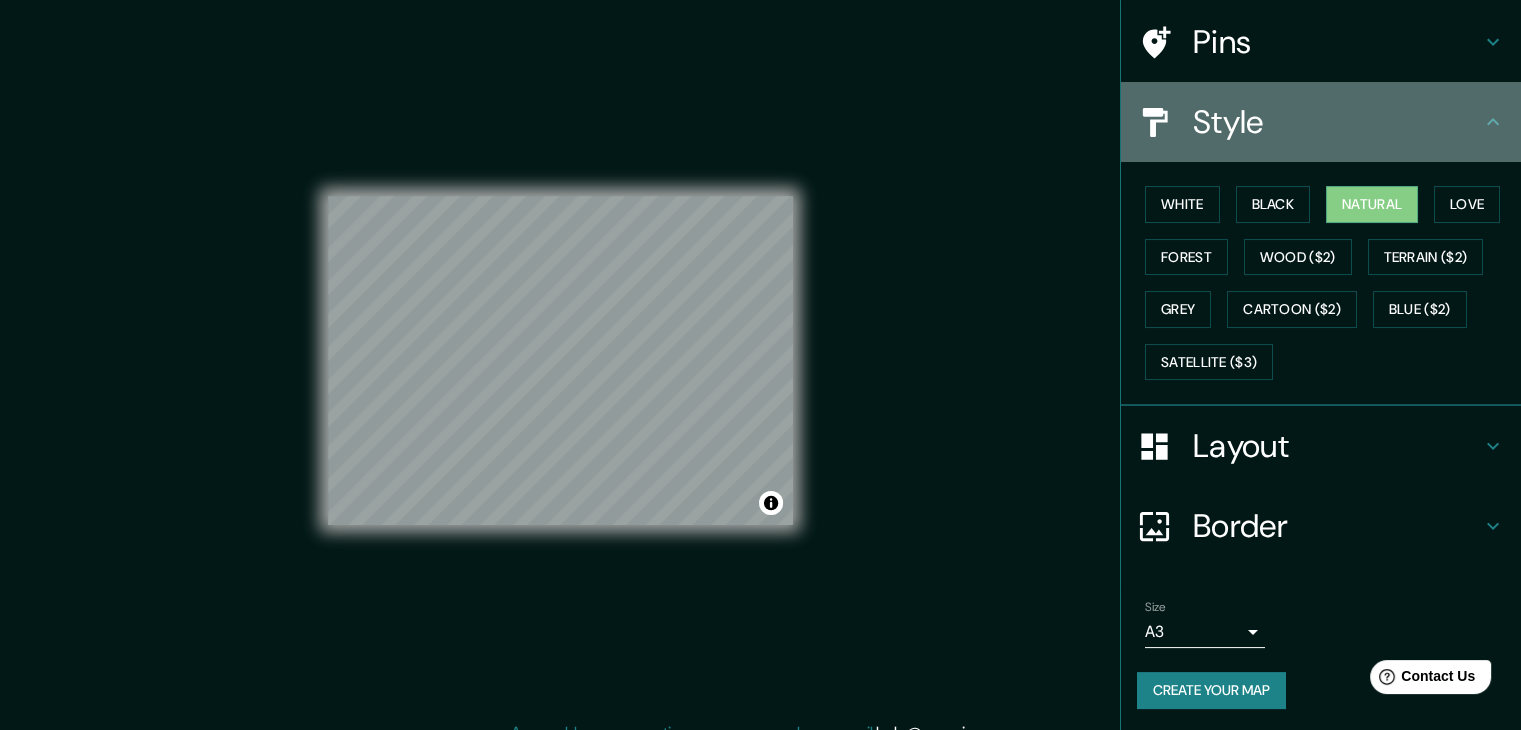 click 